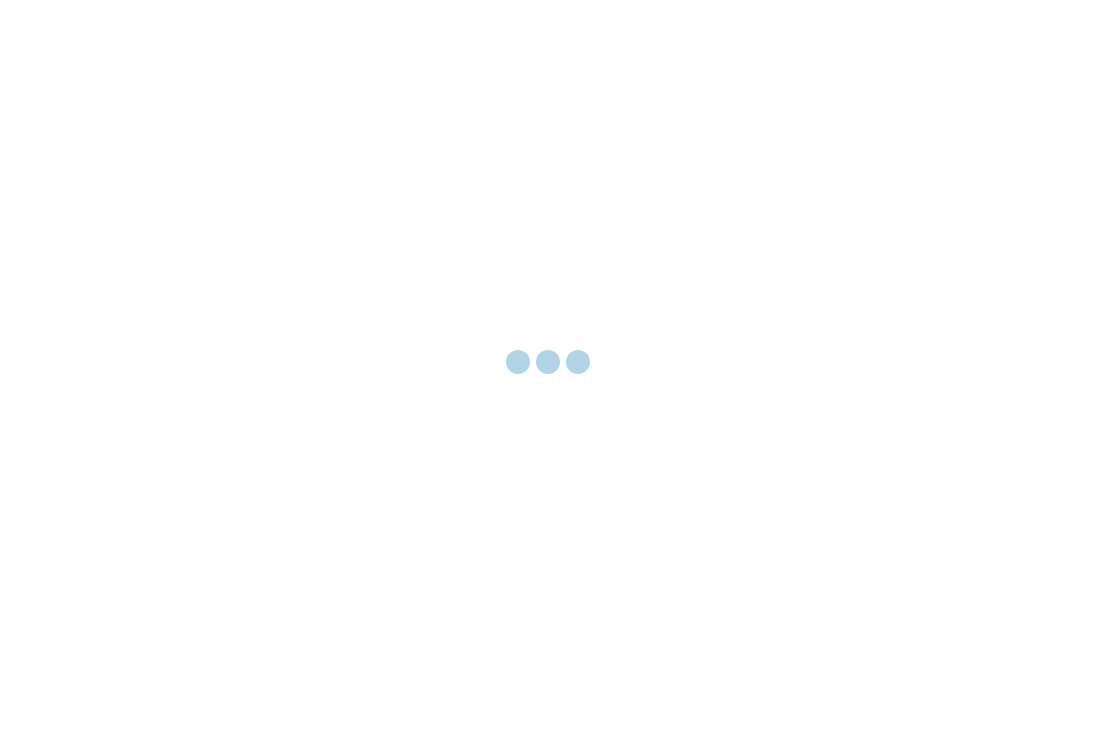 scroll, scrollTop: 0, scrollLeft: 0, axis: both 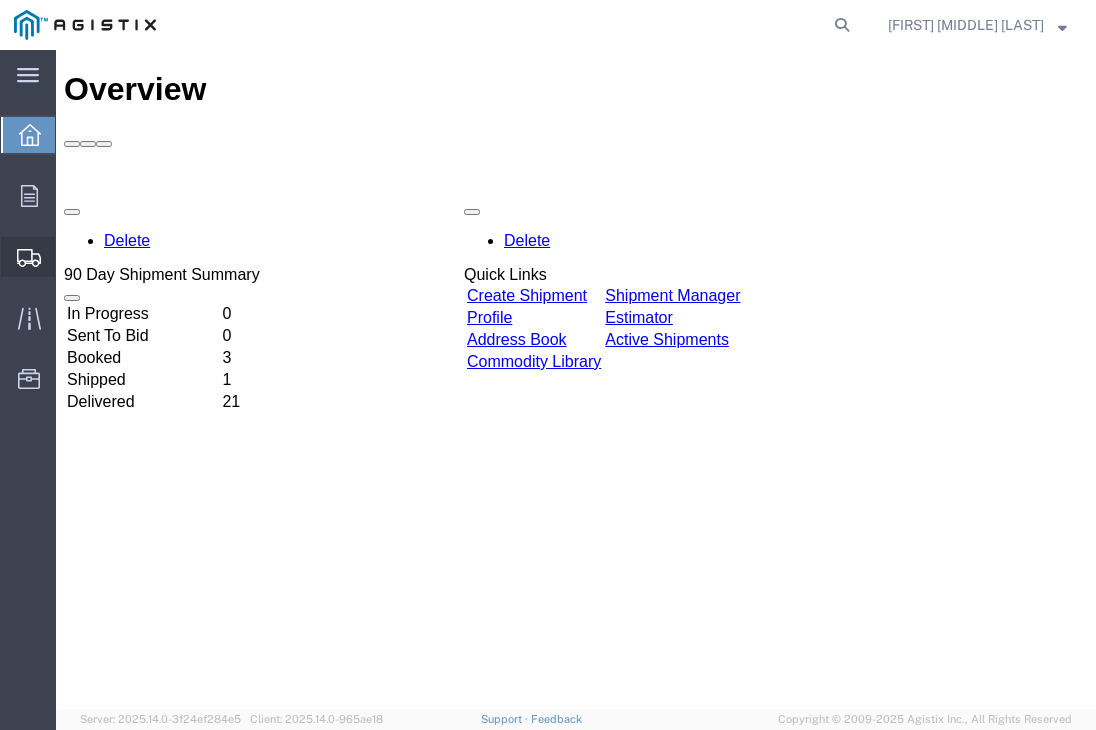 click 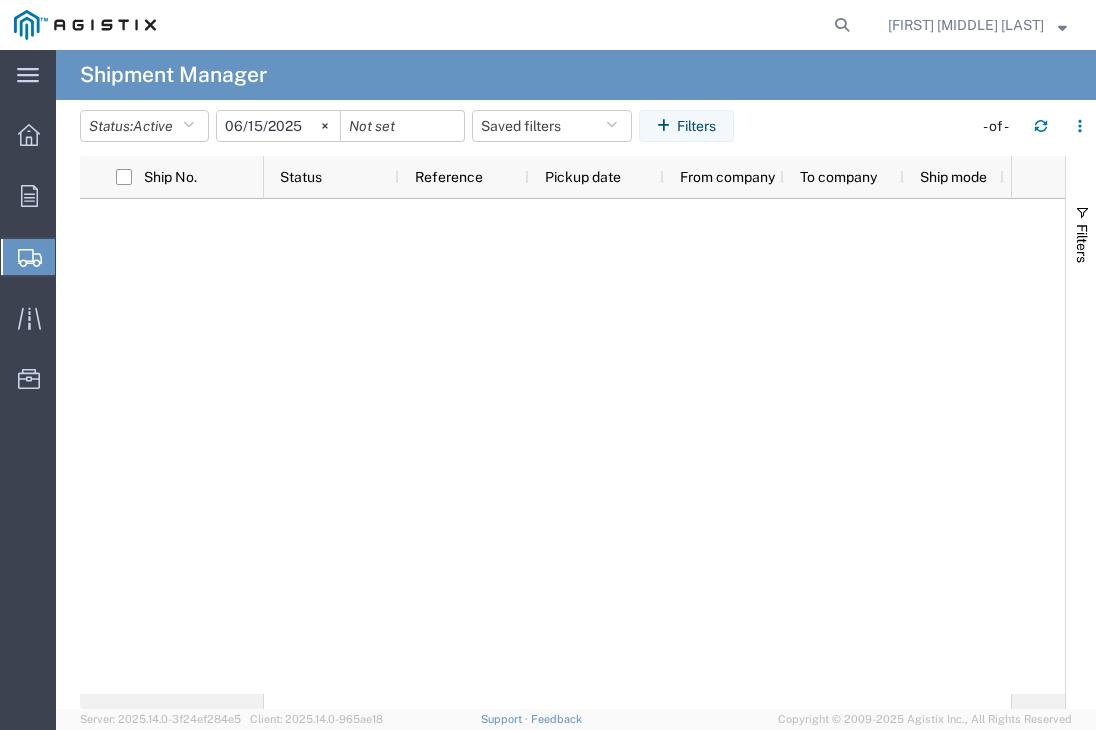 click on "Create from Template" 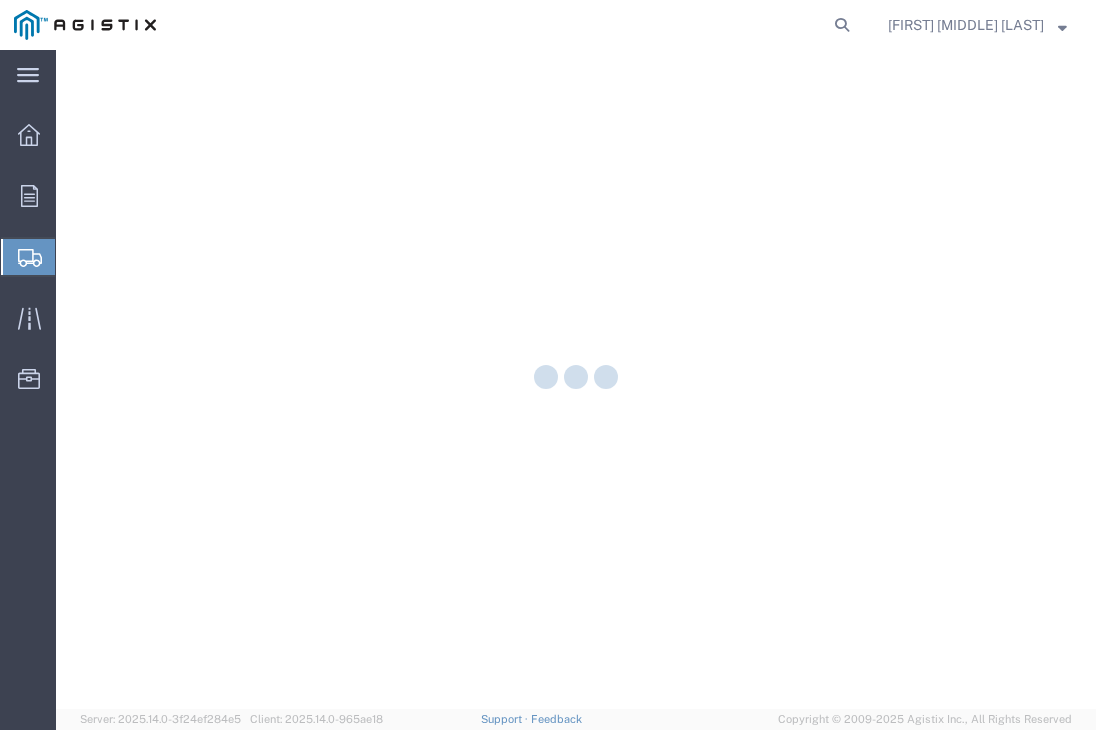 scroll, scrollTop: 0, scrollLeft: 0, axis: both 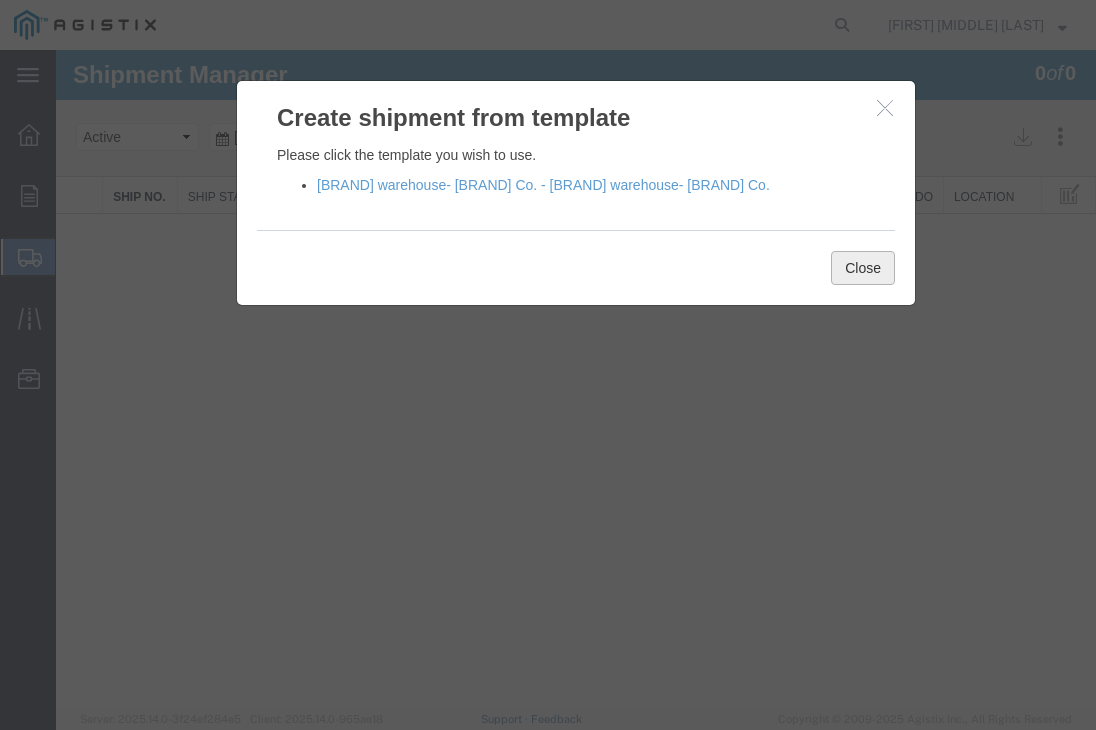 click on "Close" at bounding box center [863, 268] 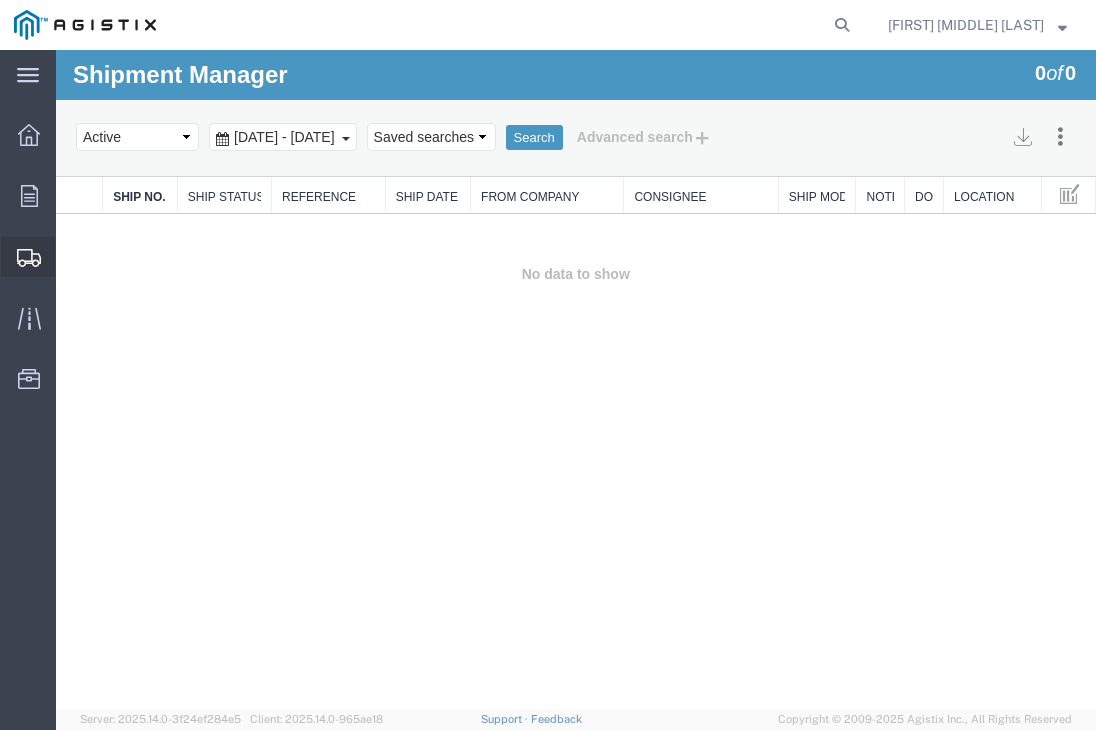 click 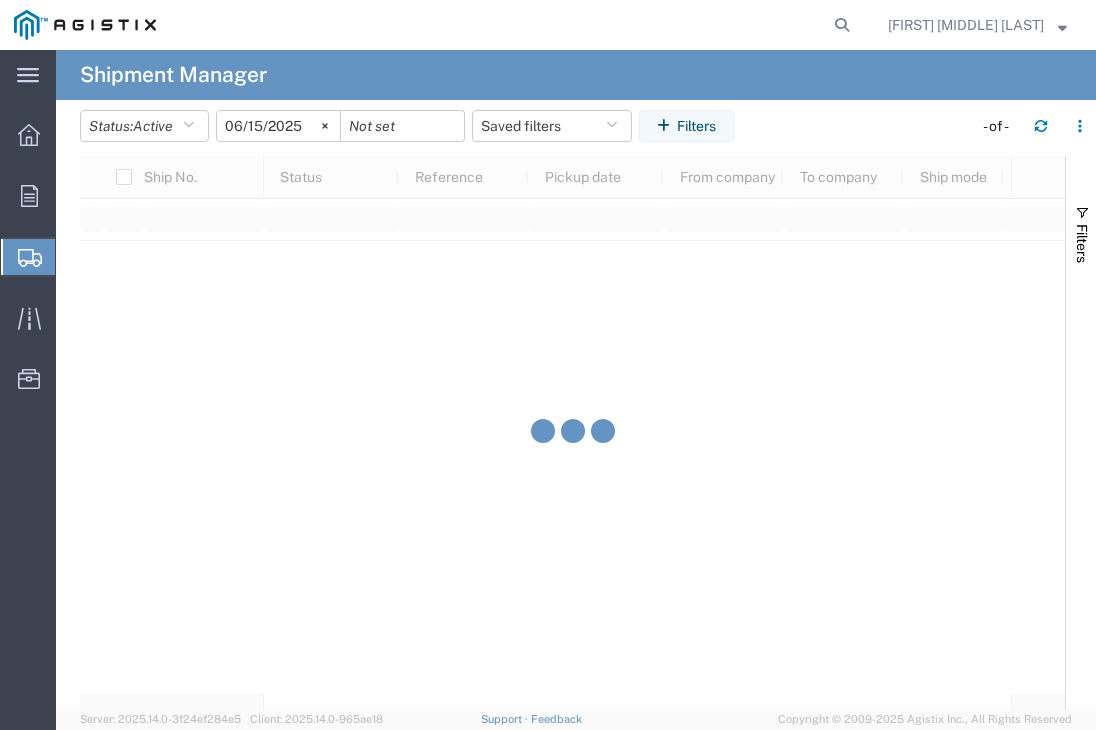 click on "Shipment Manager" 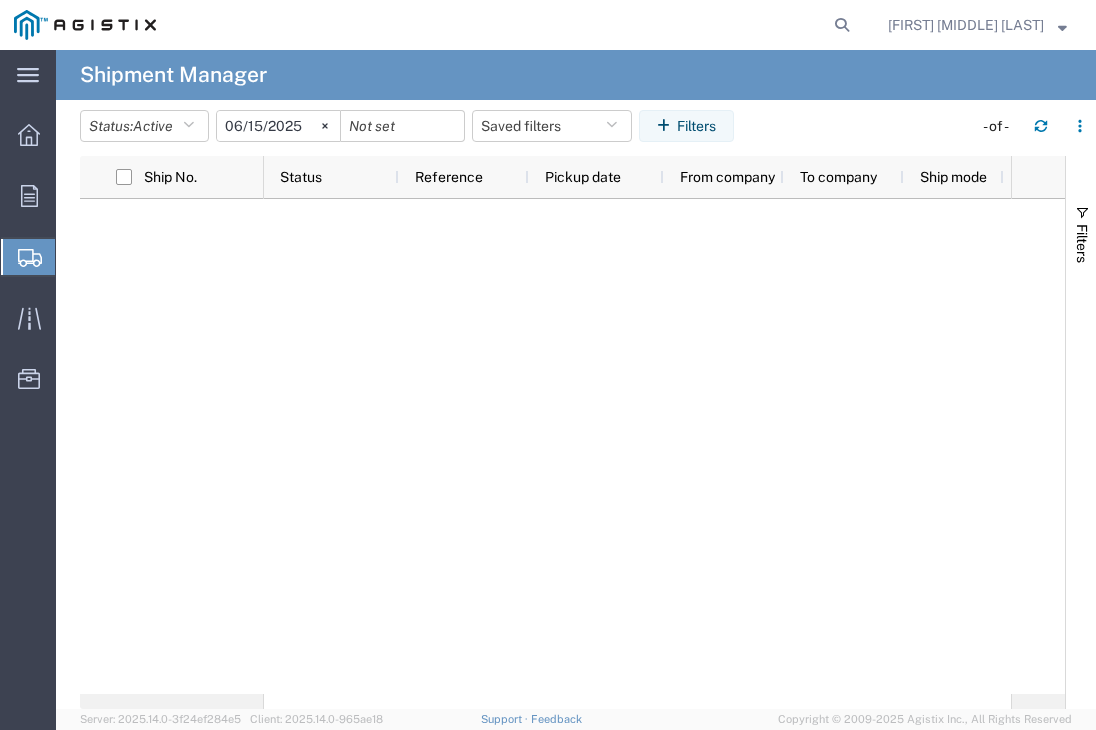 click on "Create Shipment" 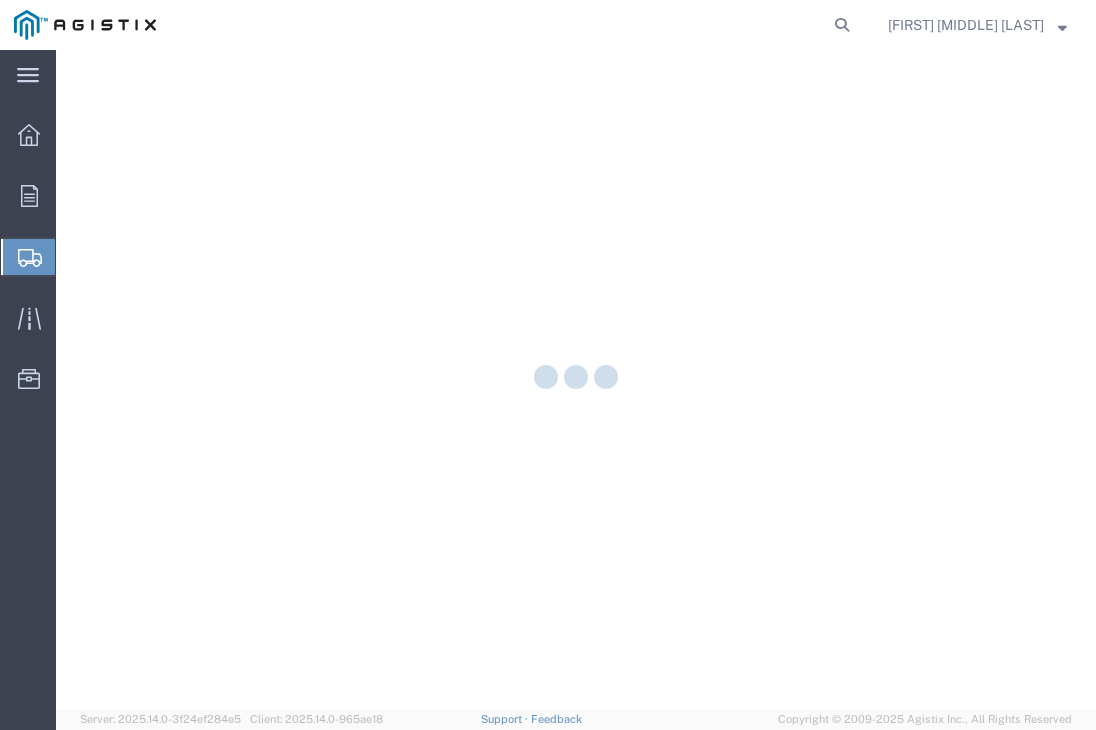 scroll, scrollTop: 0, scrollLeft: 0, axis: both 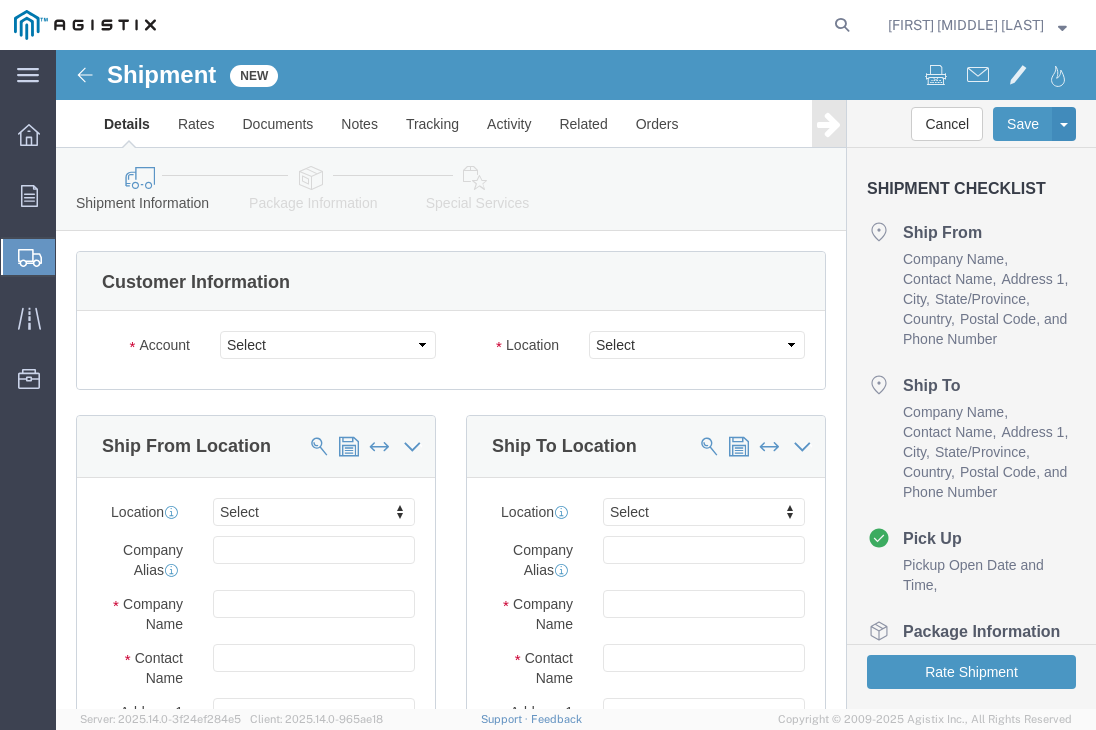 select 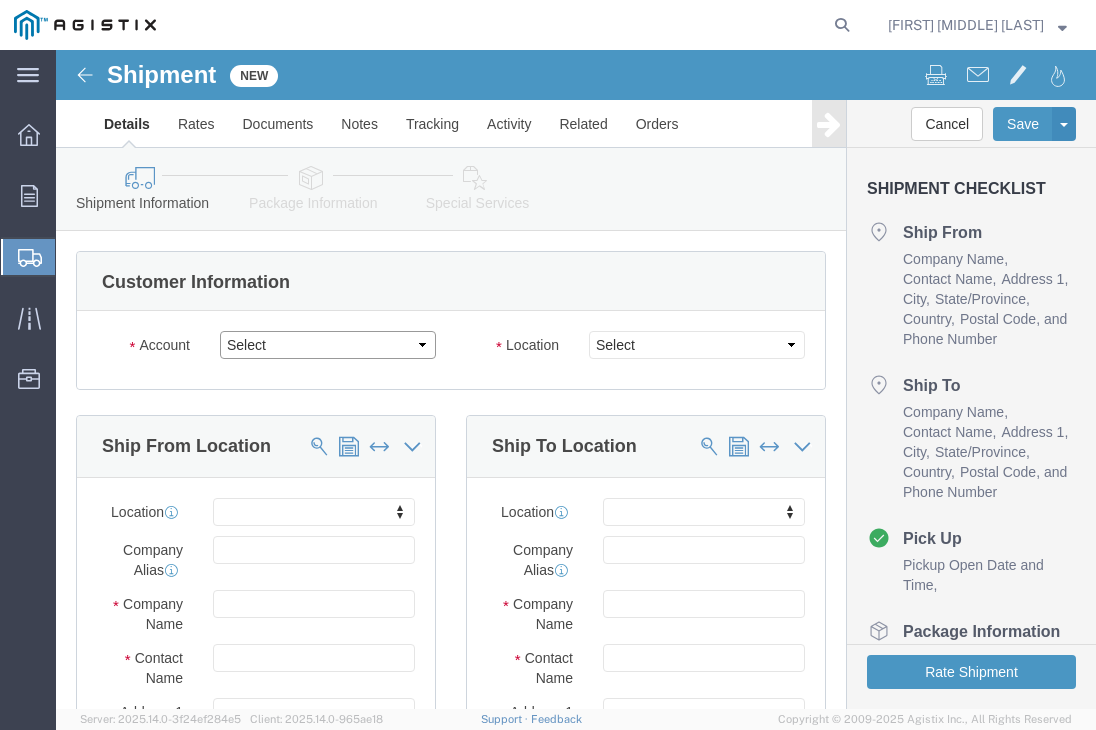 click on "Select [BRAND] [BRAND] [BRAND]" 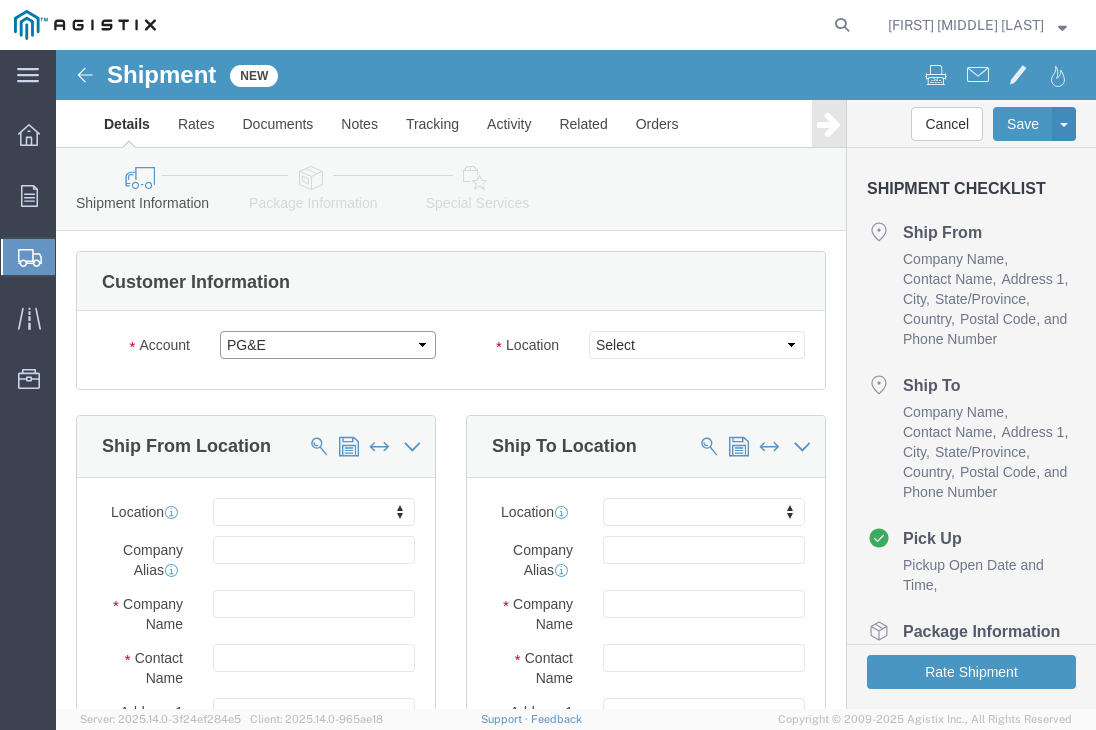 click on "Select [BRAND] [BRAND] [BRAND]" 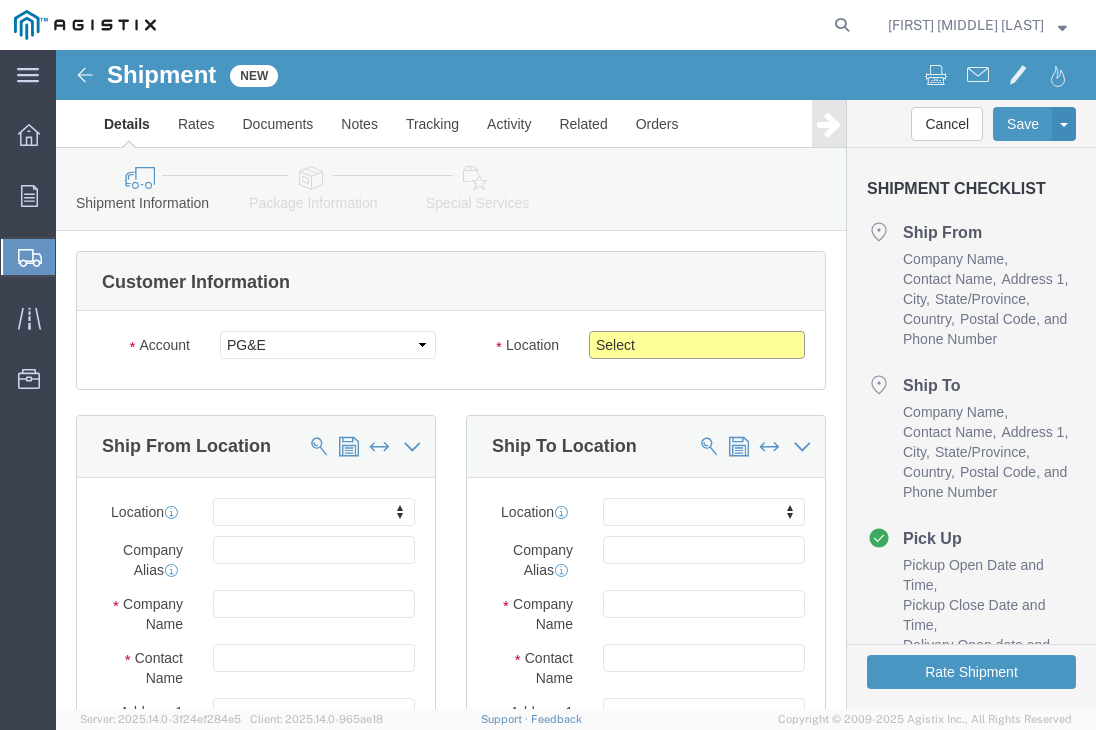 click on "Select All Others [CITY] [CITY] [CITY]" 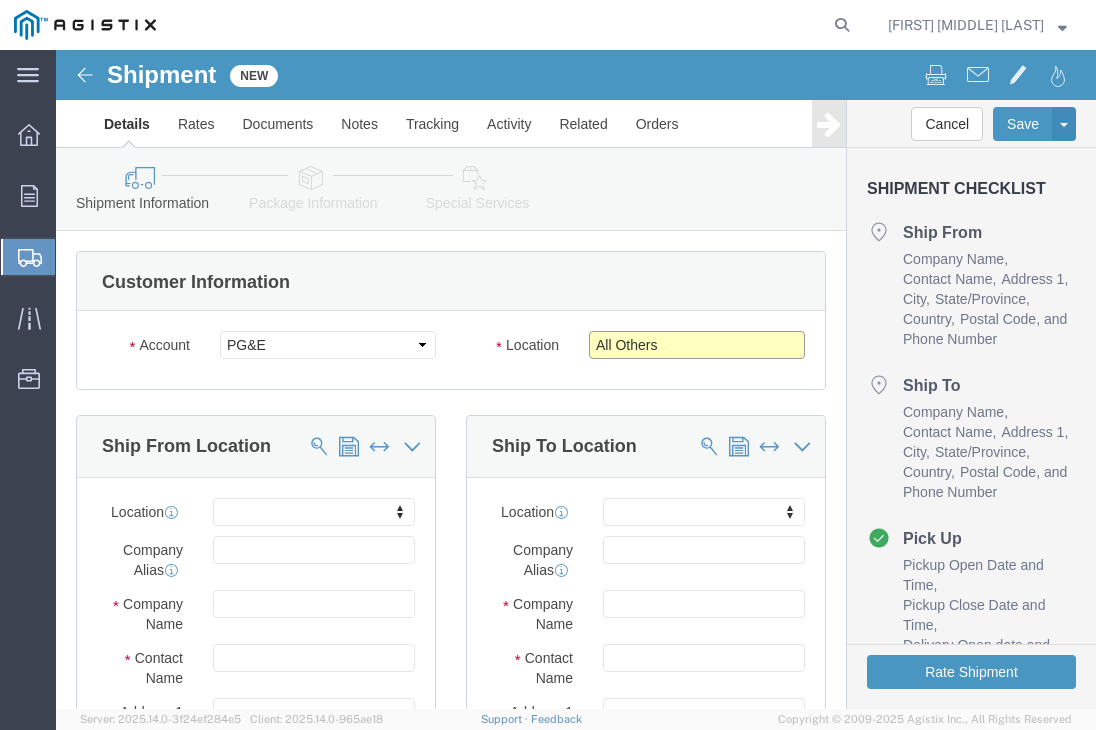 click on "Select All Others [CITY] [CITY] [CITY]" 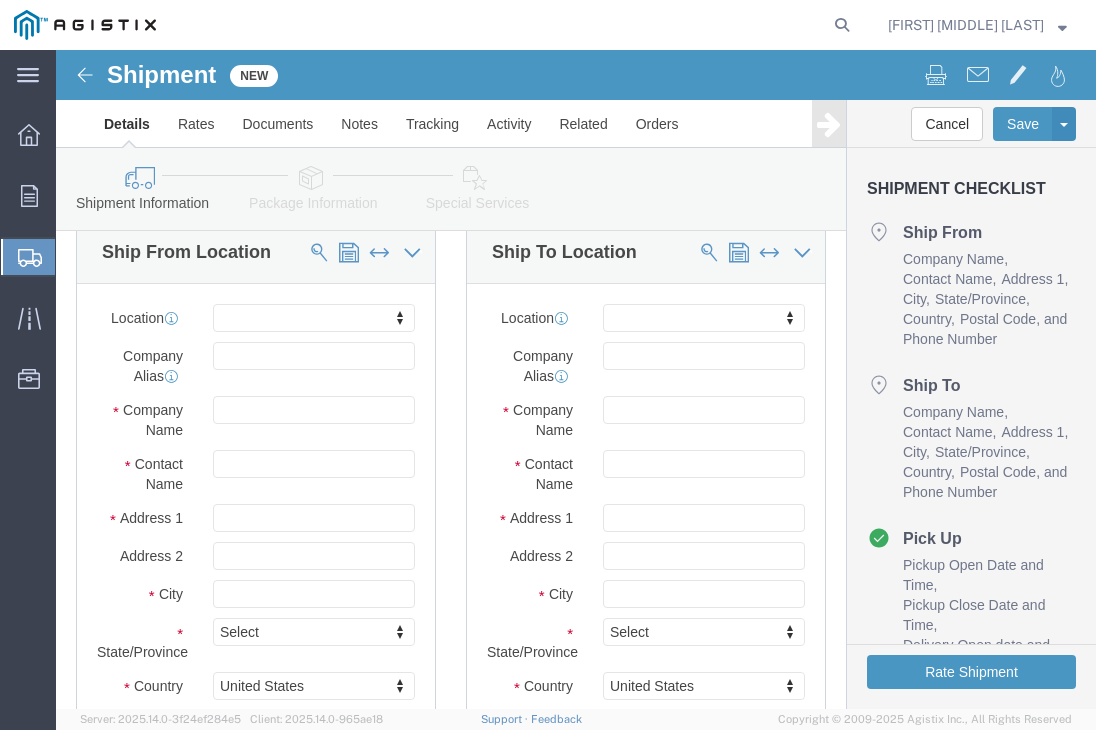 scroll, scrollTop: 200, scrollLeft: 0, axis: vertical 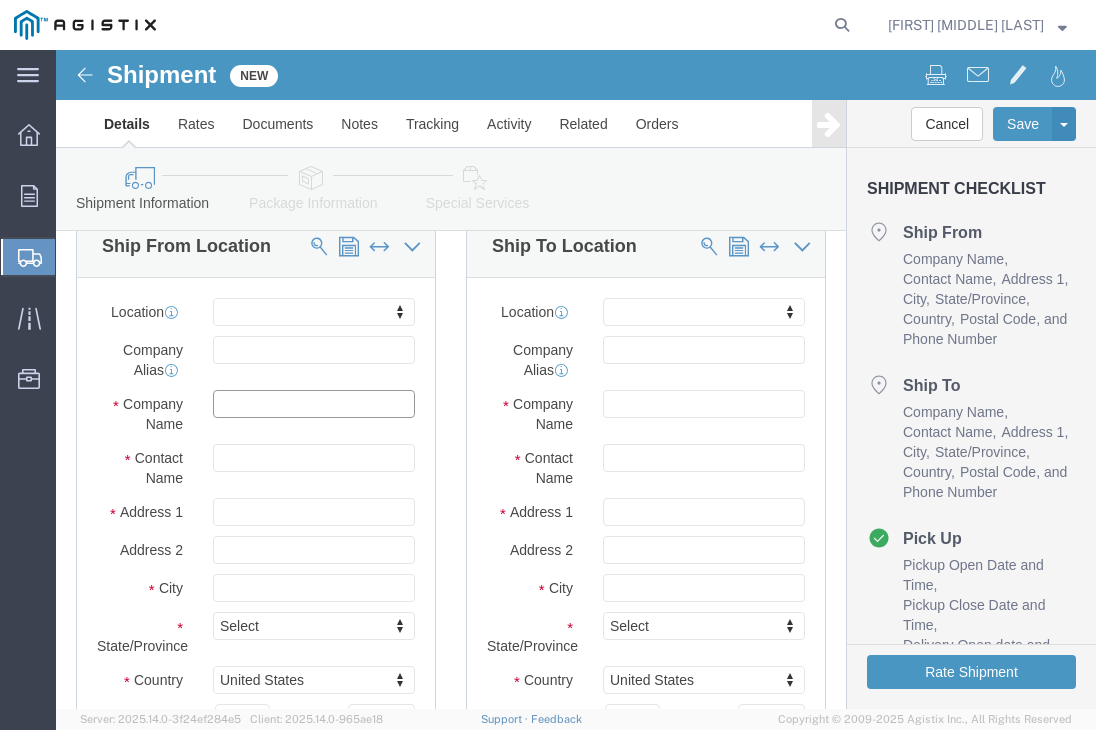 click 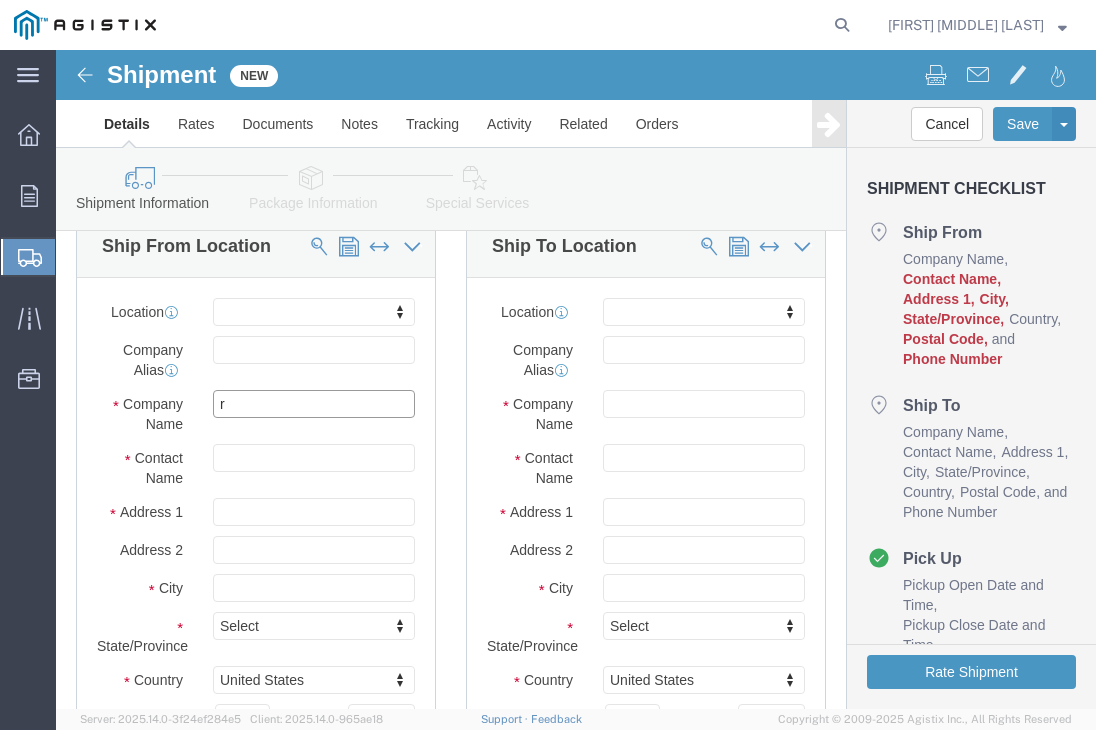 type on "[INITIAL]" 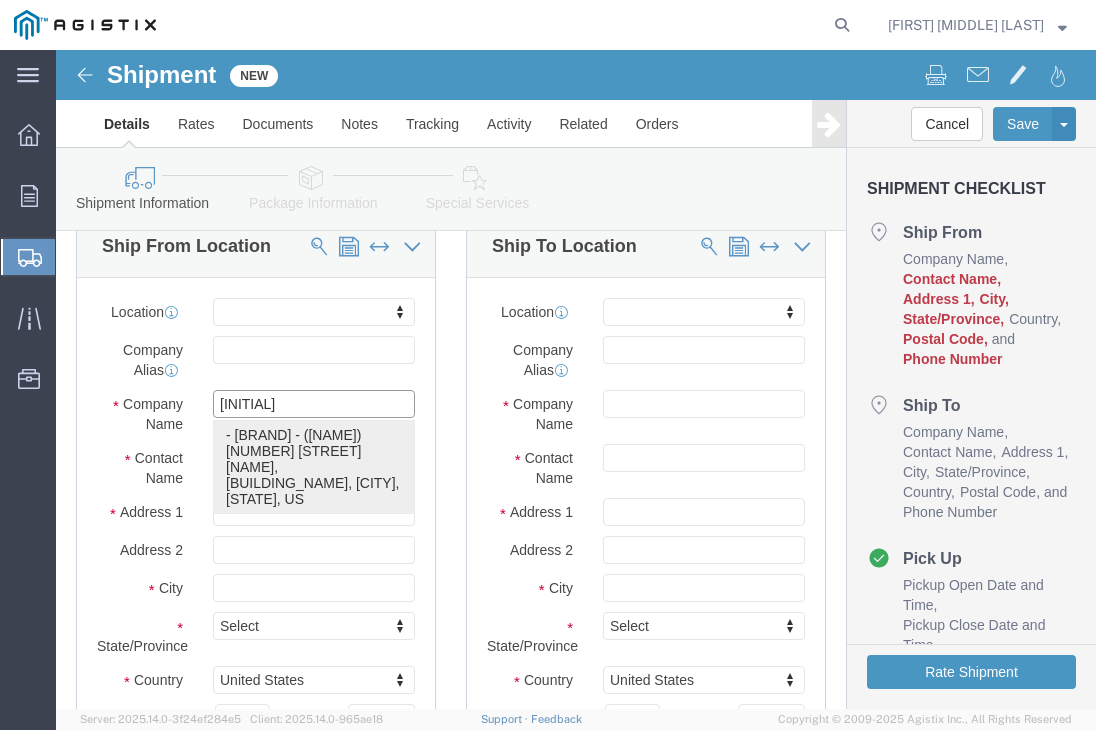 click on "- [BRAND] - ([NAME]) [NUMBER] [STREET], [CITY], [STATE], US" 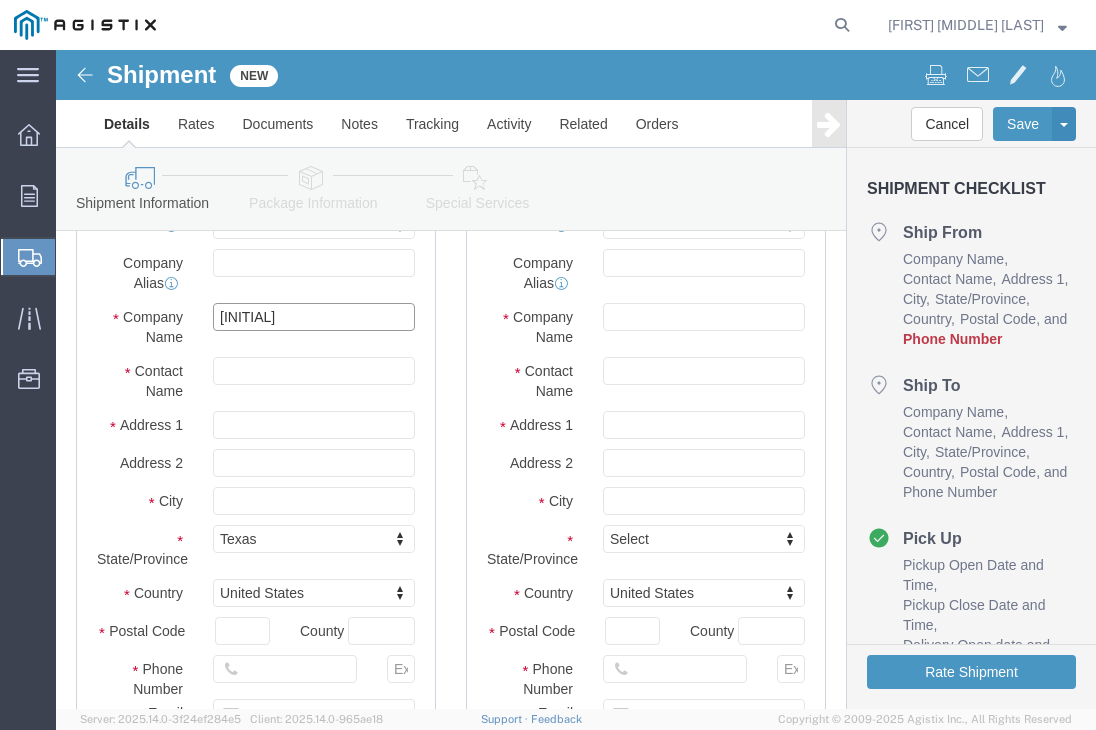 scroll, scrollTop: 200, scrollLeft: 0, axis: vertical 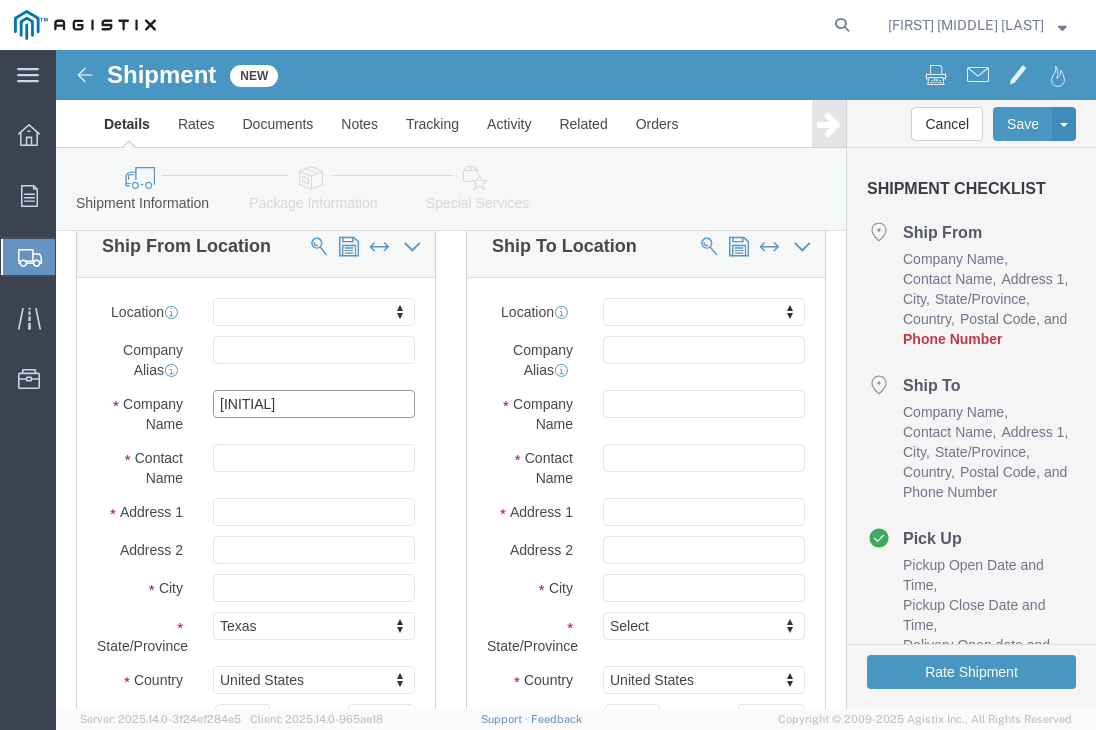 type on "[NAME] CHB OF TX, LLC." 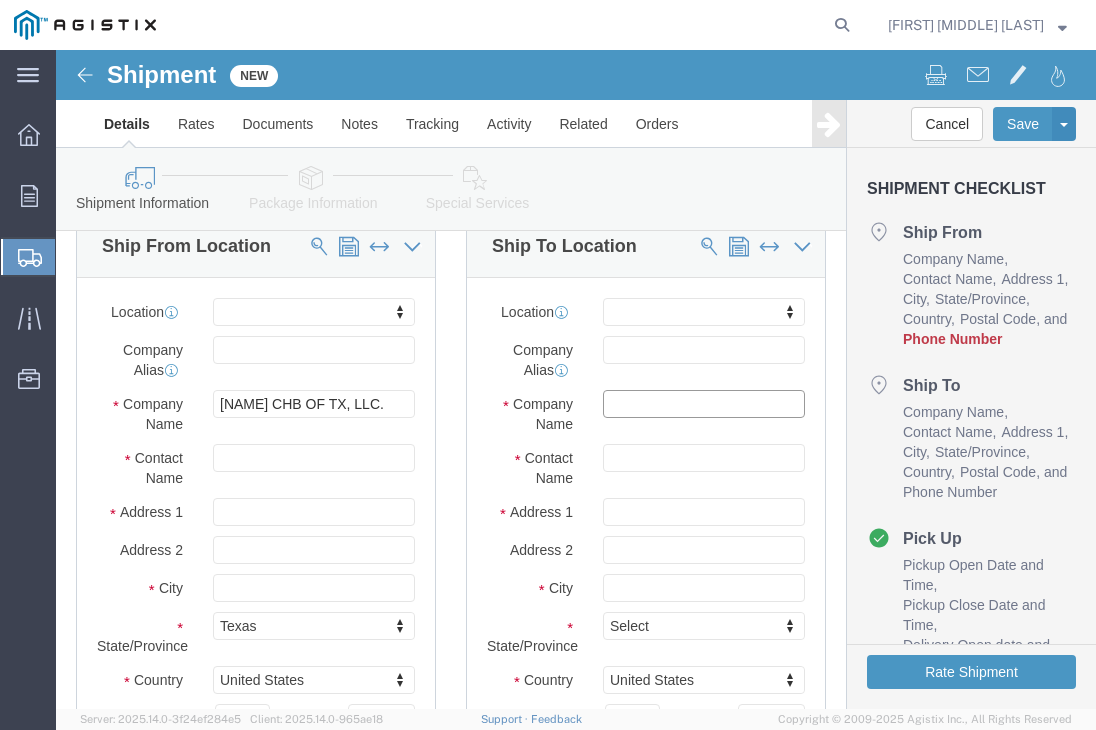 click 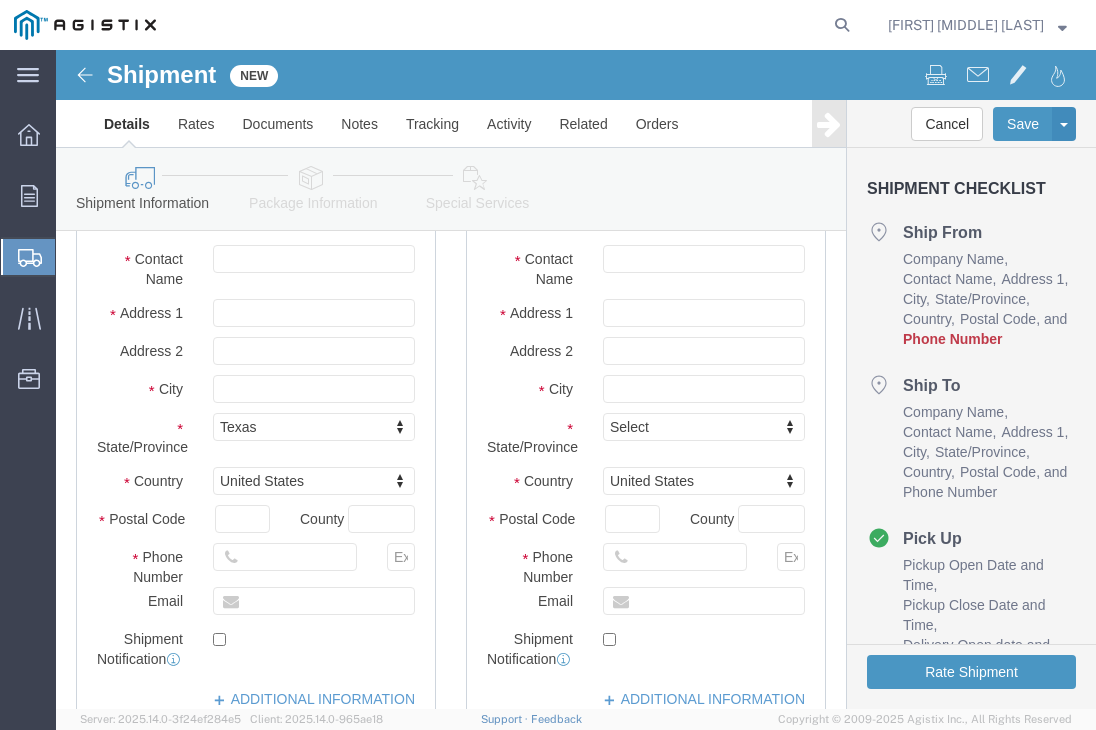 scroll, scrollTop: 400, scrollLeft: 0, axis: vertical 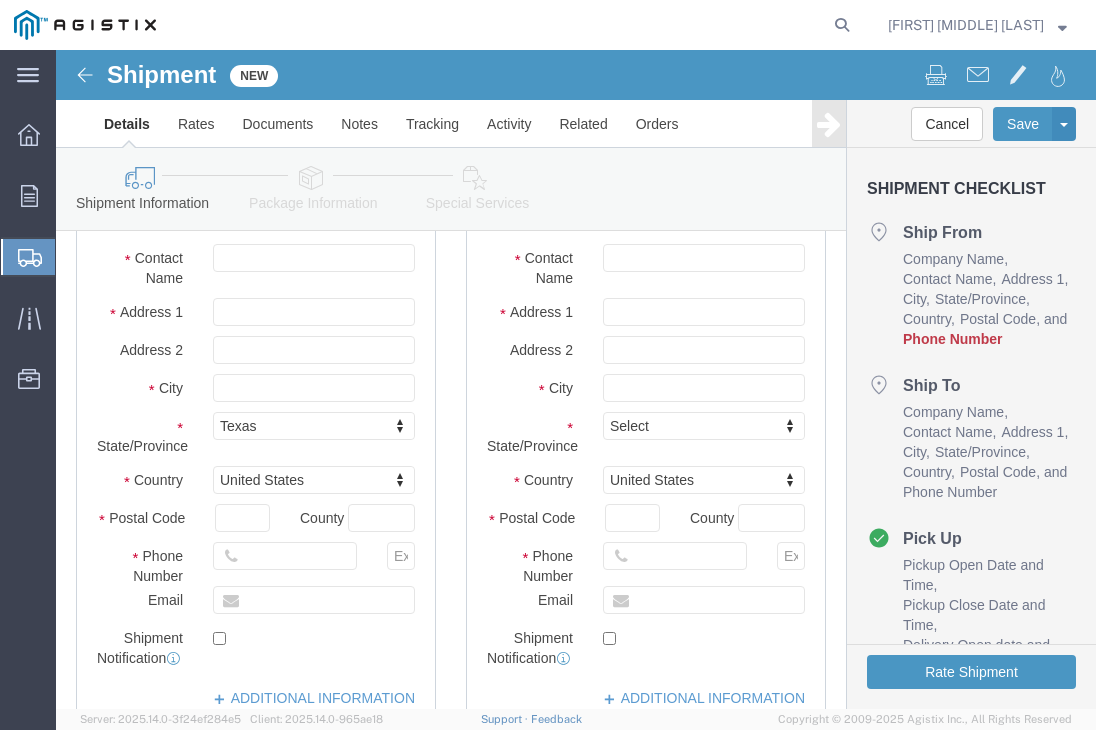drag, startPoint x: 177, startPoint y: 507, endPoint x: 196, endPoint y: 484, distance: 29.832869 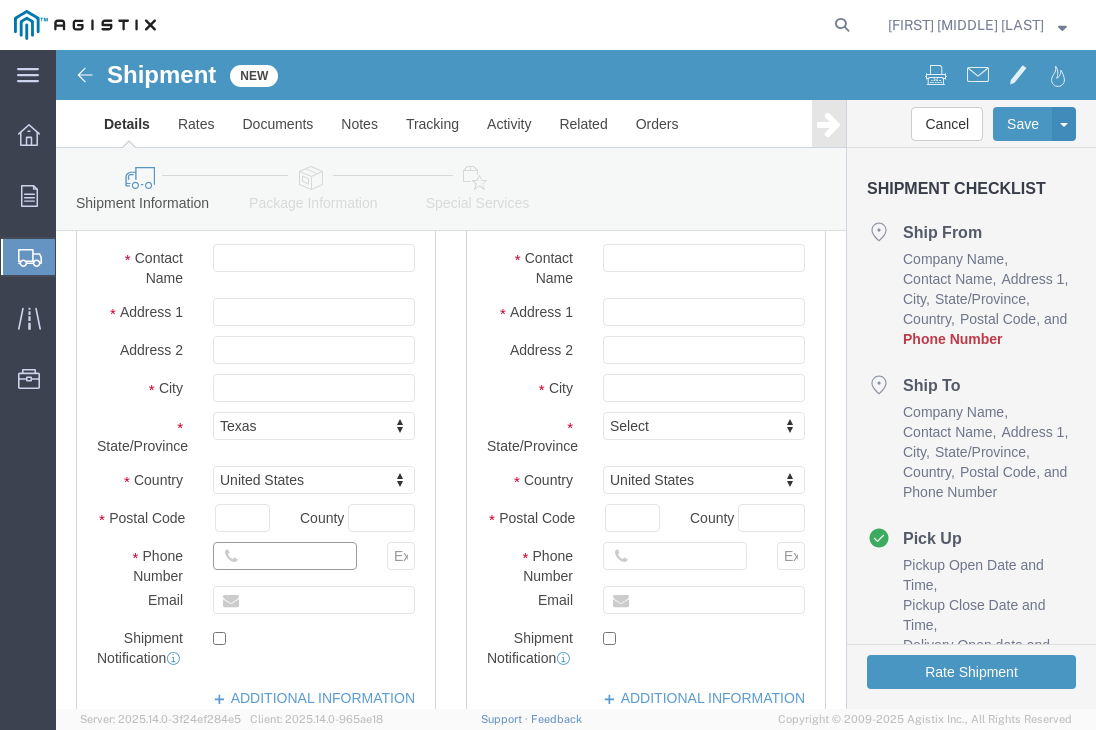 click 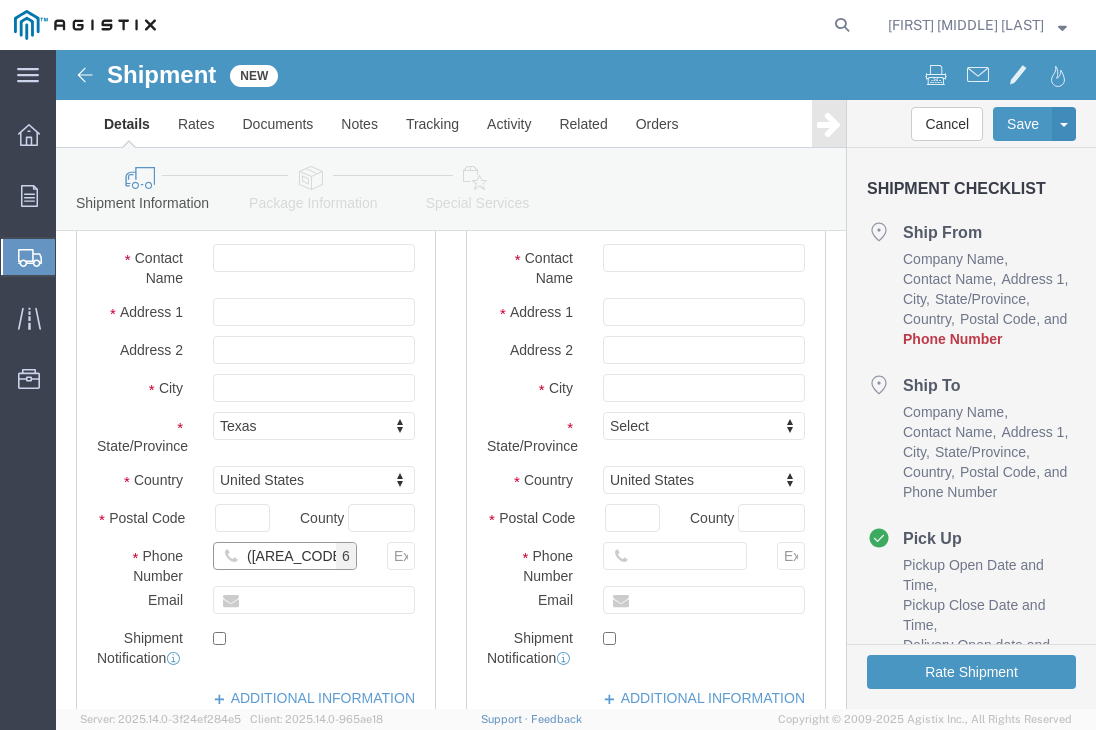 scroll, scrollTop: 0, scrollLeft: 9, axis: horizontal 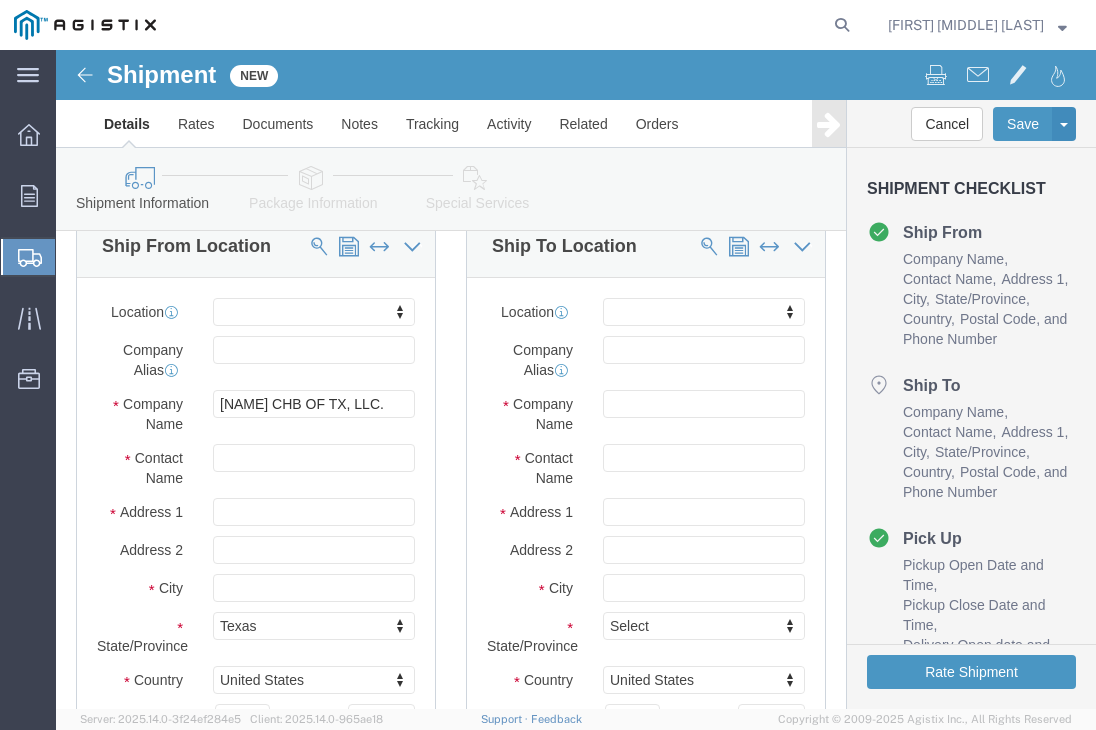 type on "([AREA_CODE]) [PHONE]" 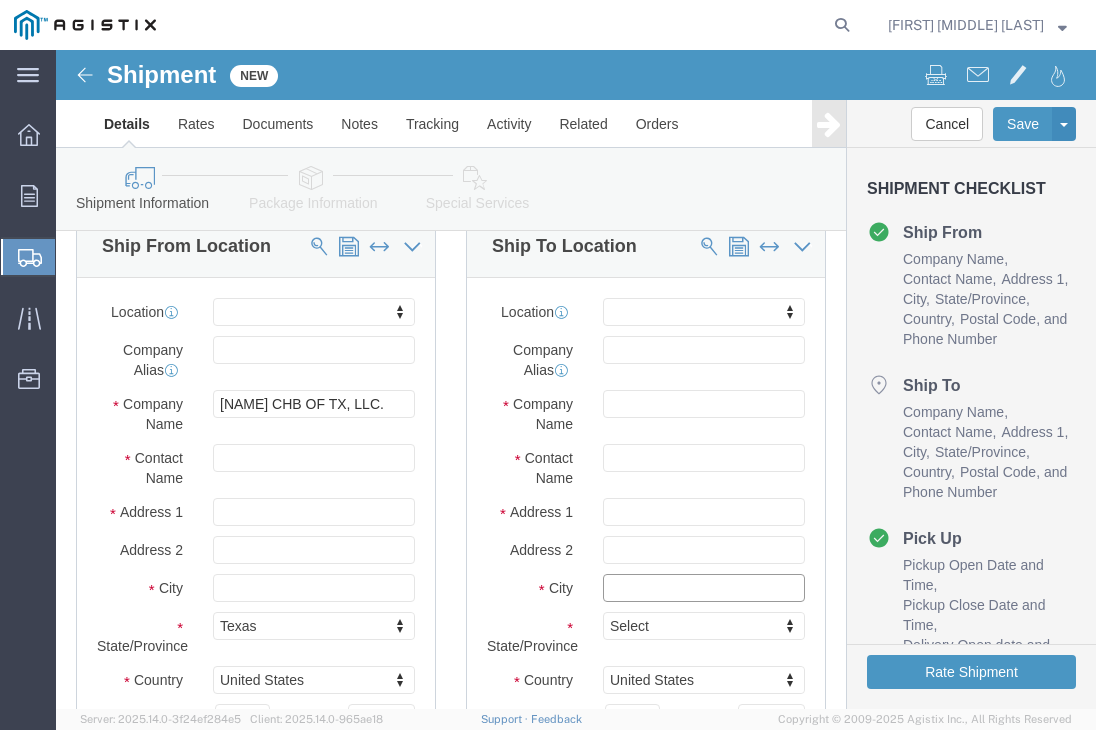 click 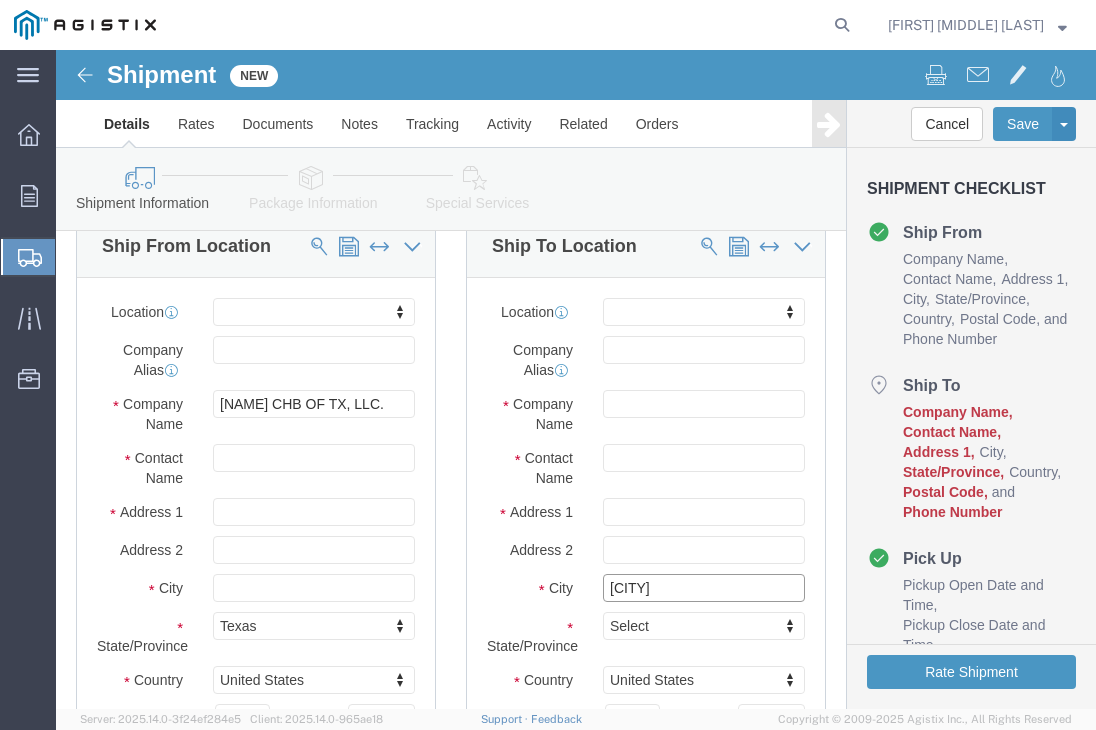 type on "FREMONT" 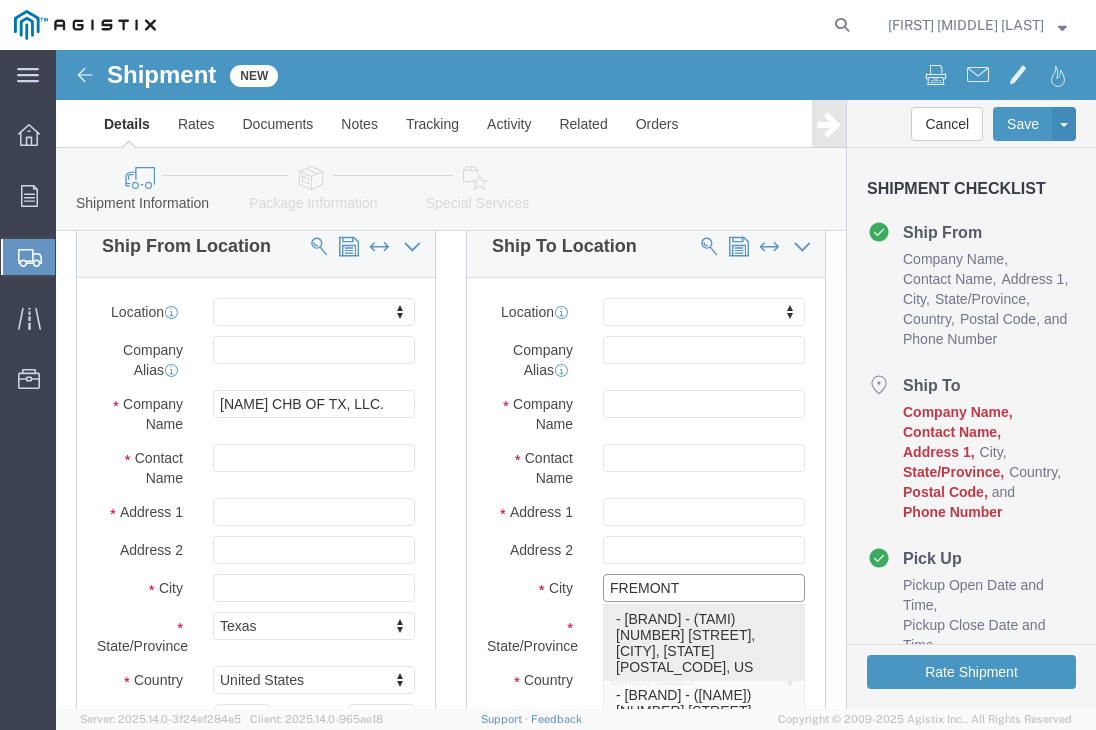 click on "- [BRAND] - (TAMI) [NUMBER] [STREET], [CITY], [STATE] [POSTAL_CODE], US" 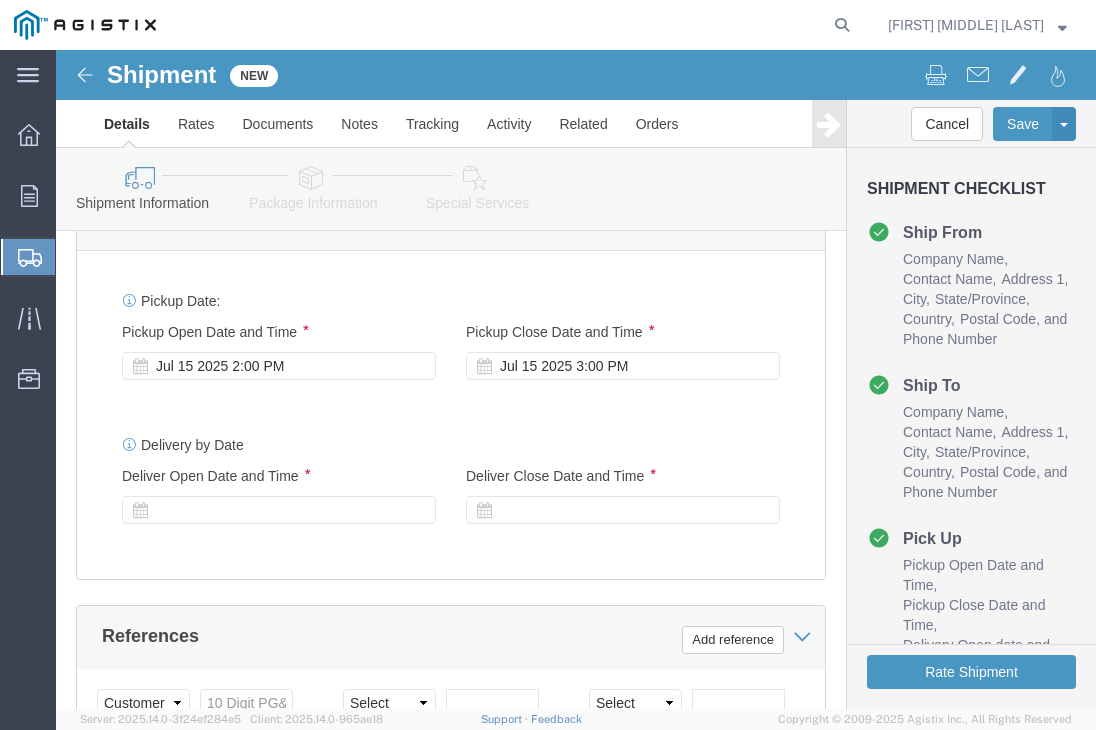scroll, scrollTop: 1000, scrollLeft: 0, axis: vertical 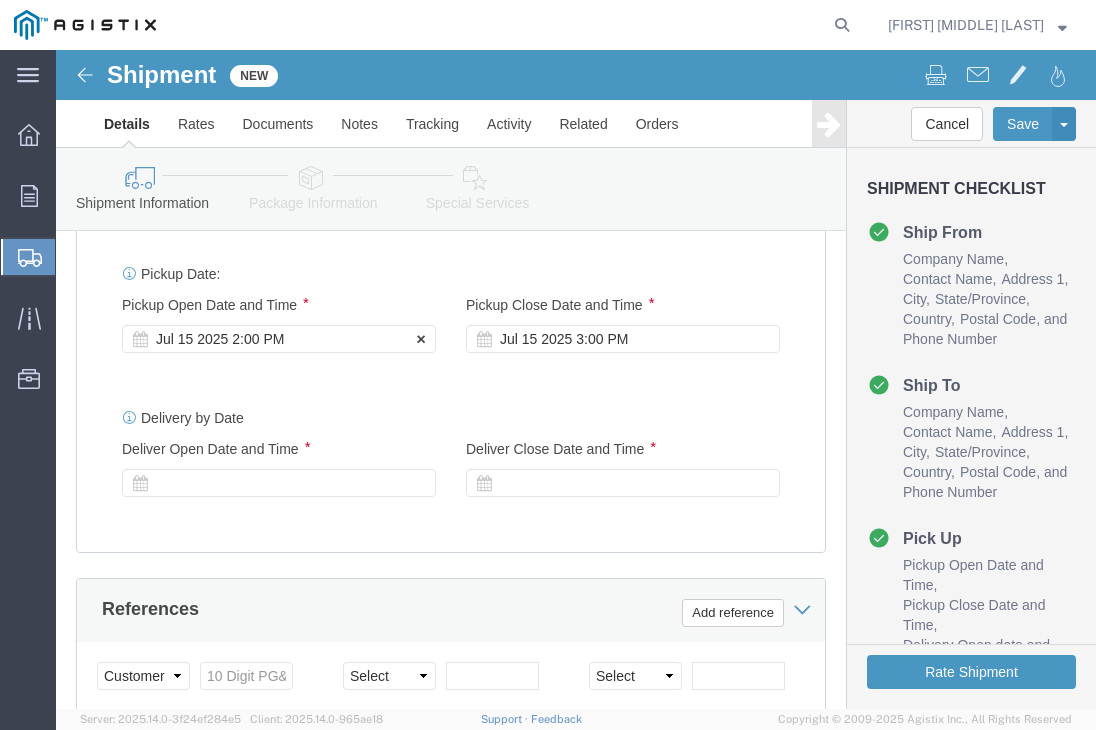 type on "FREMONT" 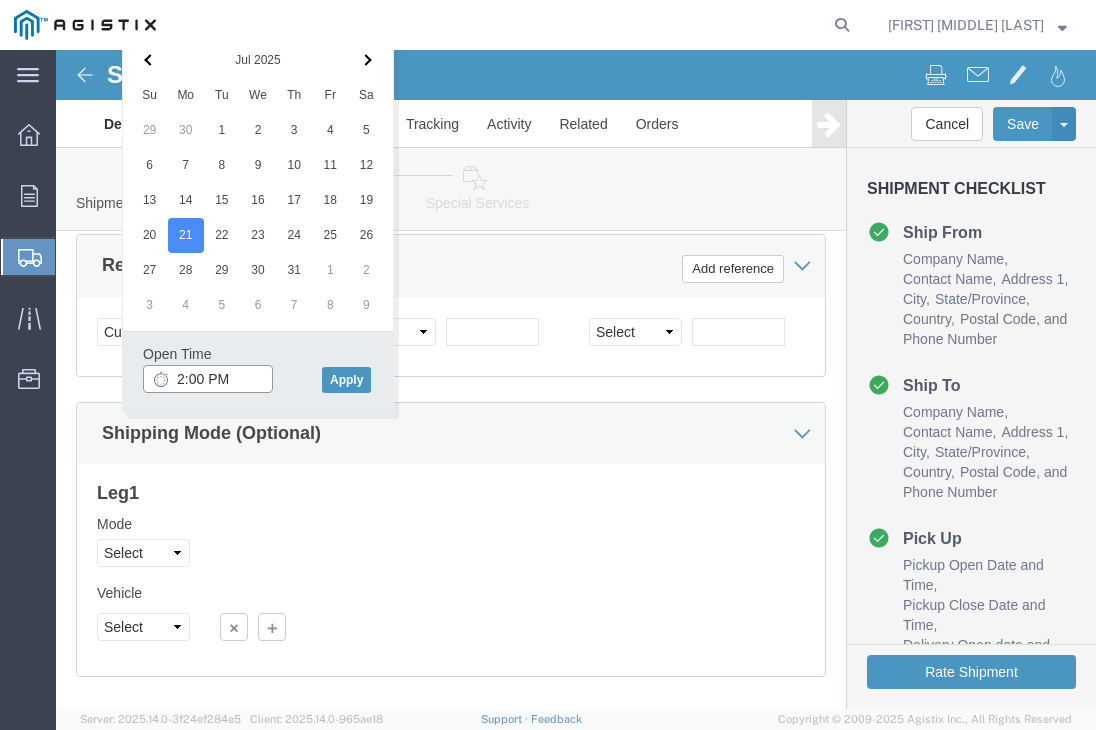 click on "2:00 PM" 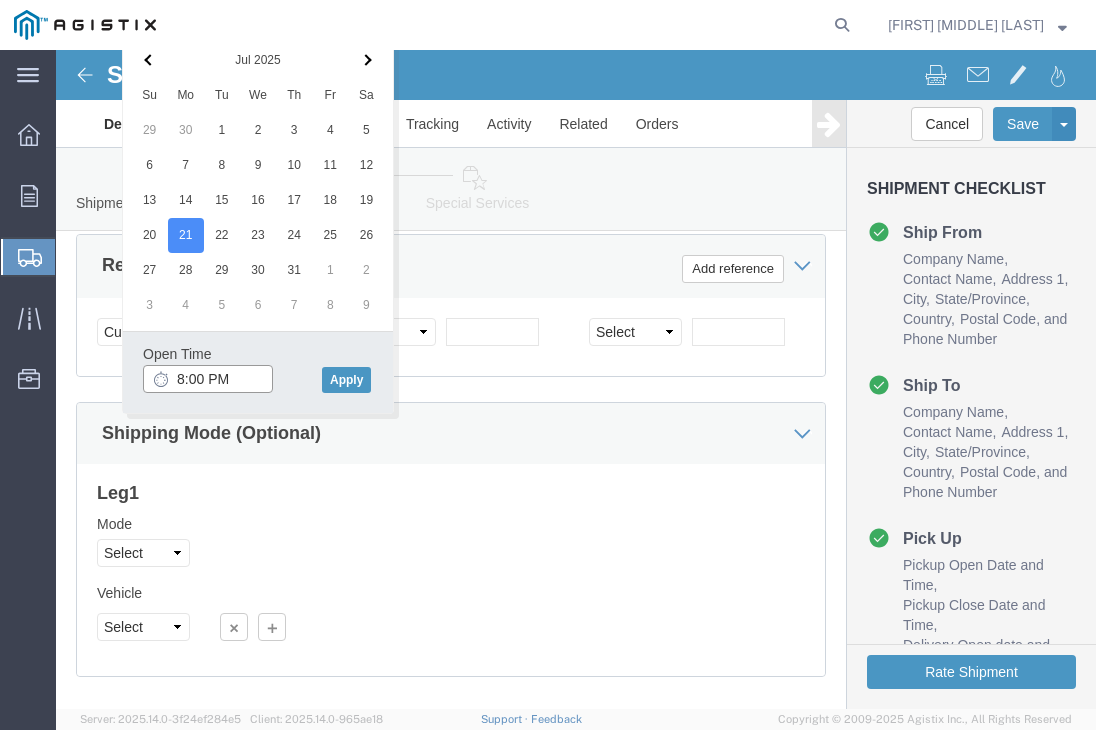 click on "8:00 PM" 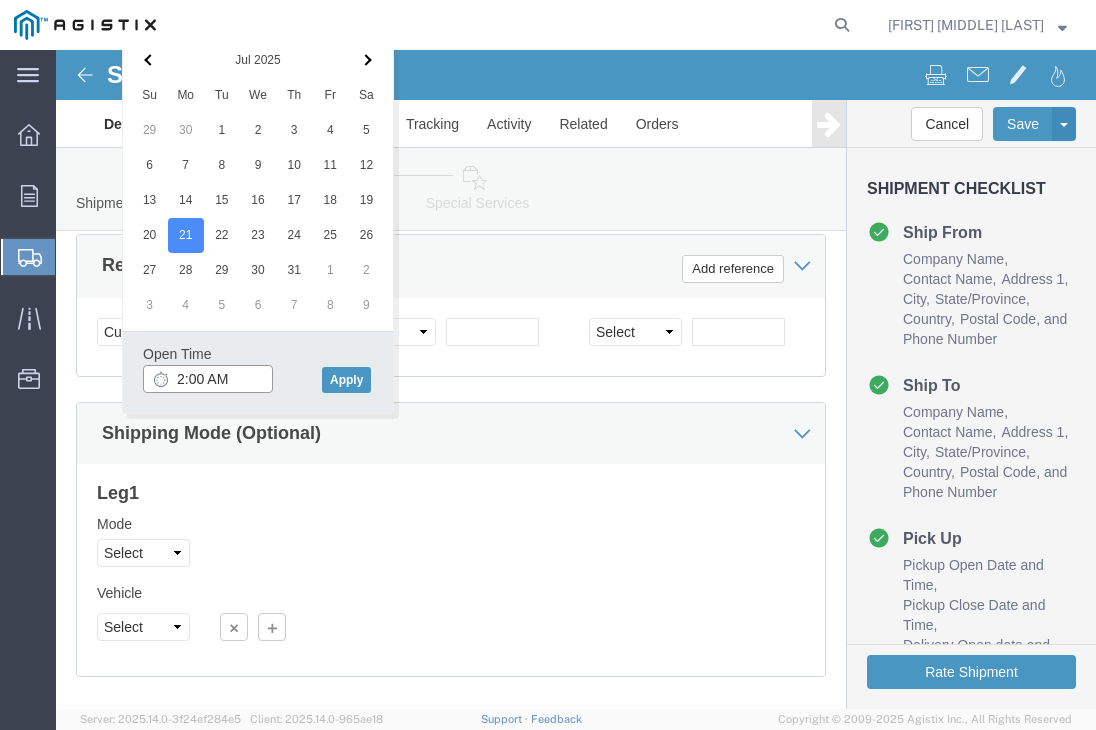 click on "2:00 AM" 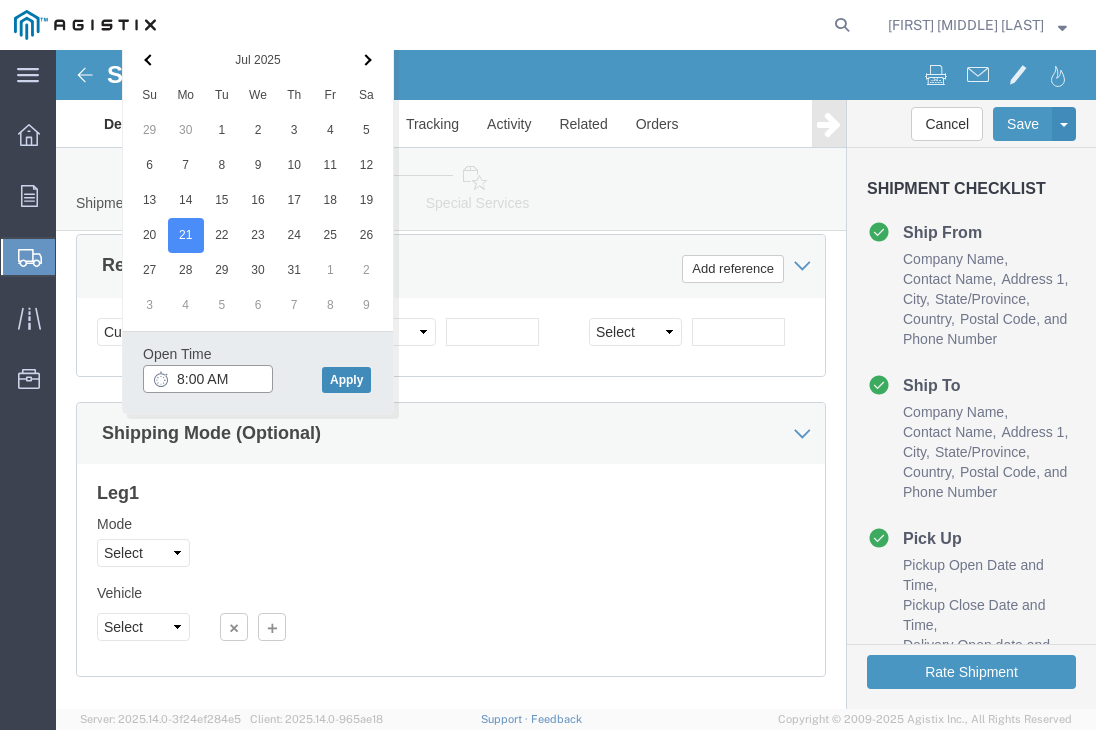 type on "8:00 AM" 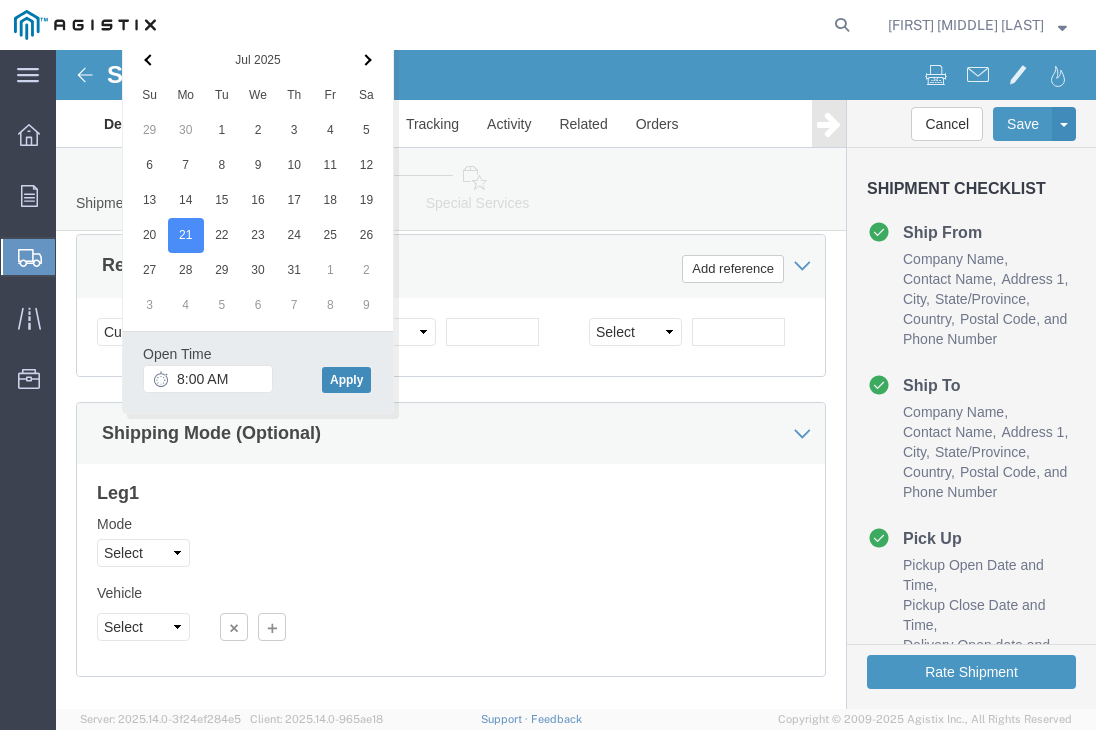 click on "Apply" 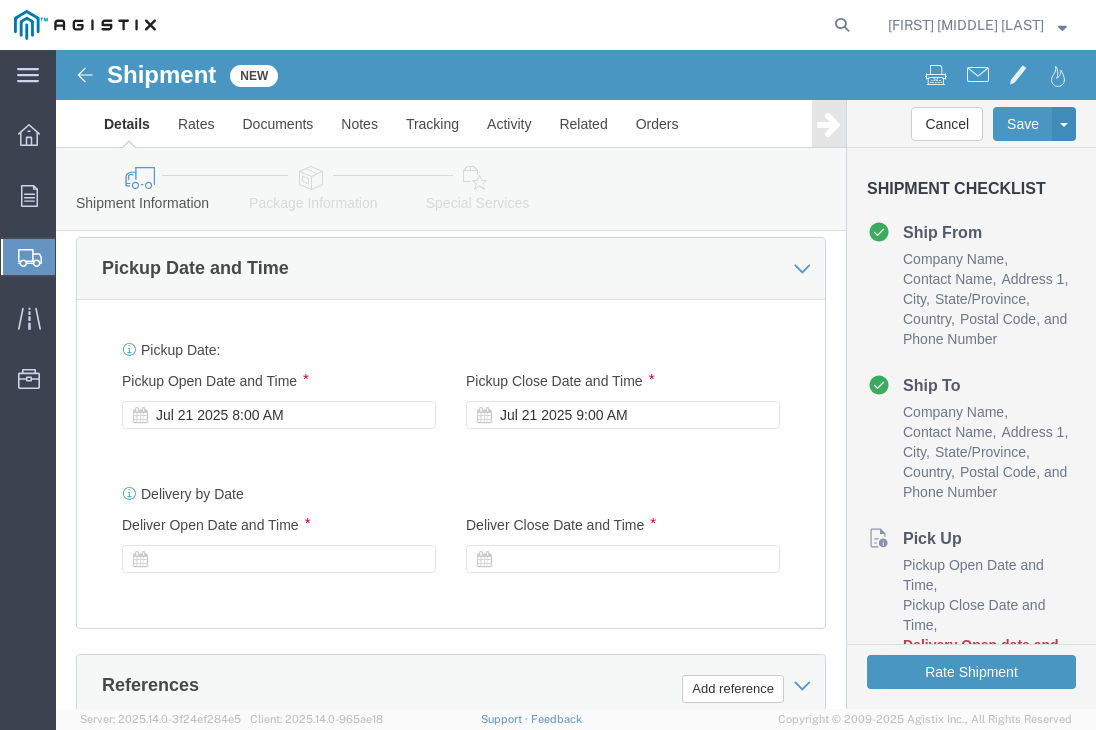 scroll, scrollTop: 844, scrollLeft: 0, axis: vertical 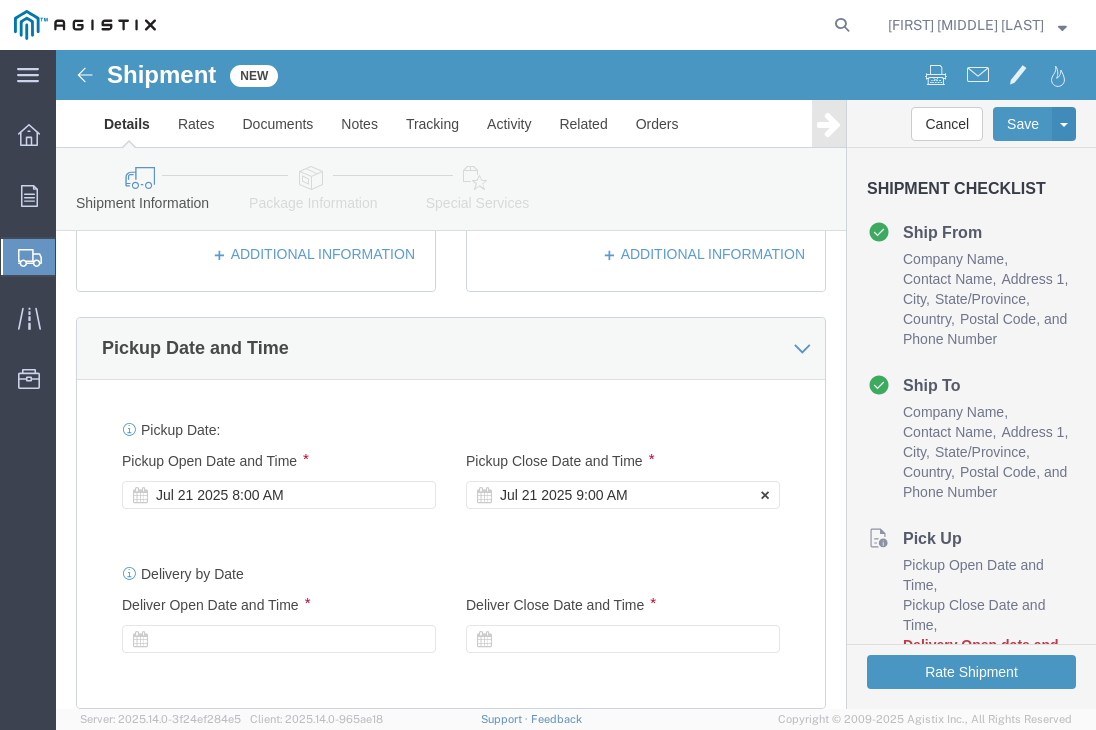click on "Jul 21 2025 9:00 AM" 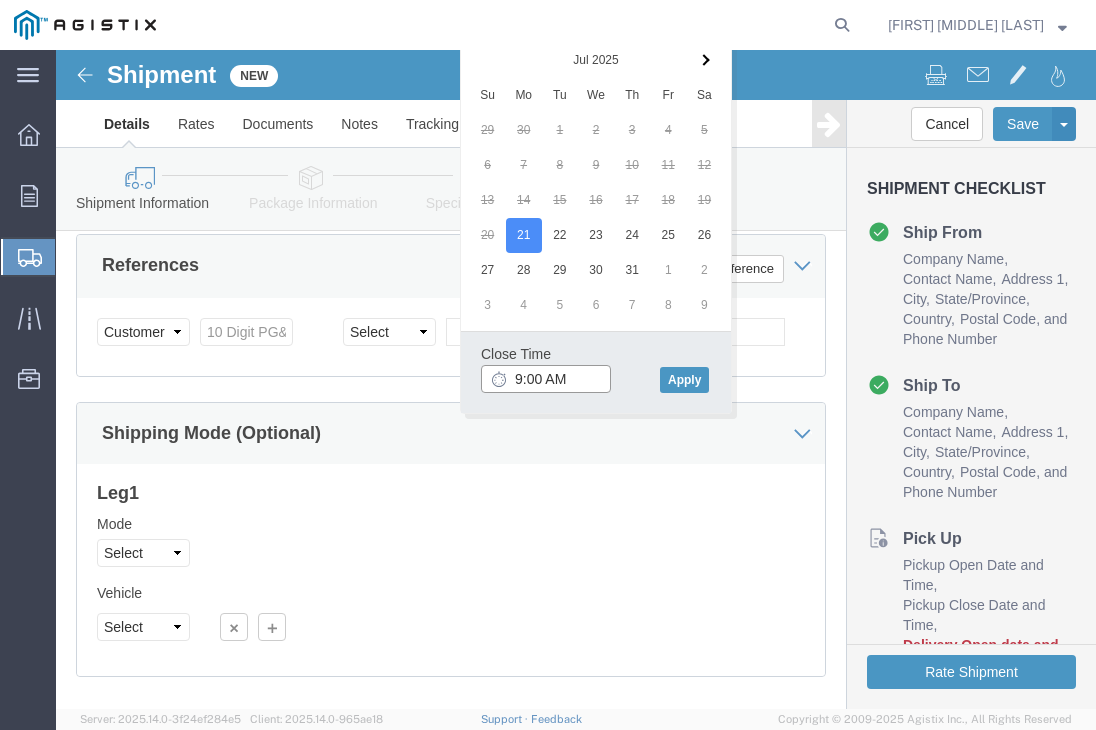 click on "9:00 AM" 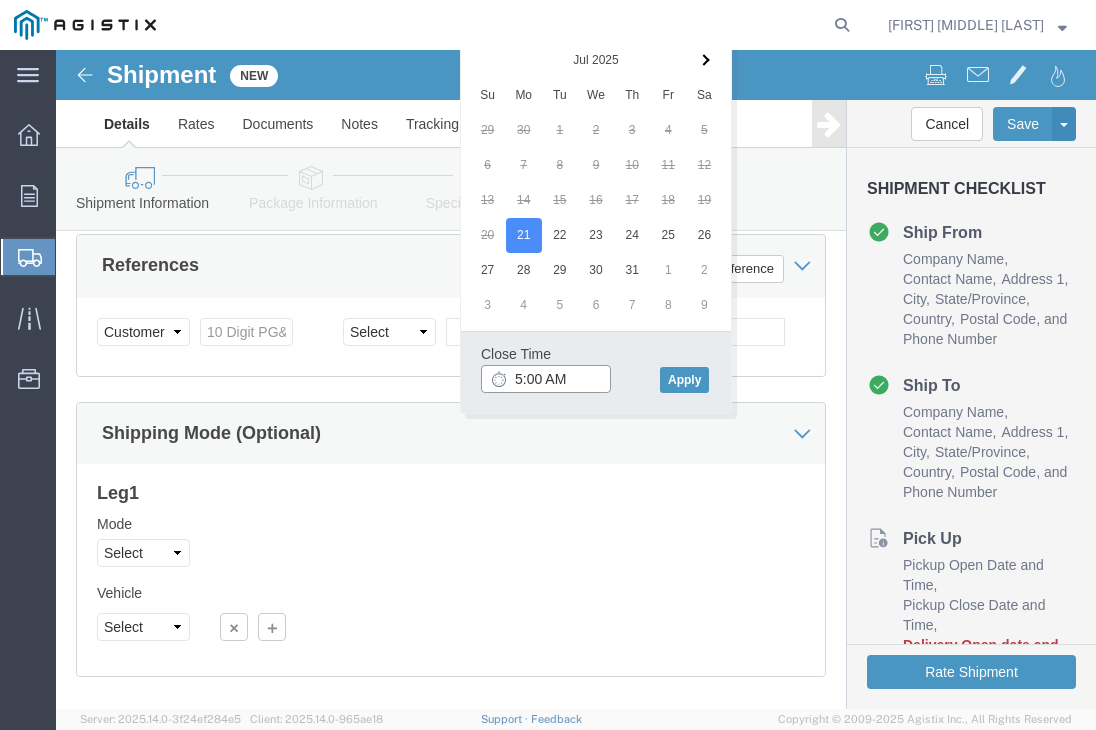 click on "5:00 AM" 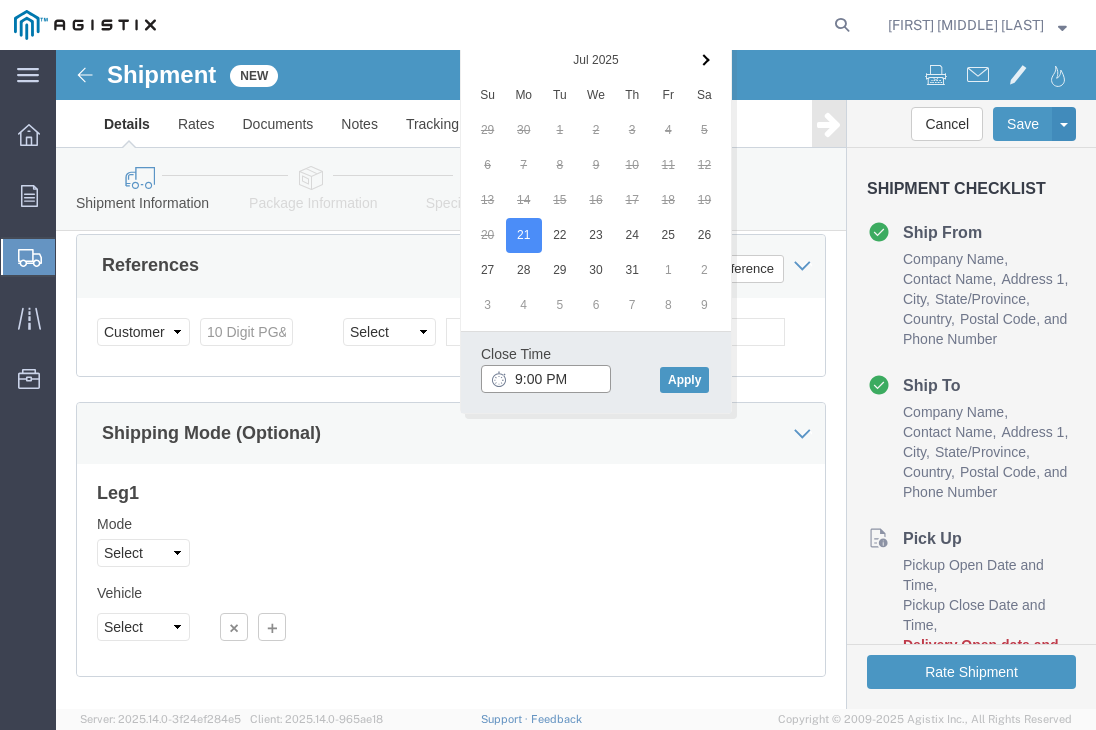 click on "9:00 PM" 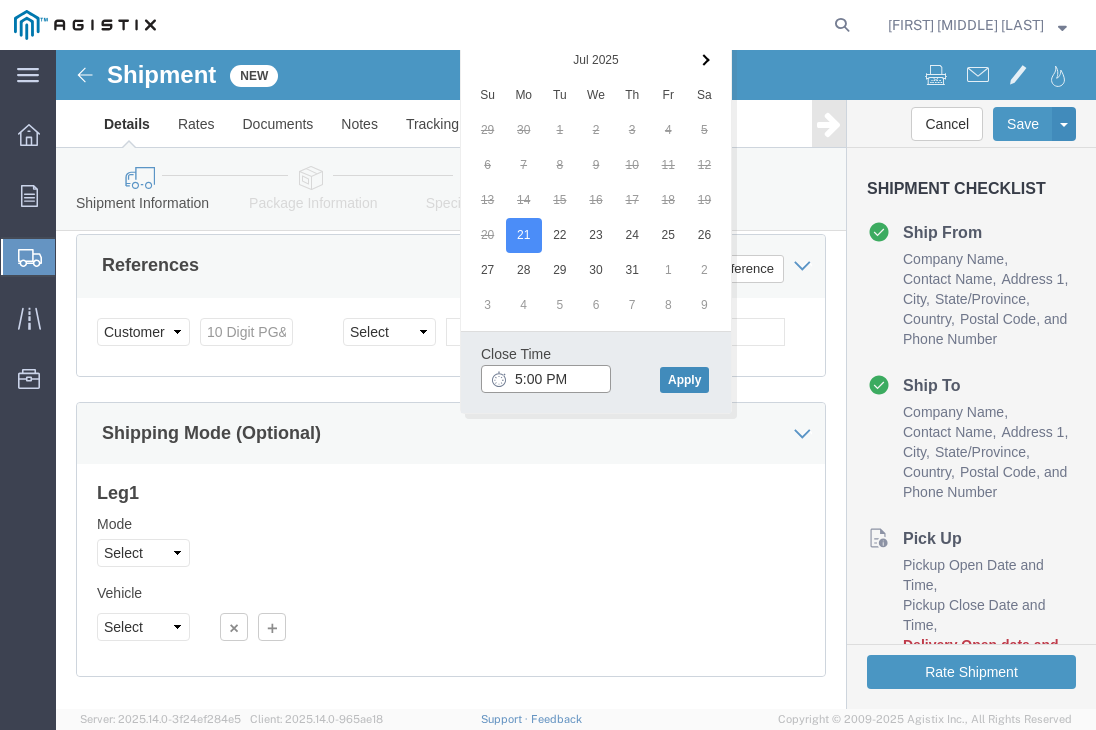 type on "5:00 PM" 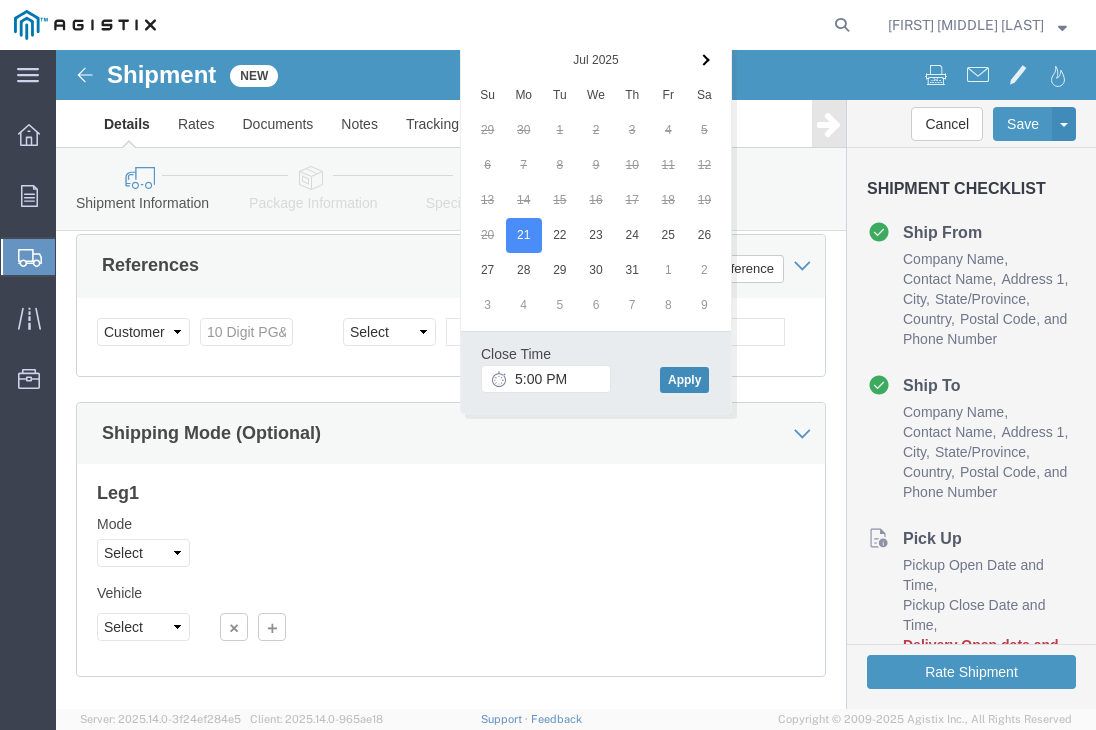 click on "Apply" 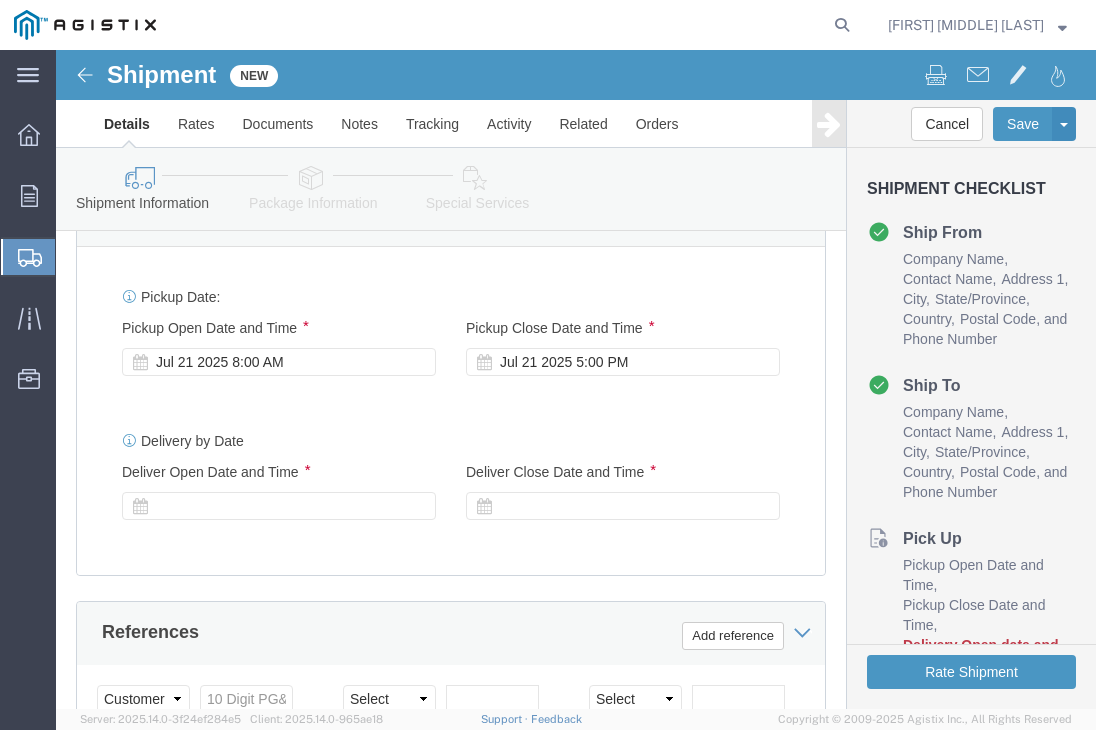 scroll, scrollTop: 944, scrollLeft: 0, axis: vertical 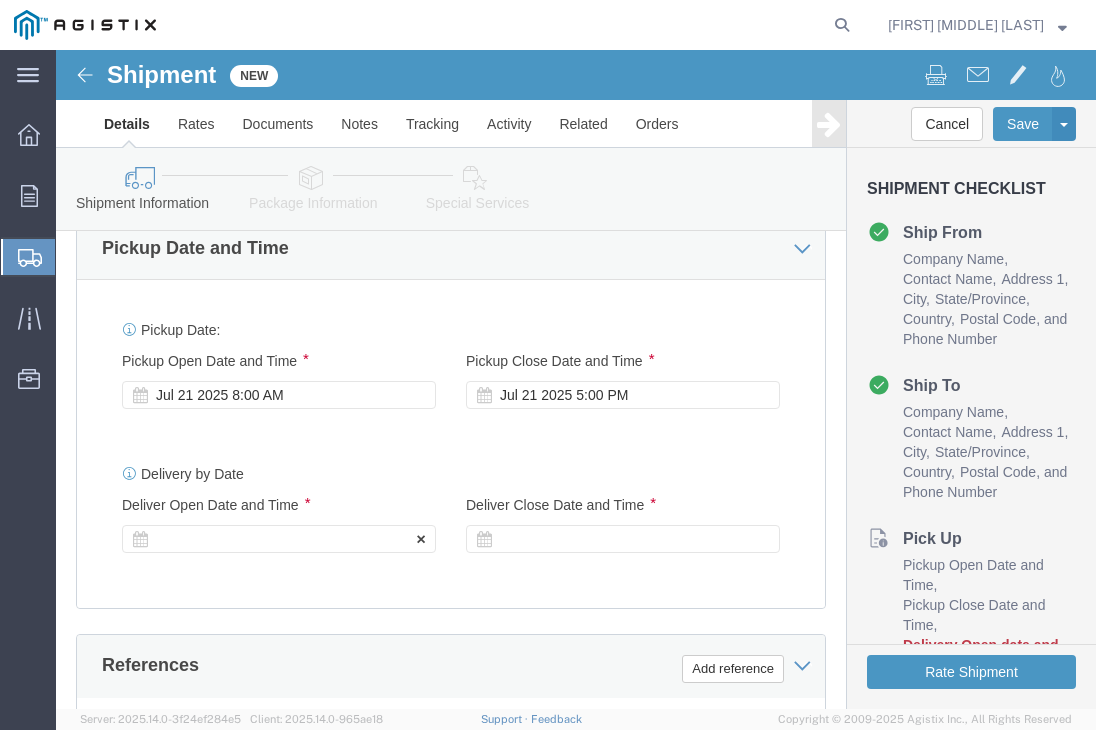 click 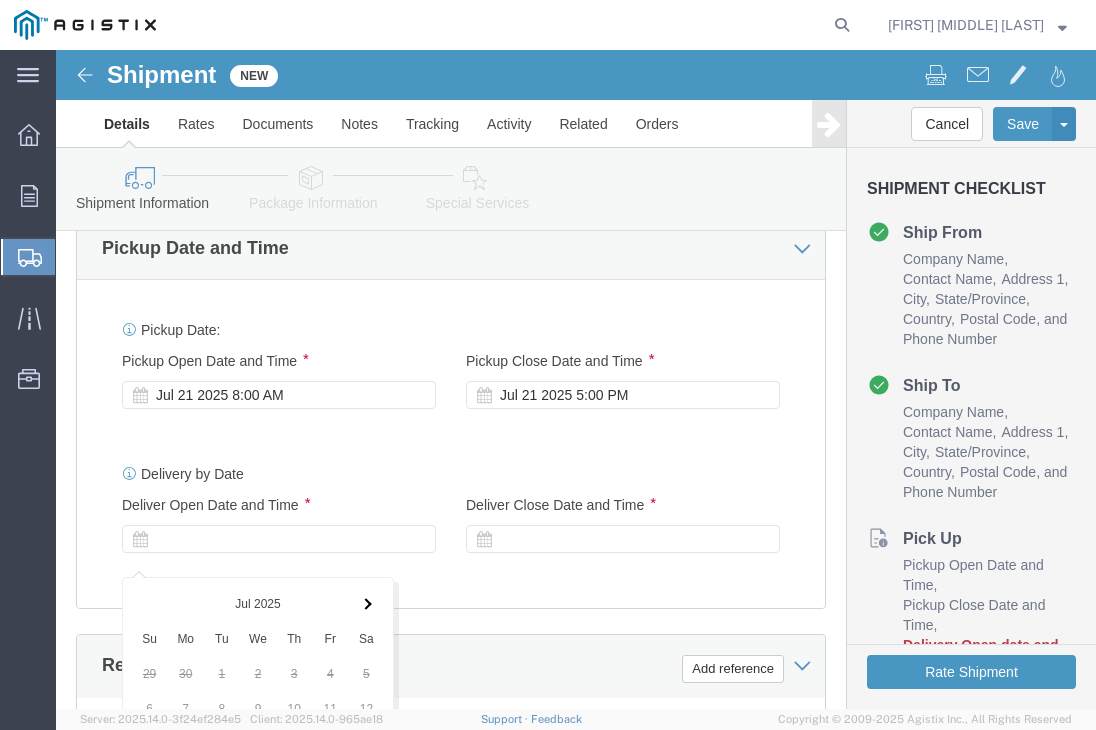 scroll, scrollTop: 1472, scrollLeft: 0, axis: vertical 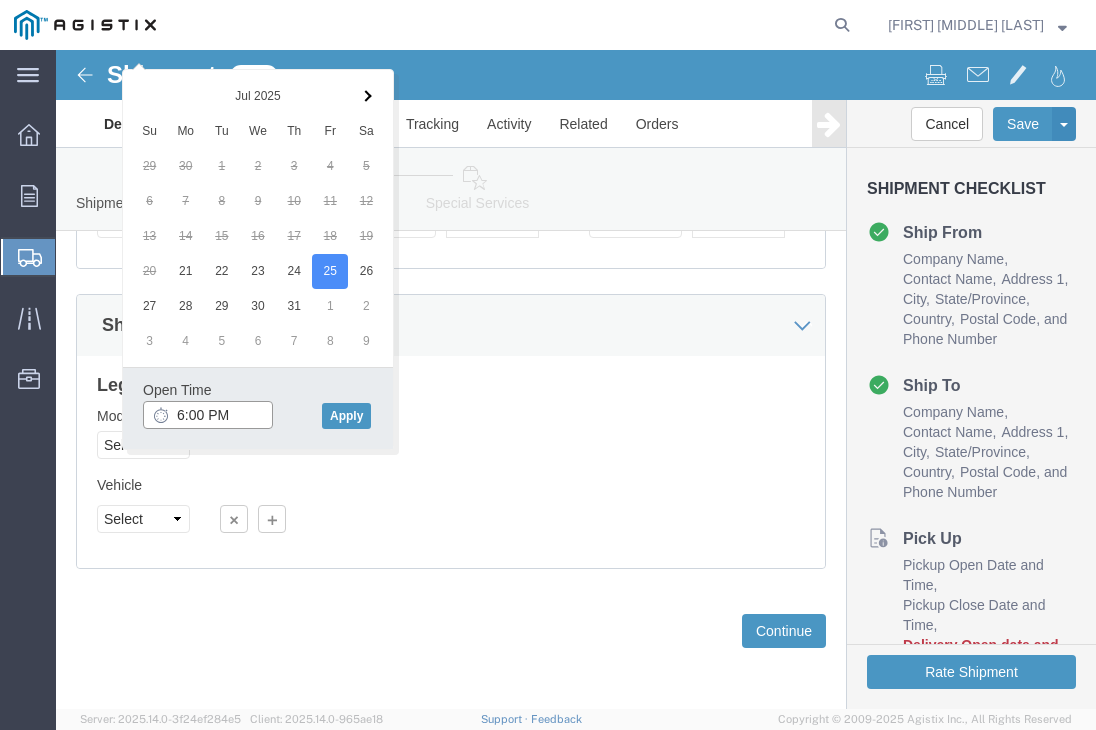 click on "6:00 PM" 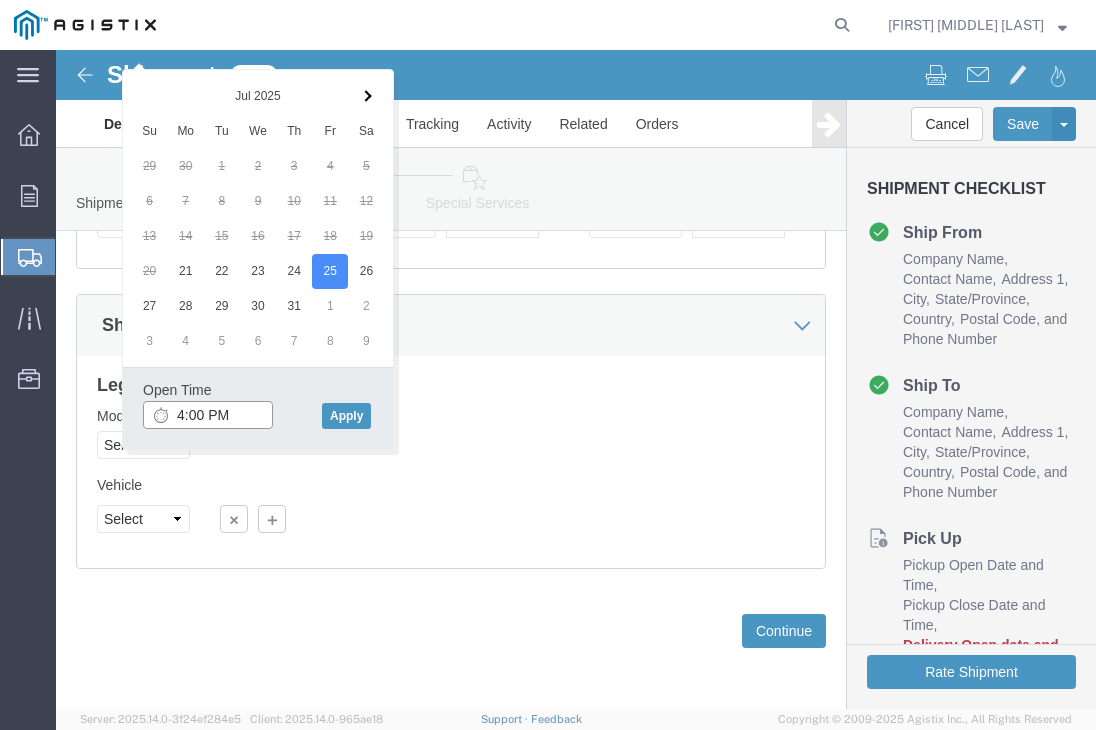 click on "4:00 PM" 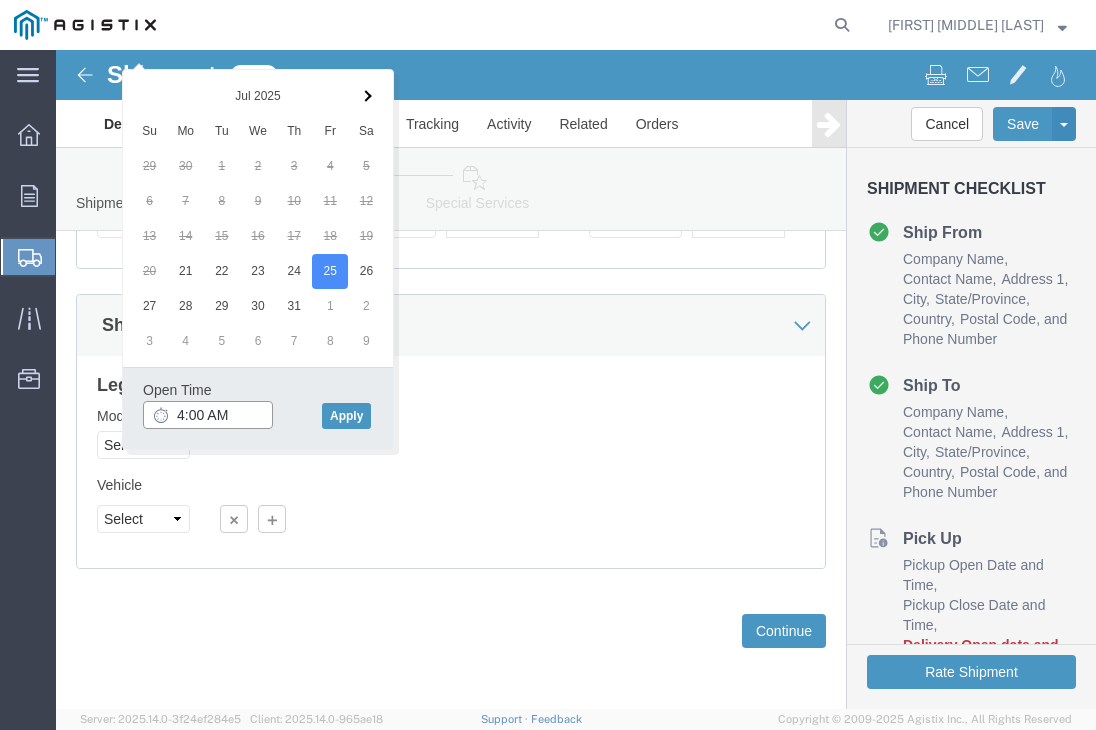 click on "4:00 AM" 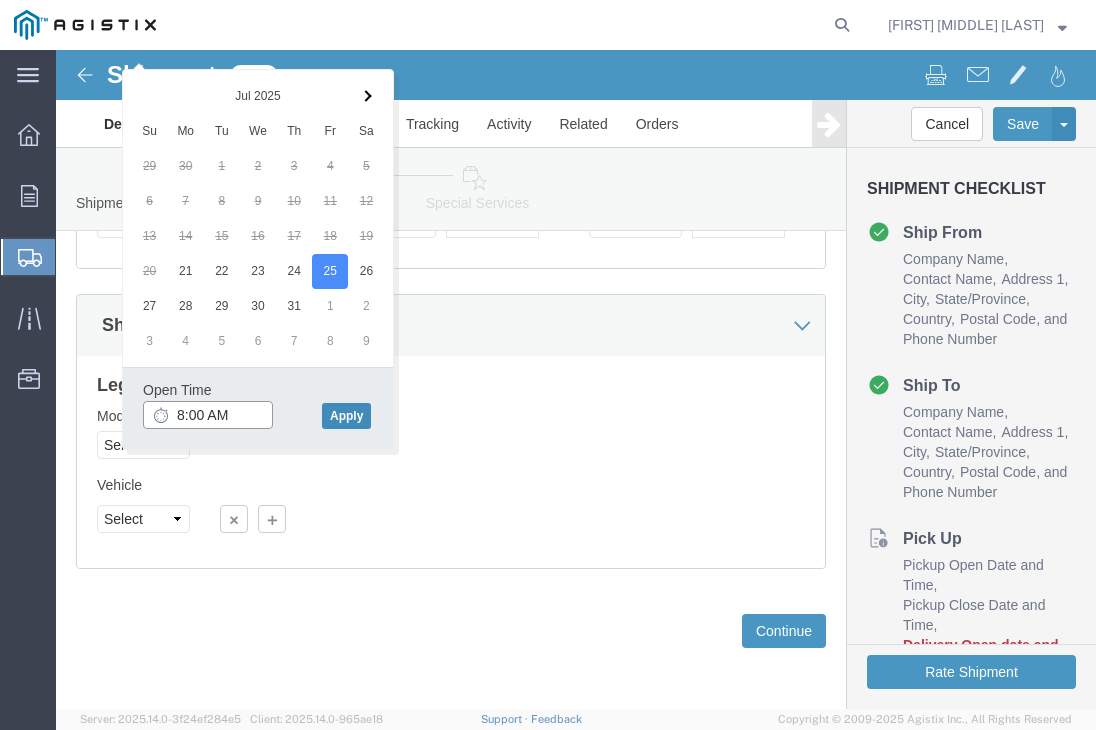 type on "8:00 AM" 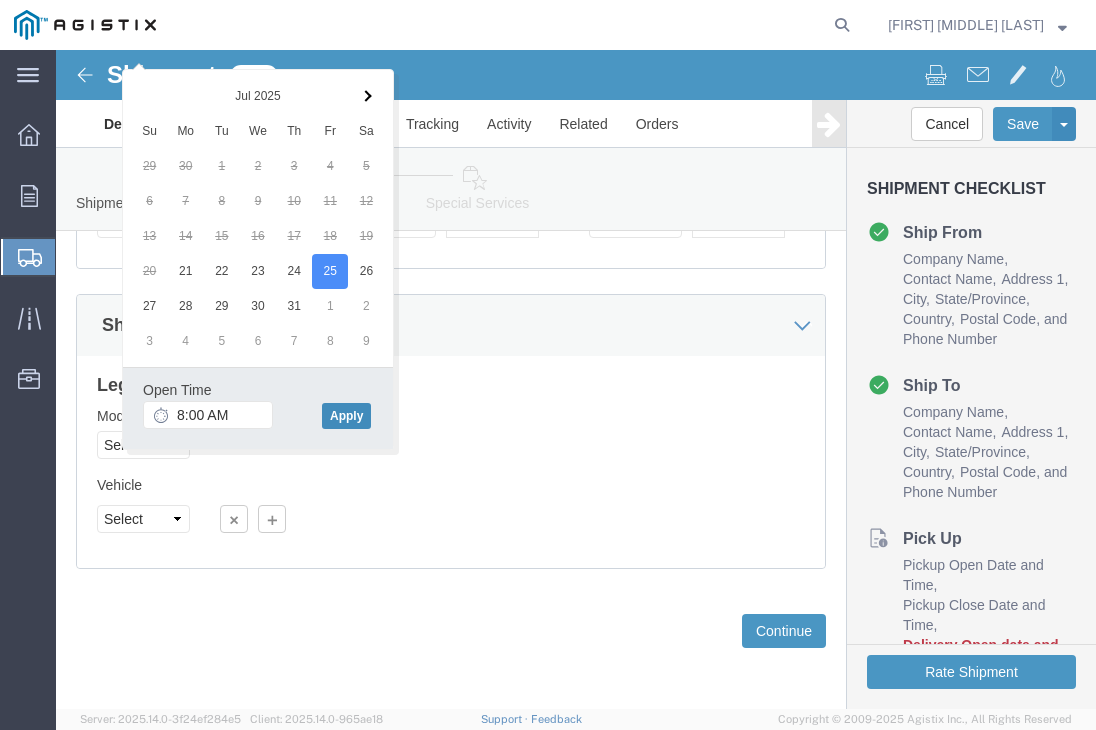click on "Apply" 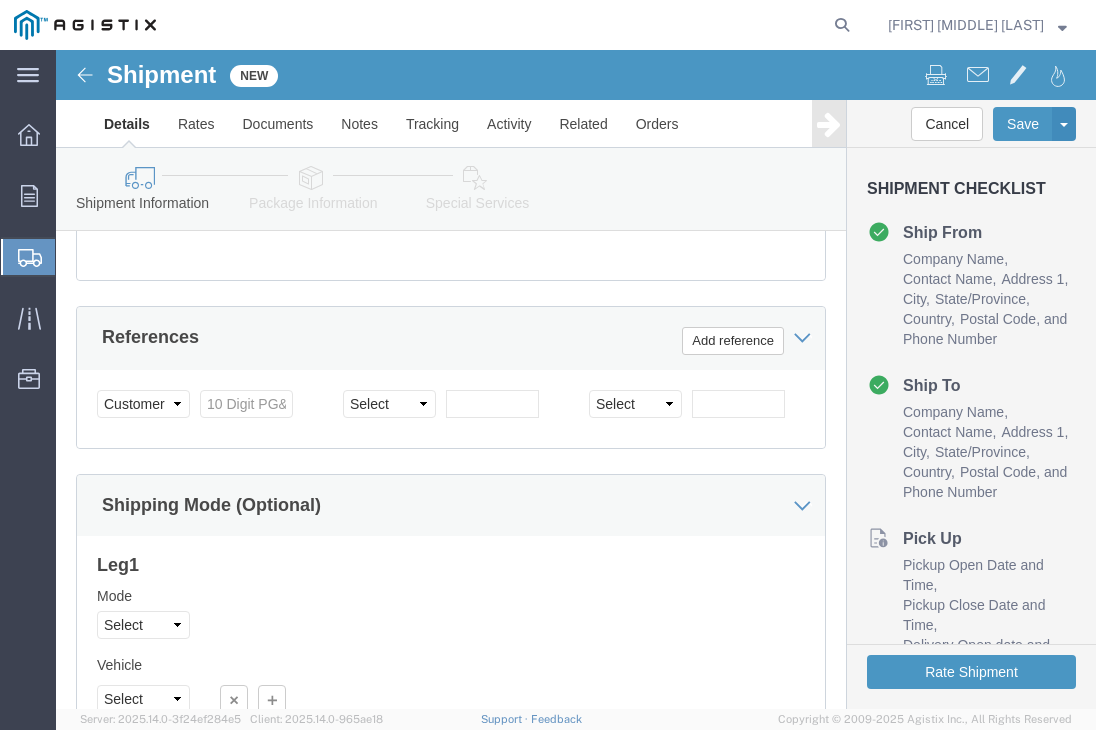 scroll, scrollTop: 972, scrollLeft: 0, axis: vertical 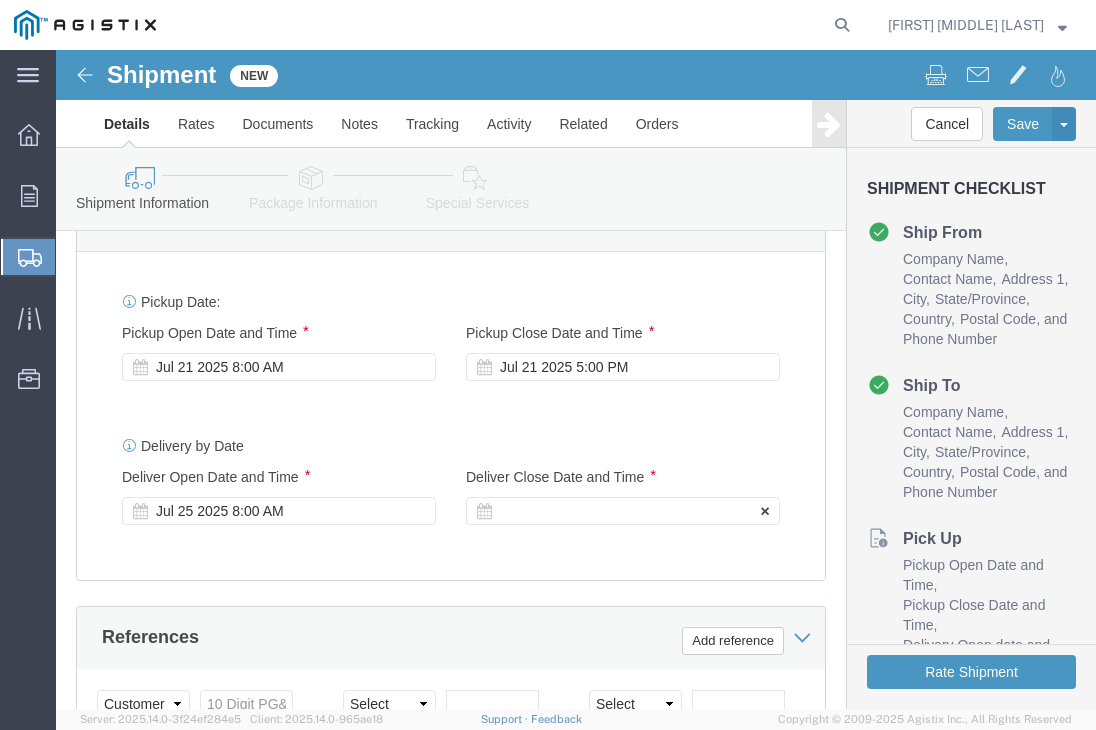 click on "Deliver Close Date Deliver Close Time
Deliver Close Date and Time" 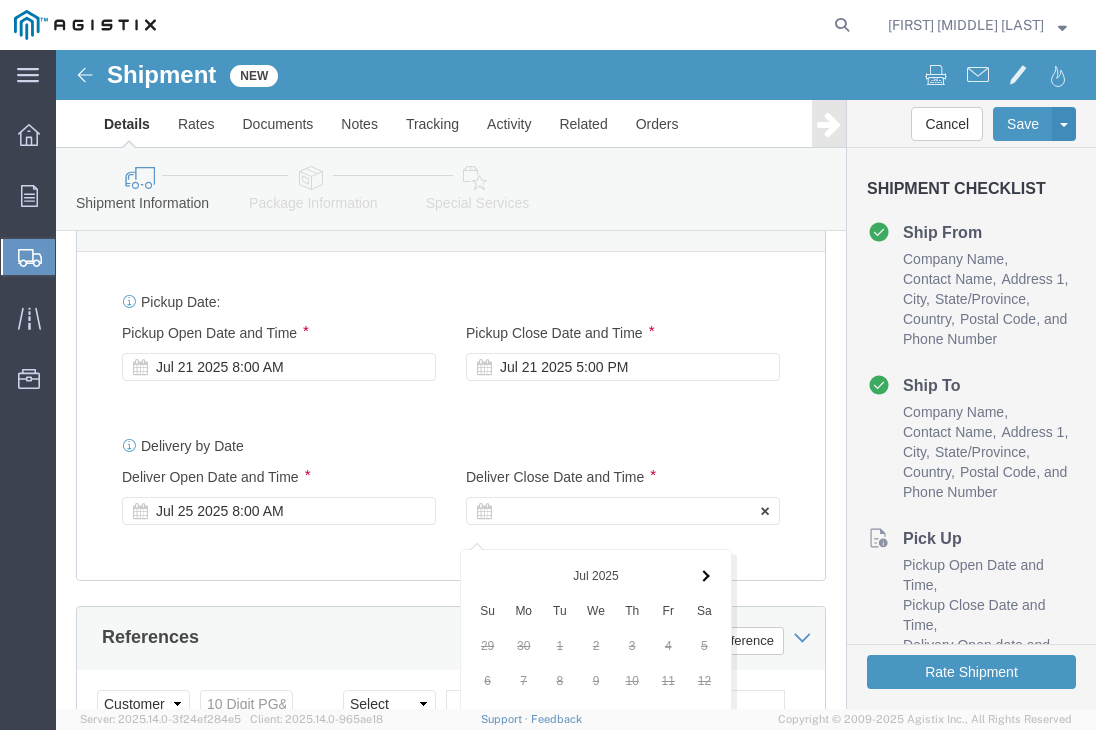 scroll, scrollTop: 1472, scrollLeft: 0, axis: vertical 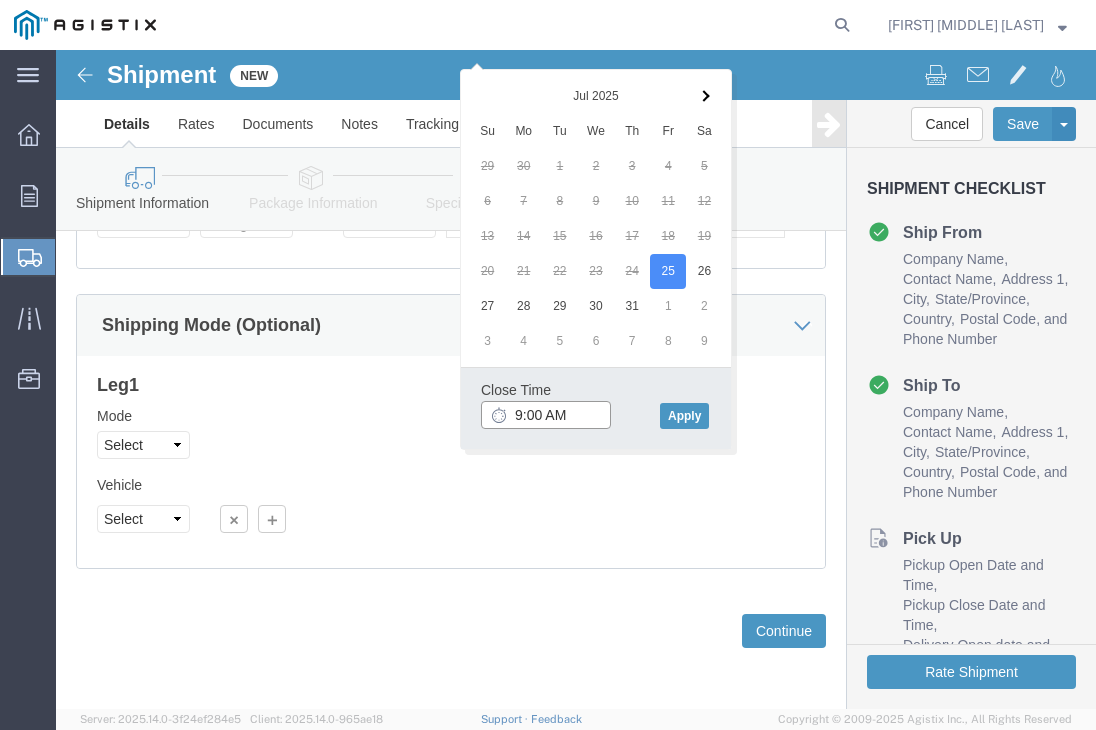 click on "9:00 AM" 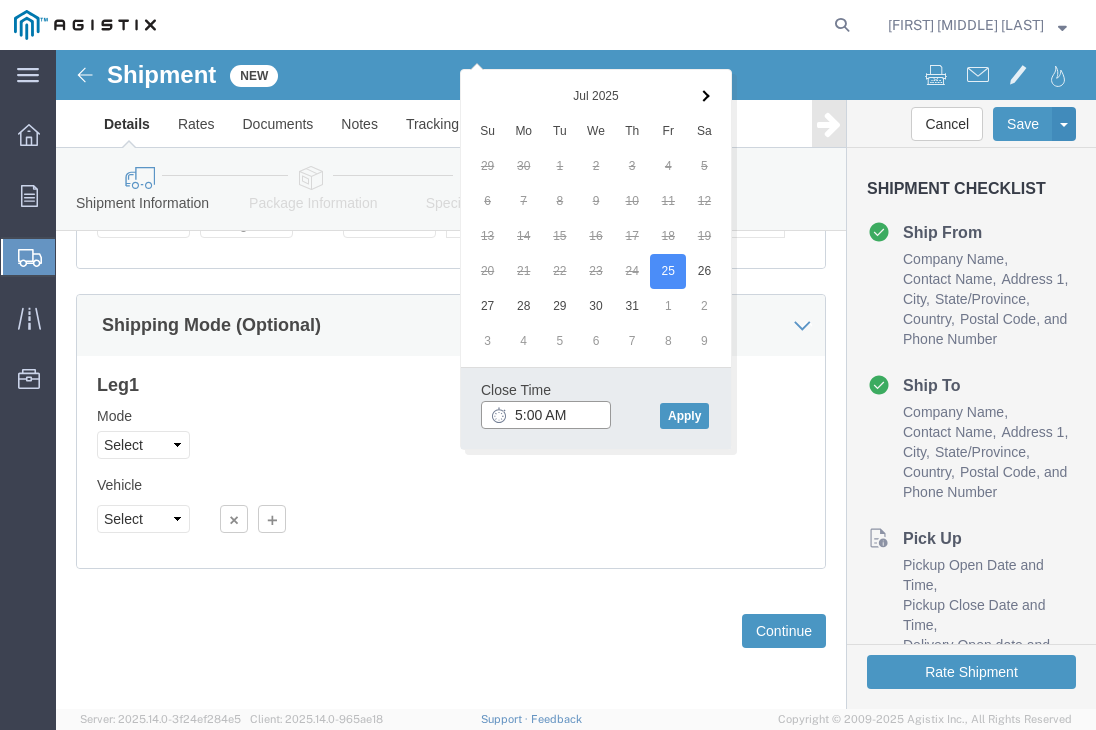 click on "5:00 AM" 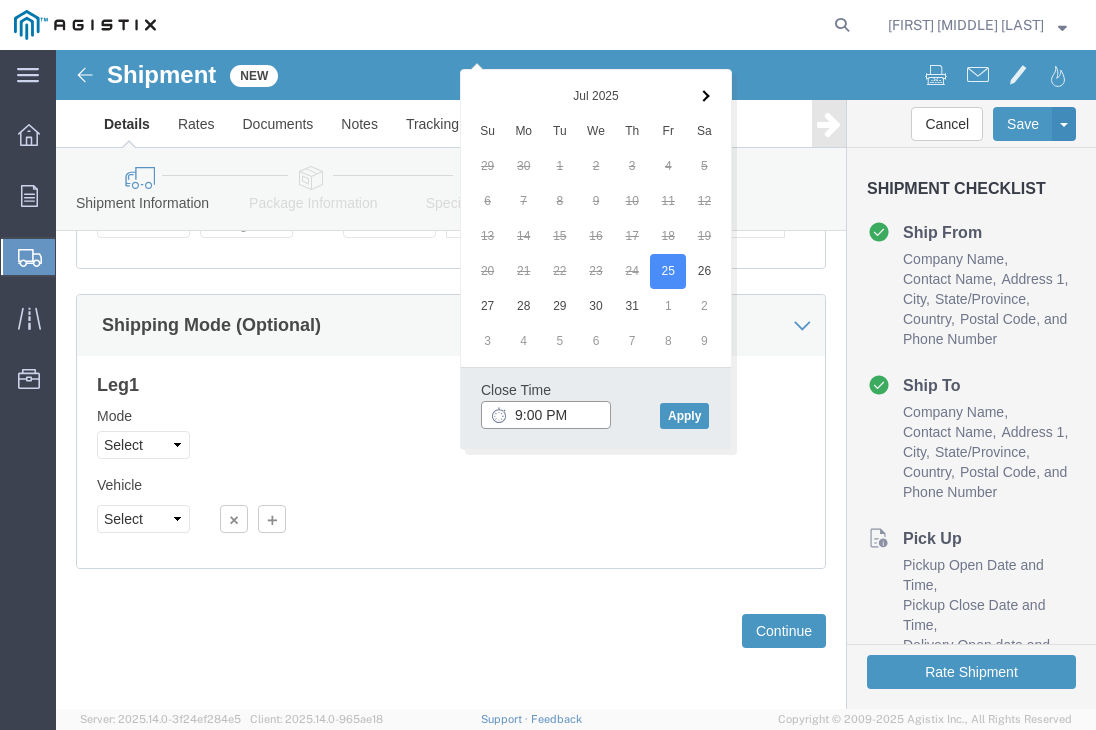 click on "9:00 PM" 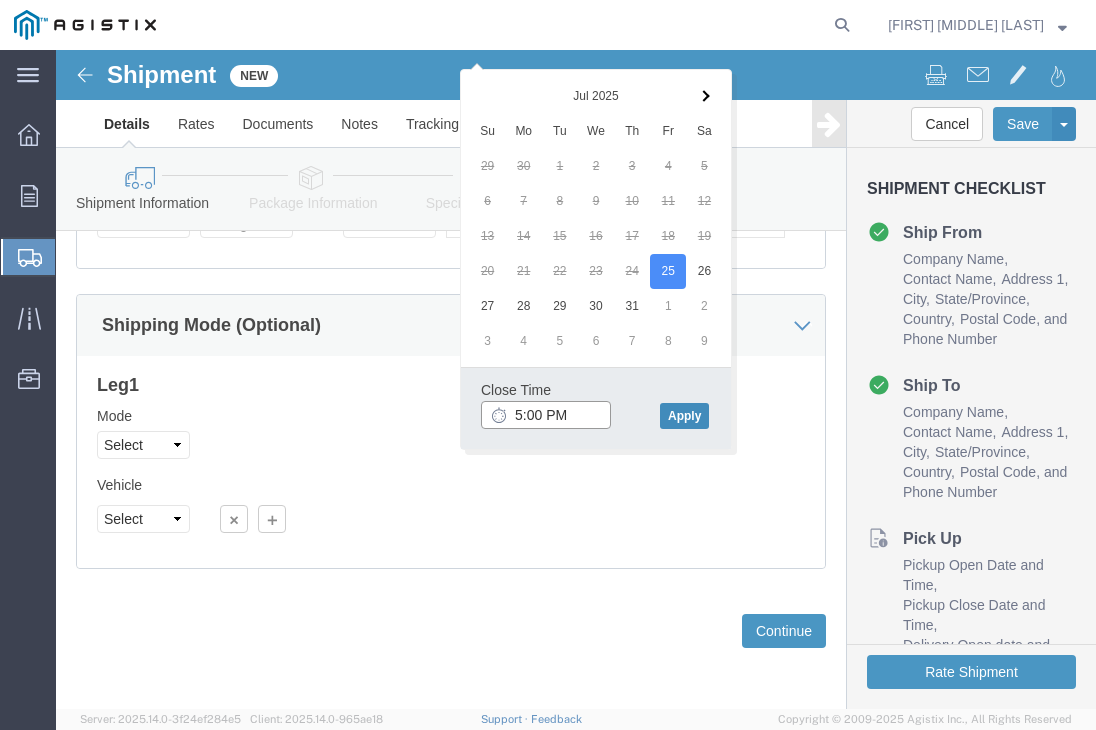 type on "5:00 PM" 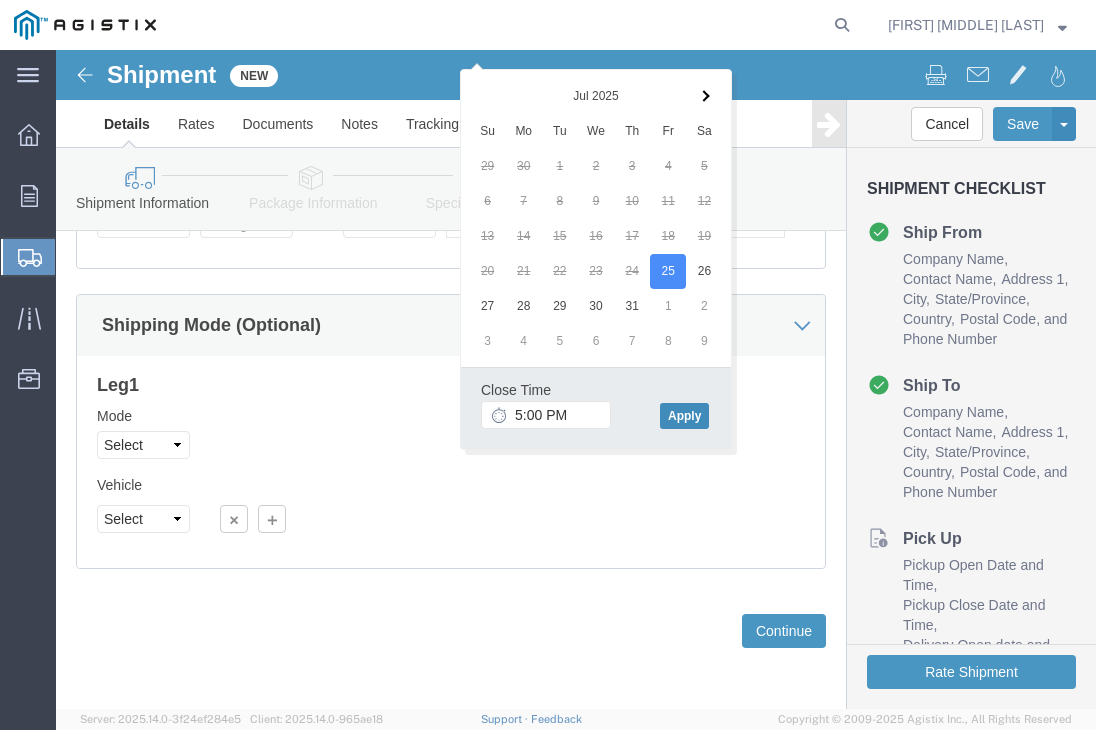 click on "Apply" 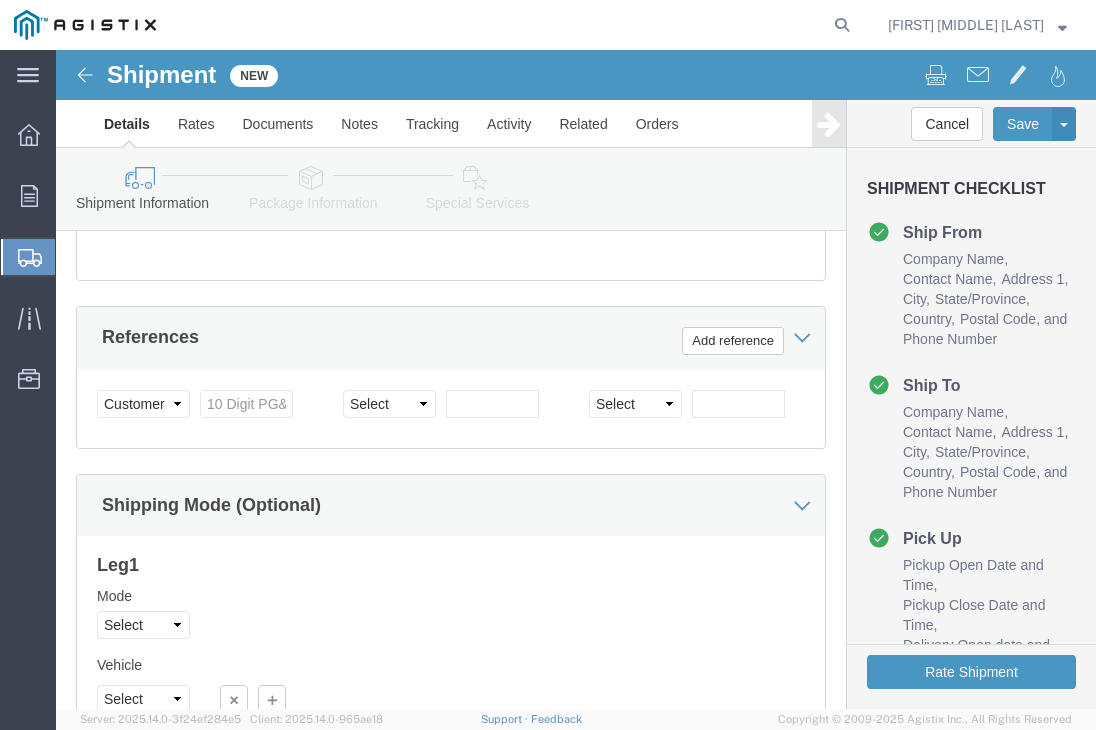 scroll, scrollTop: 1372, scrollLeft: 0, axis: vertical 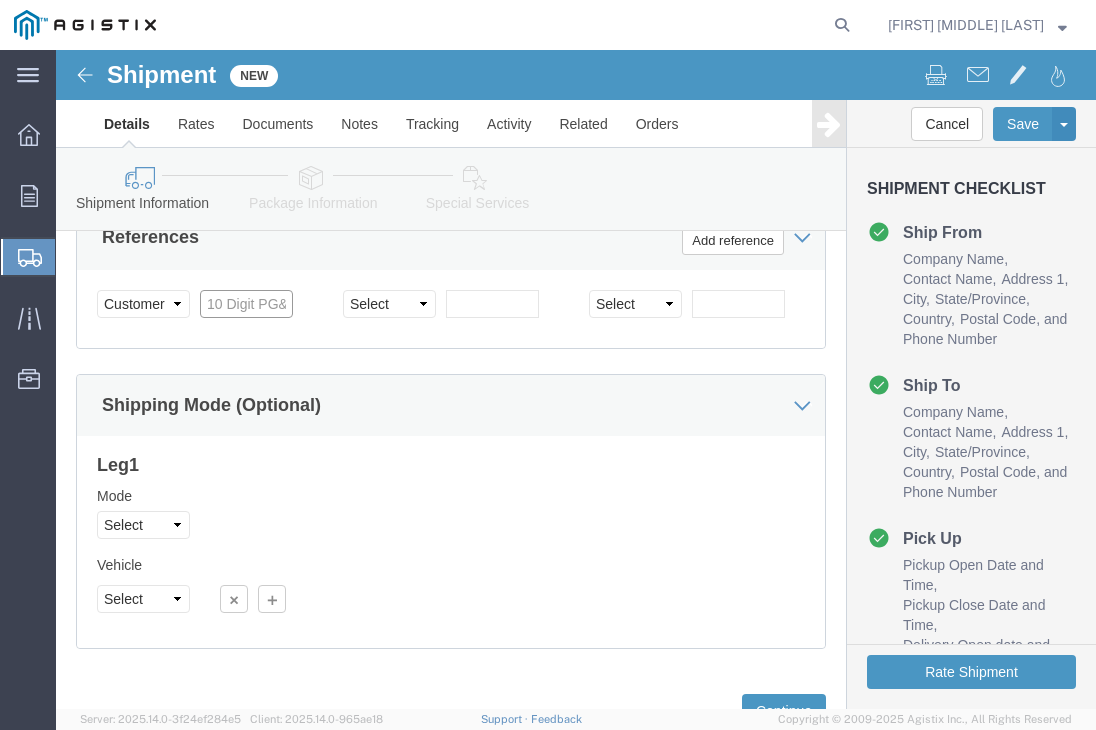 click 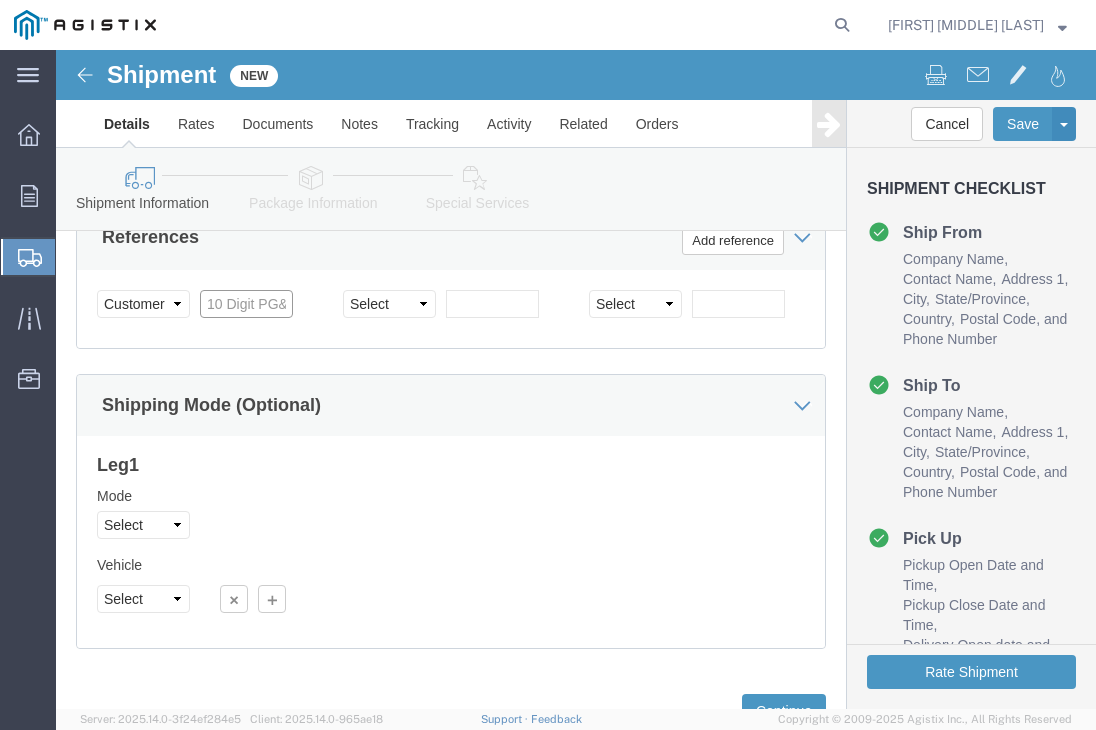 paste on "[NUMBER]-0" 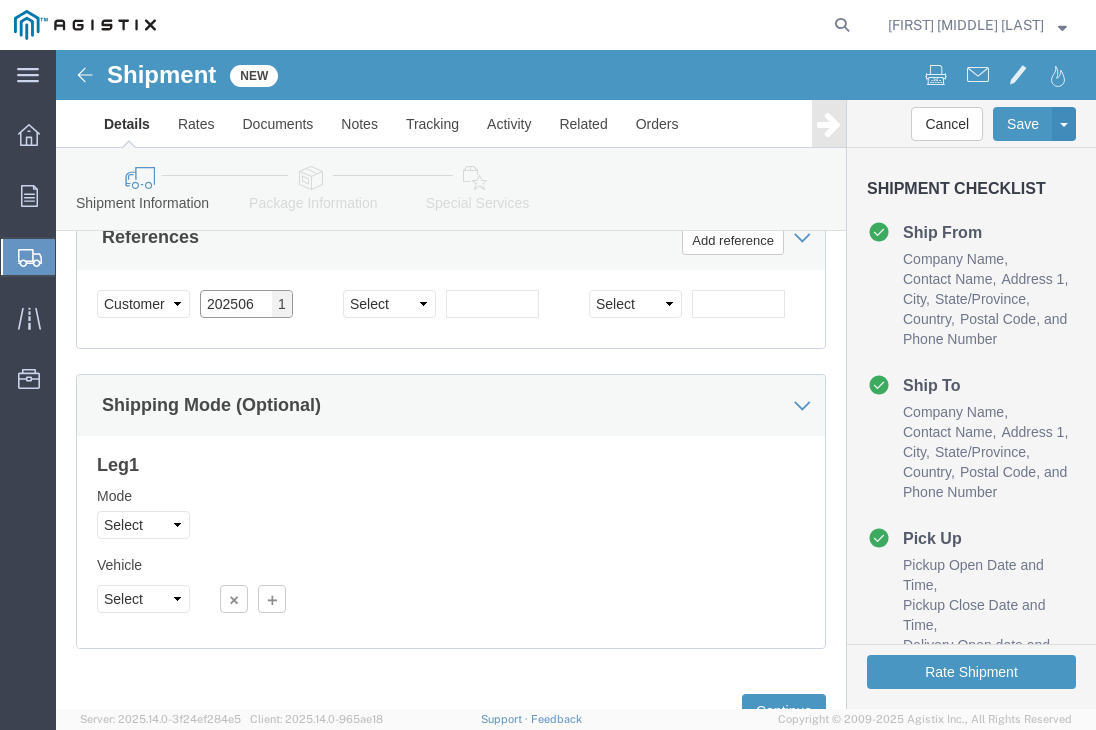 scroll, scrollTop: 0, scrollLeft: 0, axis: both 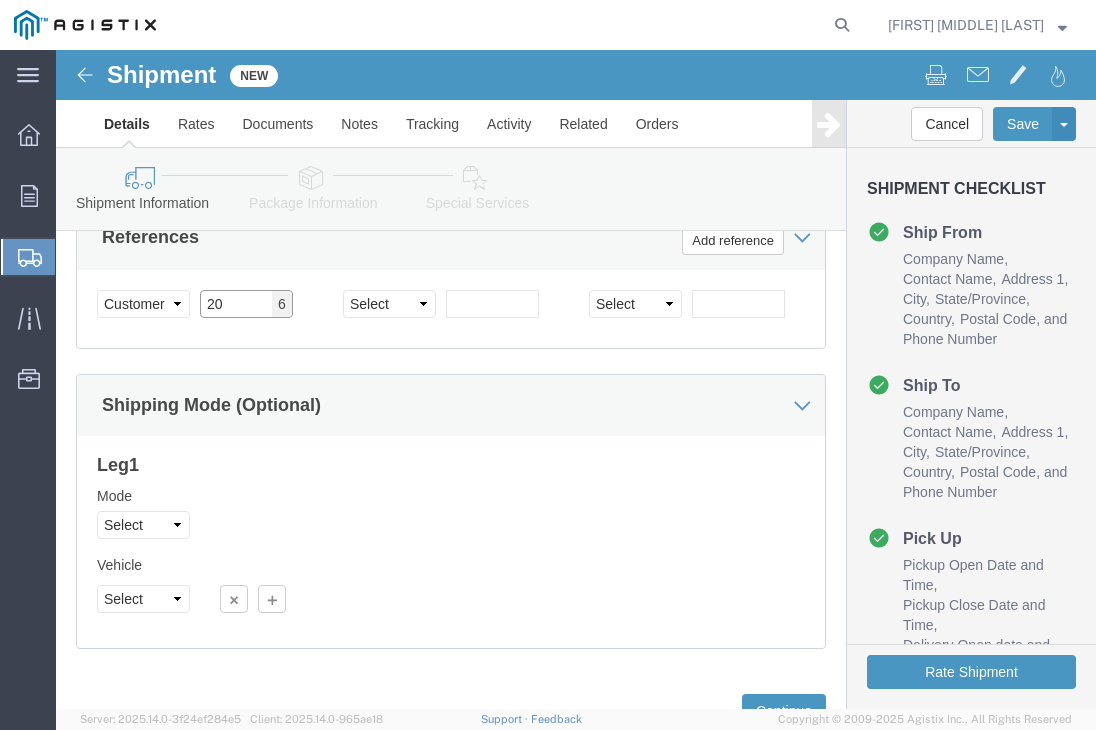 type on "2" 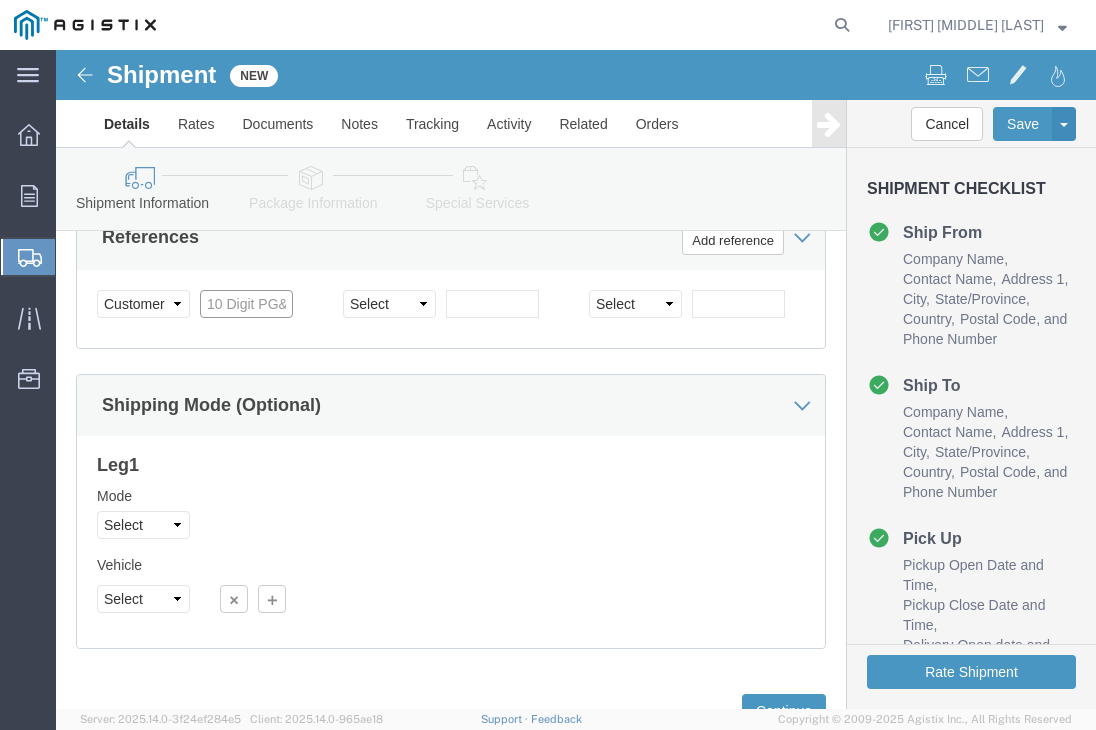 click 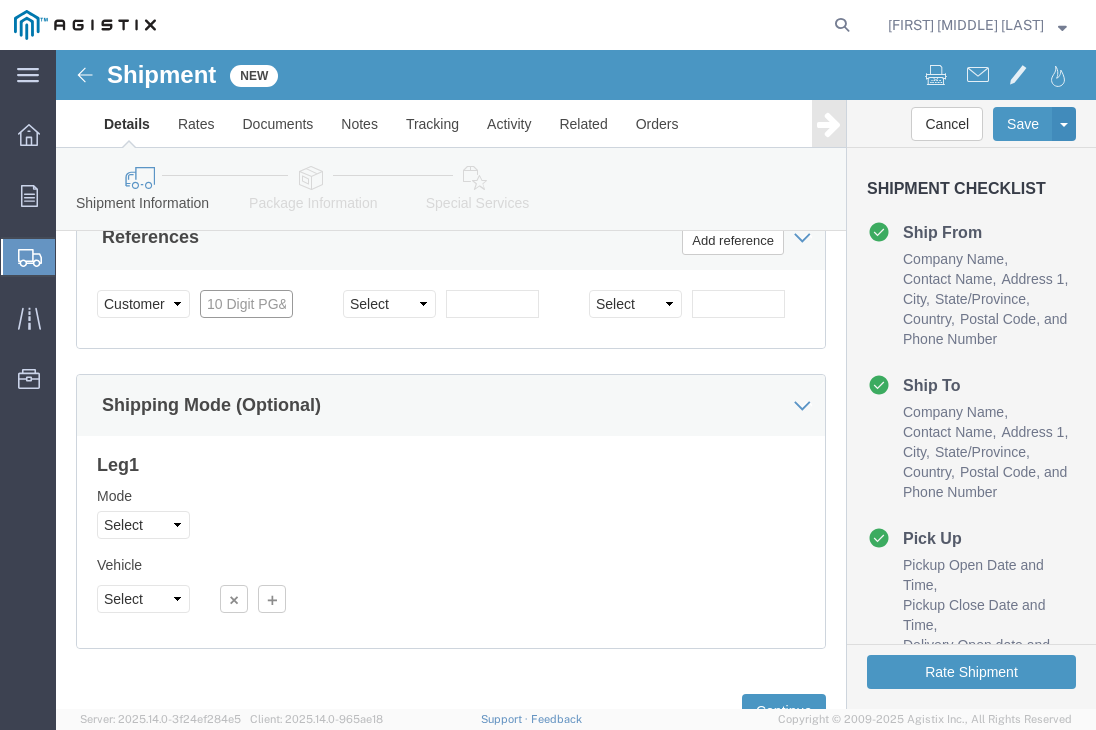 paste on "[DATE]" 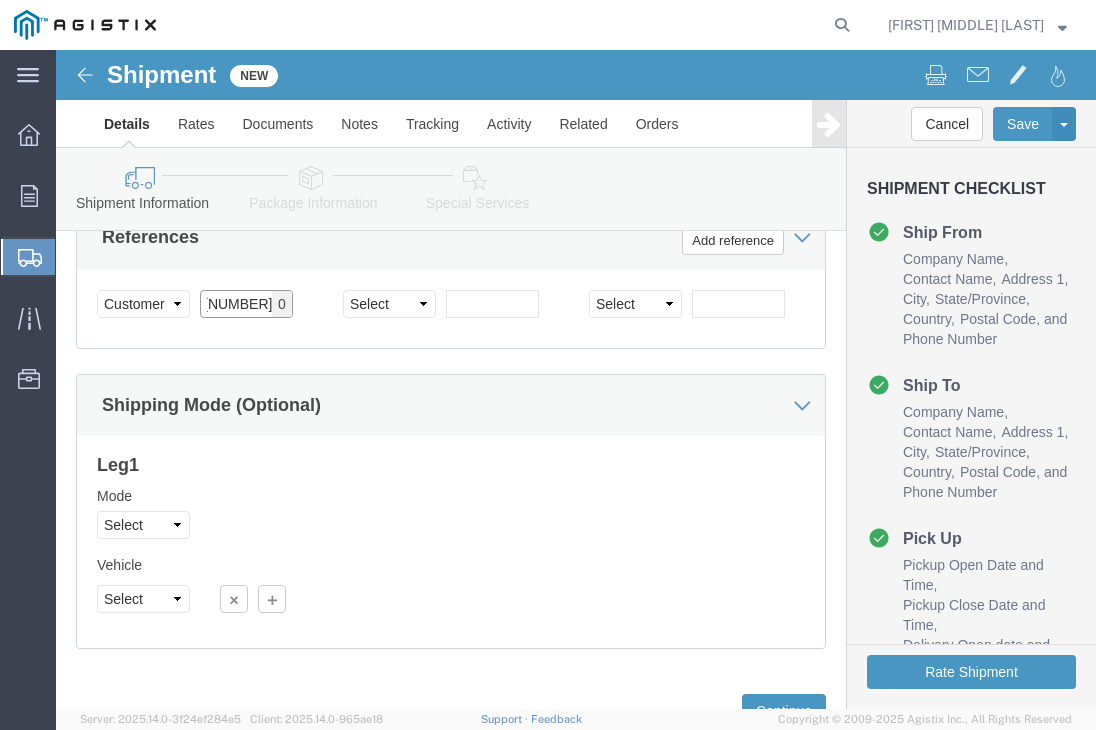 scroll, scrollTop: 0, scrollLeft: 0, axis: both 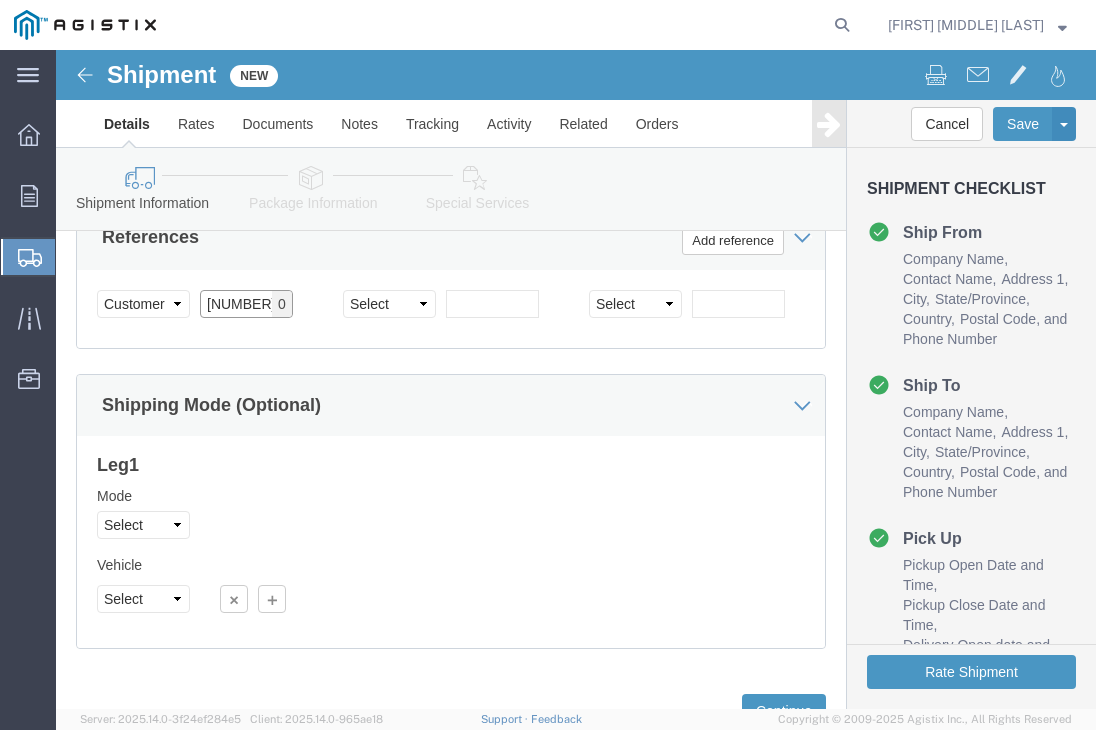 type on "[NUMBER]" 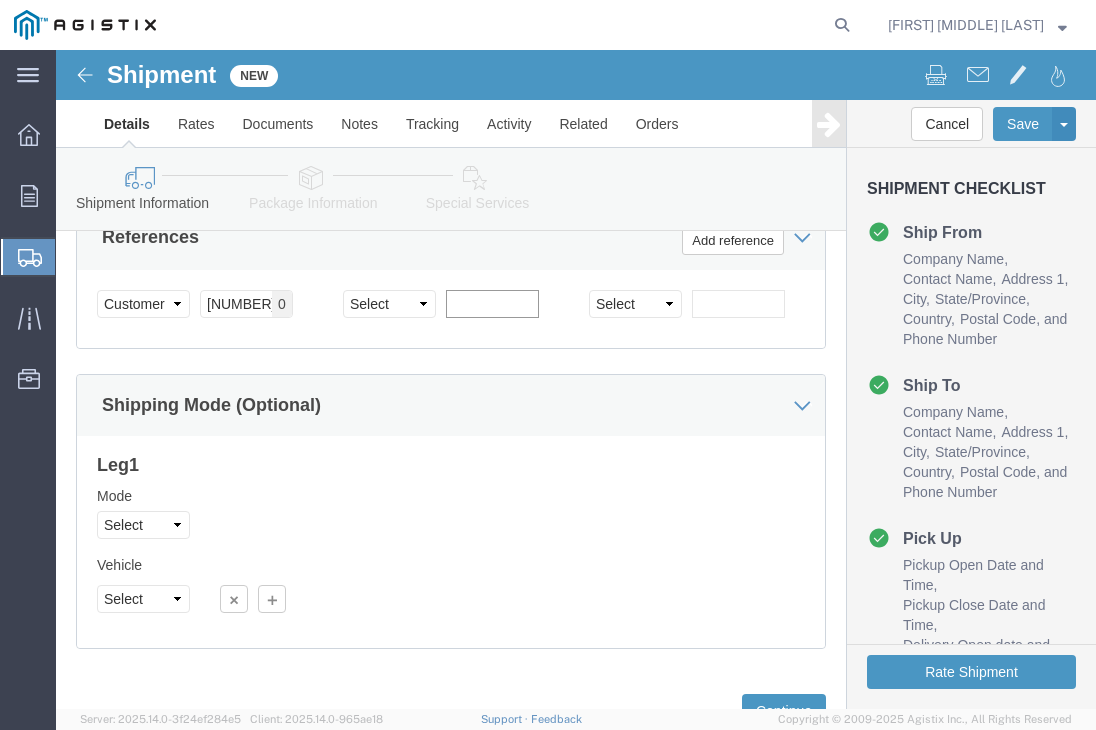 scroll, scrollTop: 1456, scrollLeft: 0, axis: vertical 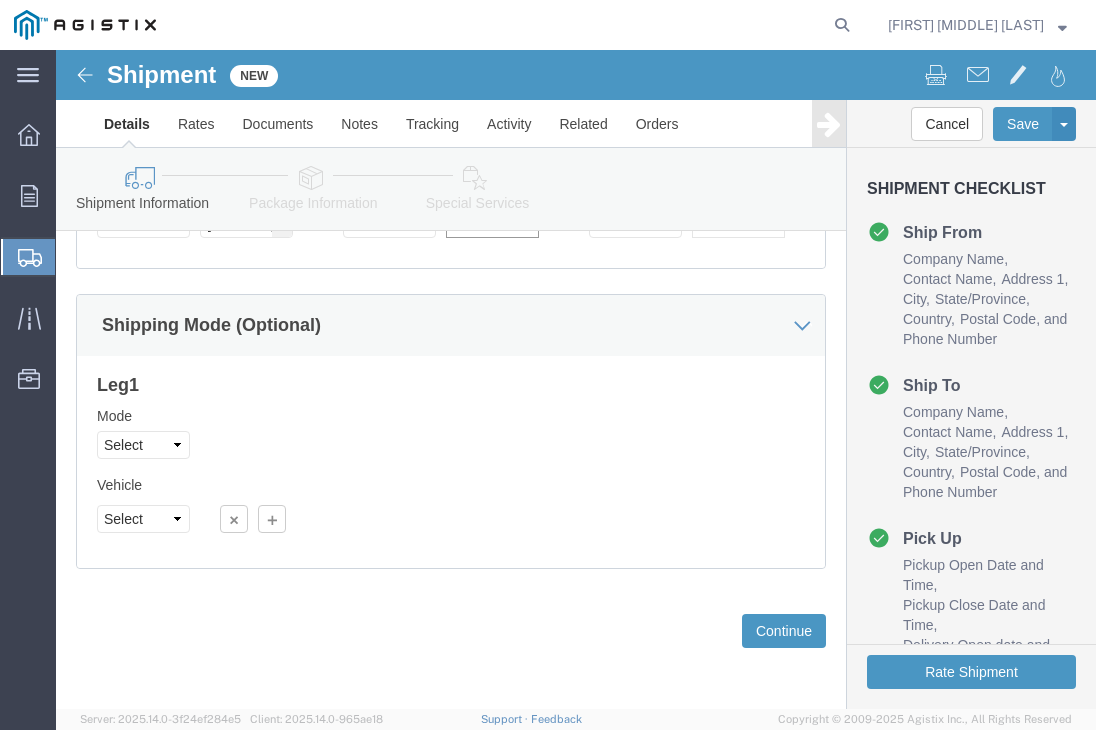 click 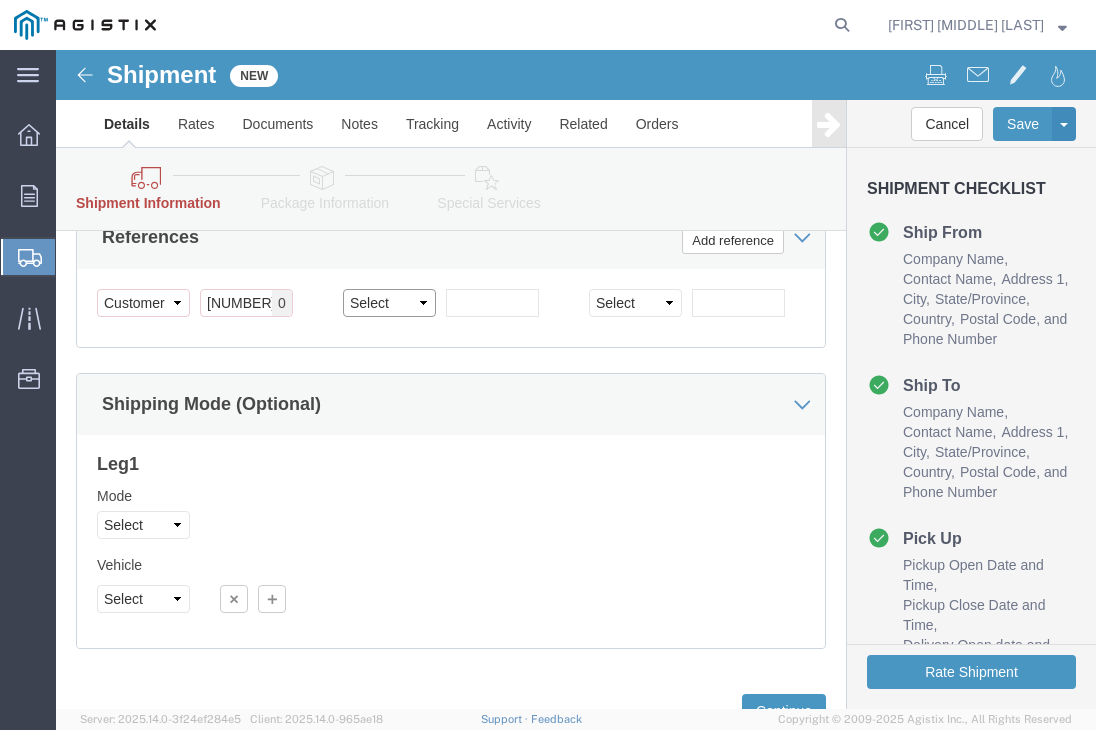 click on "Select Account Type Activity ID Airline Appointment Number ASN Batch Request # Bill Of Lading Bin Booking Number Booking Request ID Cancel Pickup Location CBP Entry No Claim Container Number Customer Ref Delivery Number Department Document No Expenditure Export Reference Flight Number General GL Code House Airway Bill Internal Requisition Invoice Number ITN No Job Number License Lloyd's Code Lot Number Master Airway Bill Master Tracking Number Material Requisition Order Number Organization Packing Slip Pickup Number Pickup Request PO Line Item No PRO # Problem File Number Project Project Number Protocol Number Purchase Order Quote Number R.M.A. Release Number Route Sales Order Seal Number Serial No Shipment Id Number Shipment Line No Study Number Task Tender ID VAT Number Vessel Name VIN Voyage Number Waybill Number Work Order" 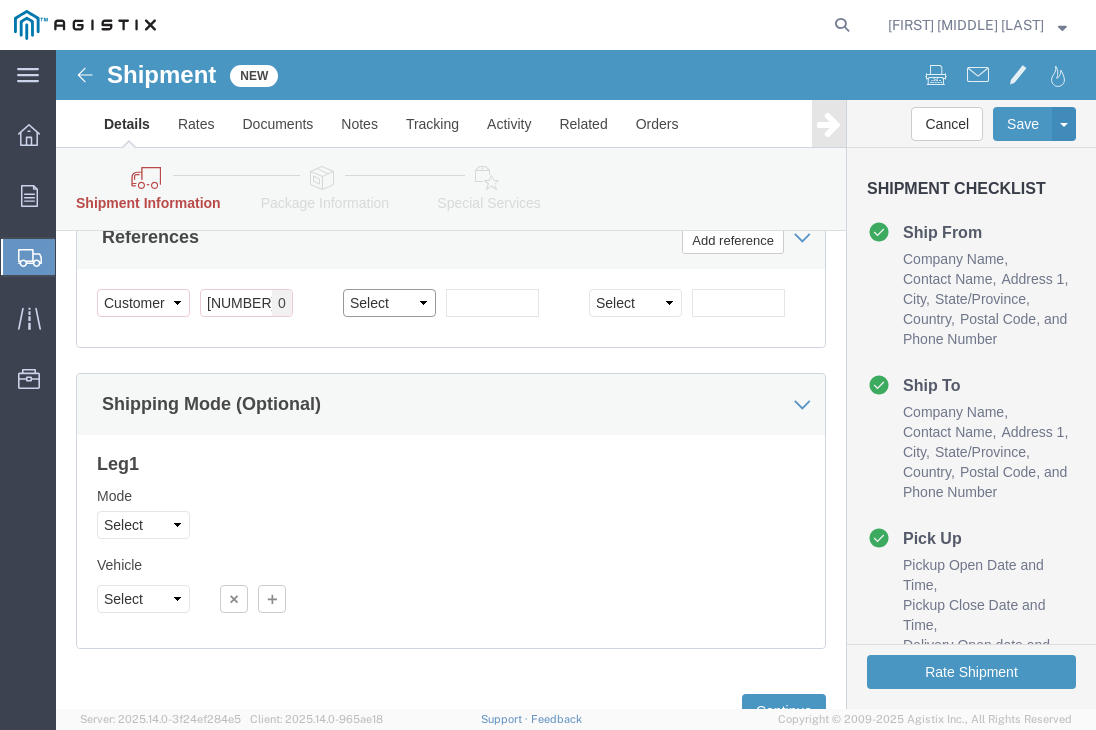 select on "SALEORDR" 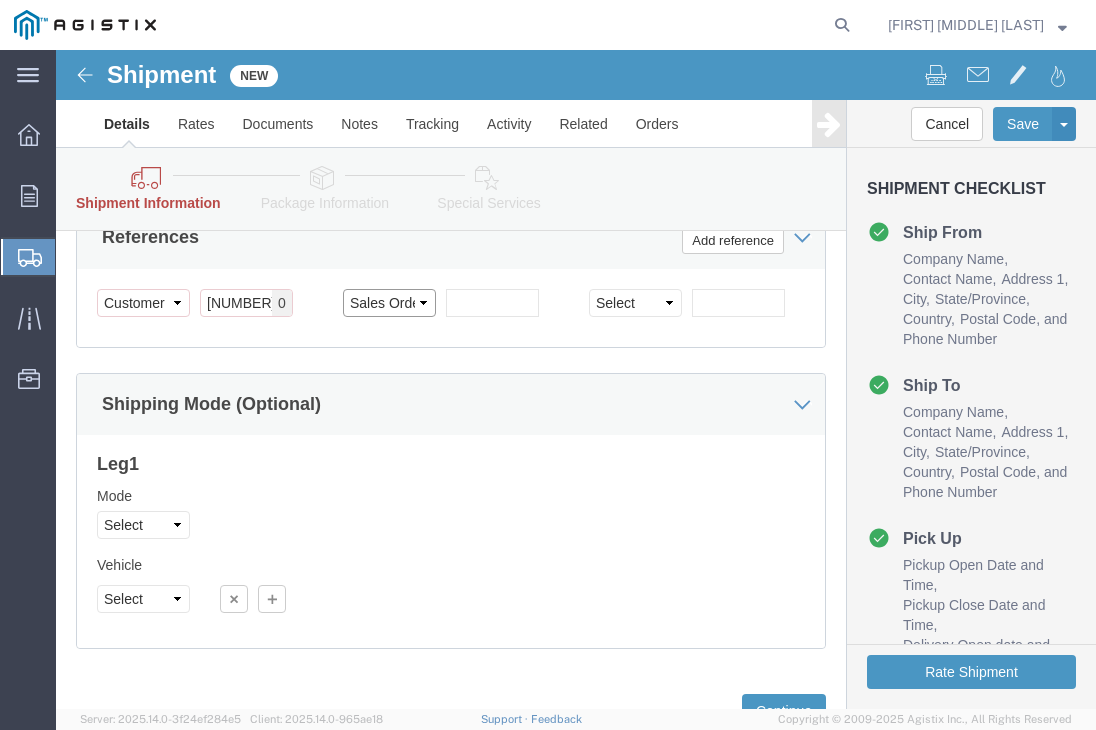click on "Select Account Type Activity ID Airline Appointment Number ASN Batch Request # Bill Of Lading Bin Booking Number Booking Request ID Cancel Pickup Location CBP Entry No Claim Container Number Customer Ref Delivery Number Department Document No Expenditure Export Reference Flight Number General GL Code House Airway Bill Internal Requisition Invoice Number ITN No Job Number License Lloyd's Code Lot Number Master Airway Bill Master Tracking Number Material Requisition Order Number Organization Packing Slip Pickup Number Pickup Request PO Line Item No PRO # Problem File Number Project Project Number Protocol Number Purchase Order Quote Number R.M.A. Release Number Route Sales Order Seal Number Serial No Shipment Id Number Shipment Line No Study Number Task Tender ID VAT Number Vessel Name VIN Voyage Number Waybill Number Work Order" 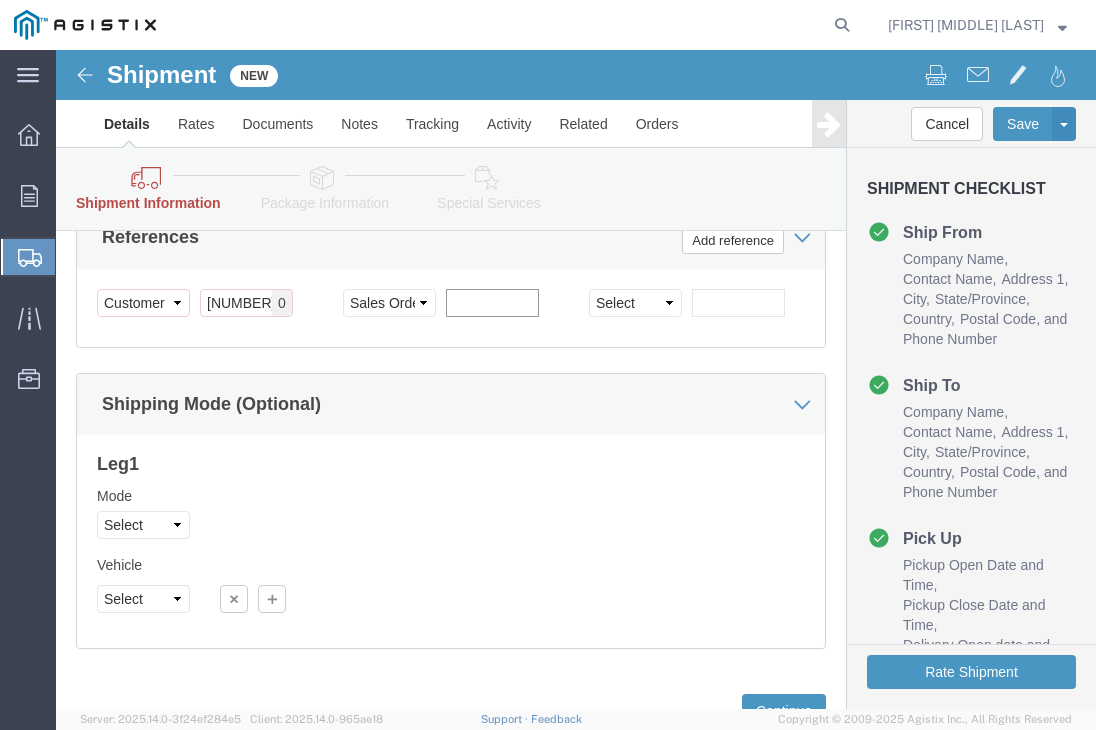 click 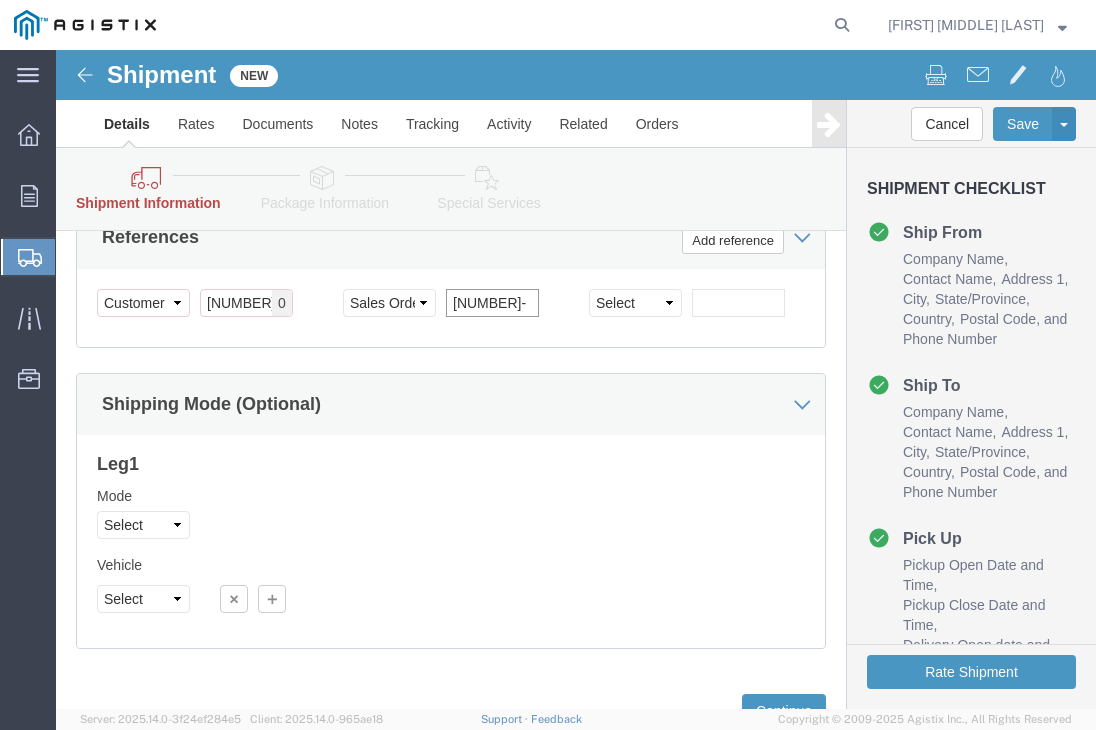 scroll, scrollTop: 0, scrollLeft: 5, axis: horizontal 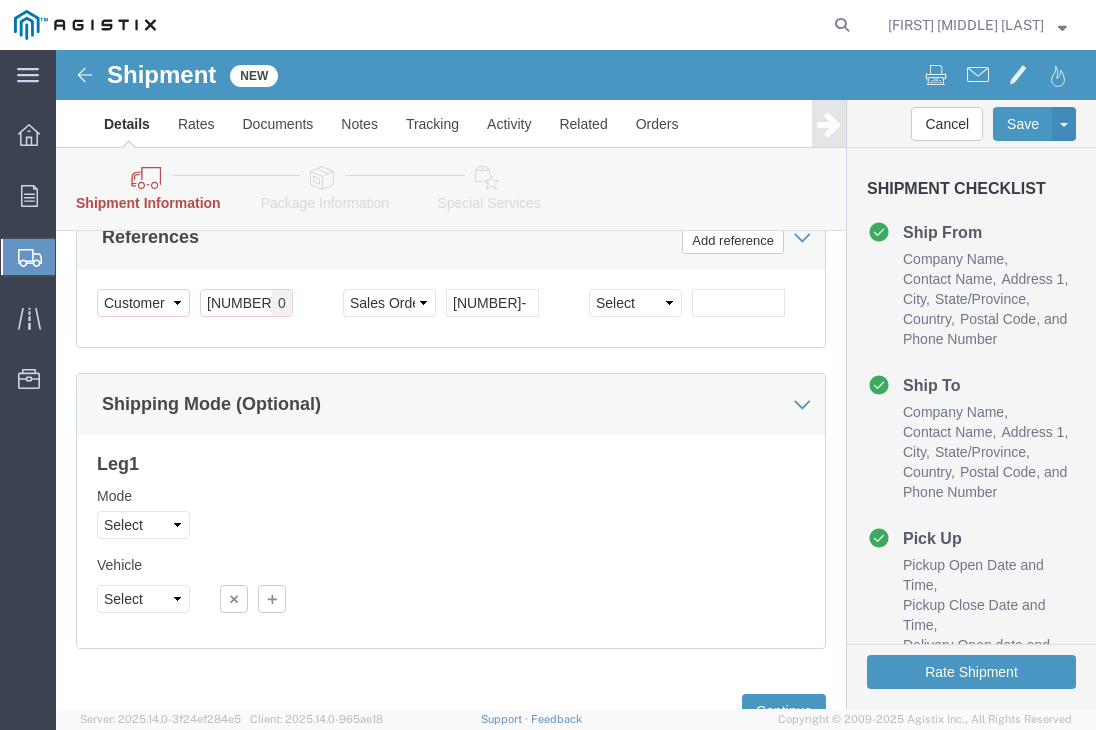 click on "Shipping Mode (Optional)" 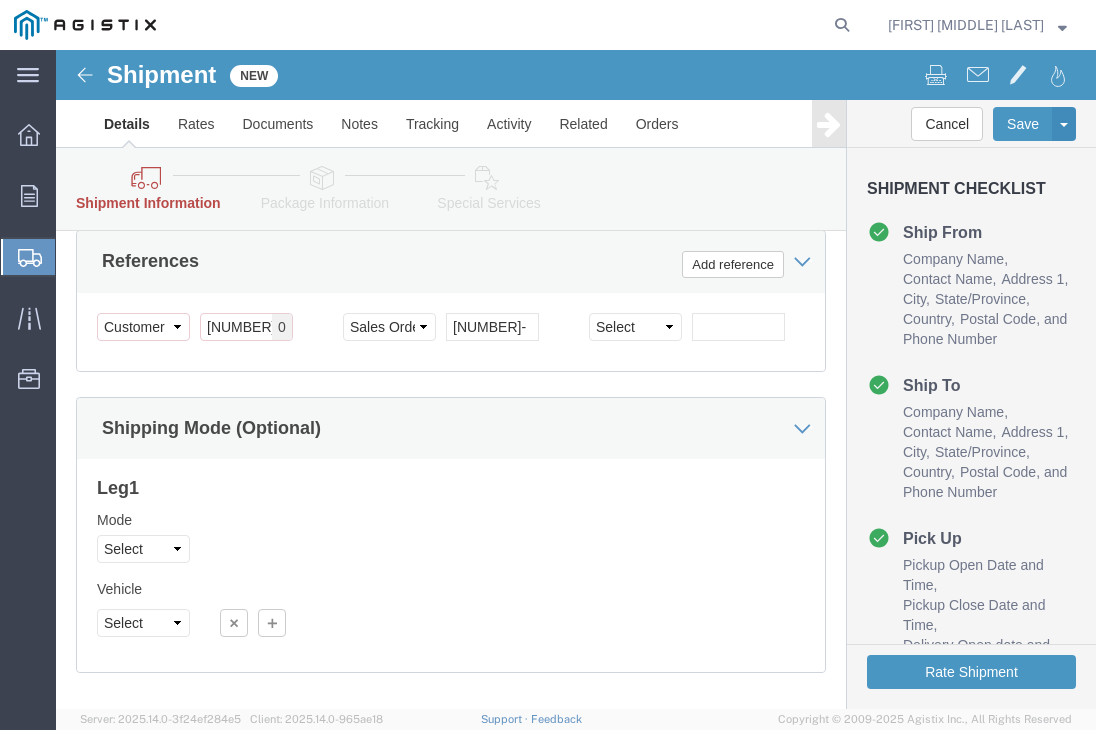 scroll, scrollTop: 1456, scrollLeft: 0, axis: vertical 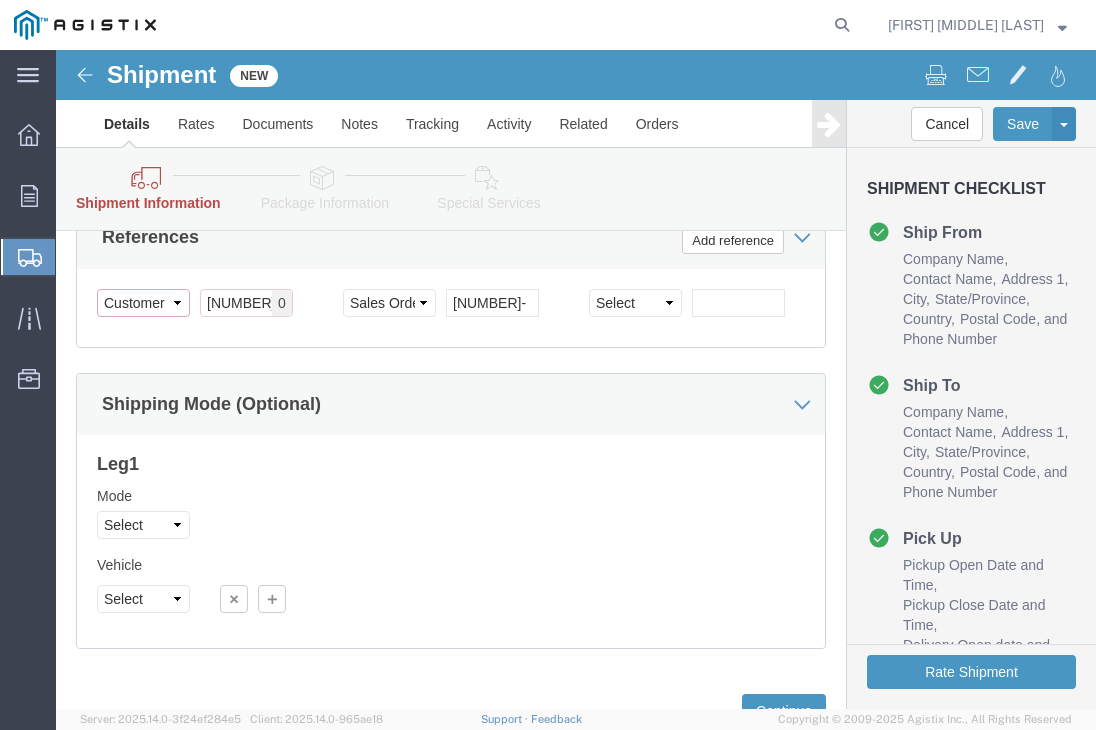 click on "Select Account Type Activity ID Airline Appointment Number ASN Batch Request # Bill Of Lading Bin Booking Number Booking Request ID Cancel Pickup Location CBP Entry No Claim Container Number Customer Ref Delivery Number Department Document No Expenditure Export Reference Flight Number General GL Code House Airway Bill Internal Requisition Invoice Number ITN No Job Number License Lloyd's Code Lot Number Master Airway Bill Master Tracking Number Material Requisition Order Number Organization Packing Slip Pickup Number Pickup Request PO Line Item No PRO # Problem File Number Project Project Number Protocol Number Purchase Order Quote Number R.M.A. Release Number Route Sales Order Seal Number Serial No Shipment Id Number Shipment Line No Study Number Task Tender ID VAT Number Vessel Name VIN Voyage Number Waybill Number Work Order" 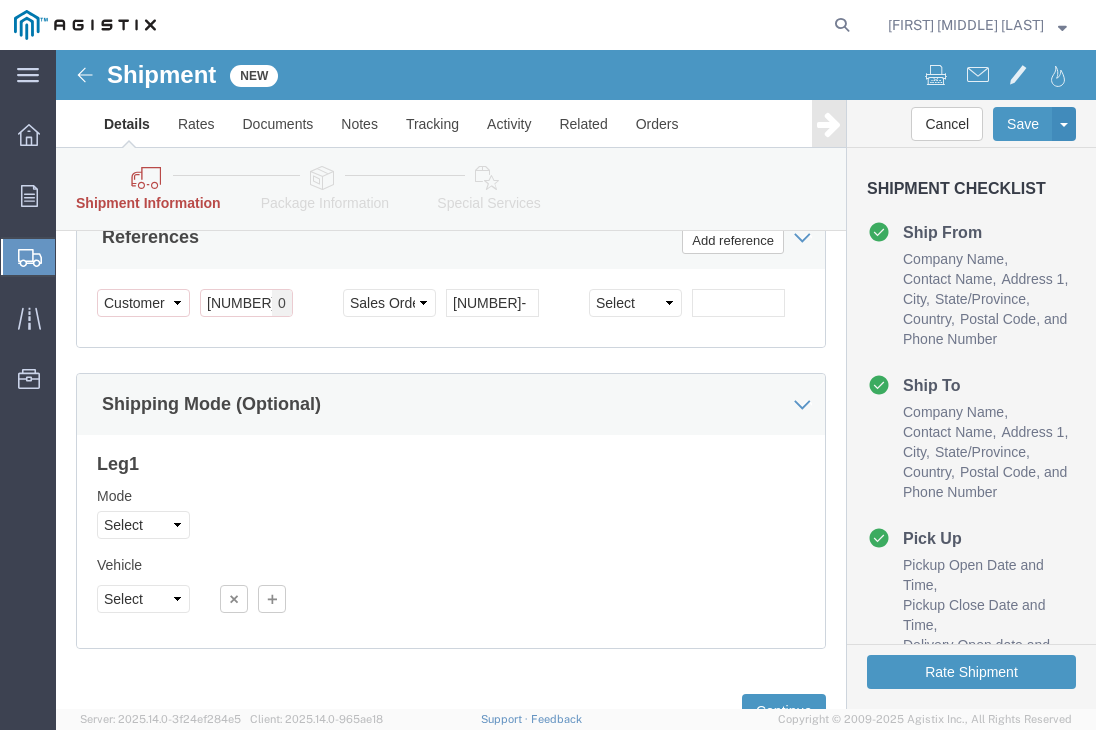 click on "Shipping Mode (Optional)" 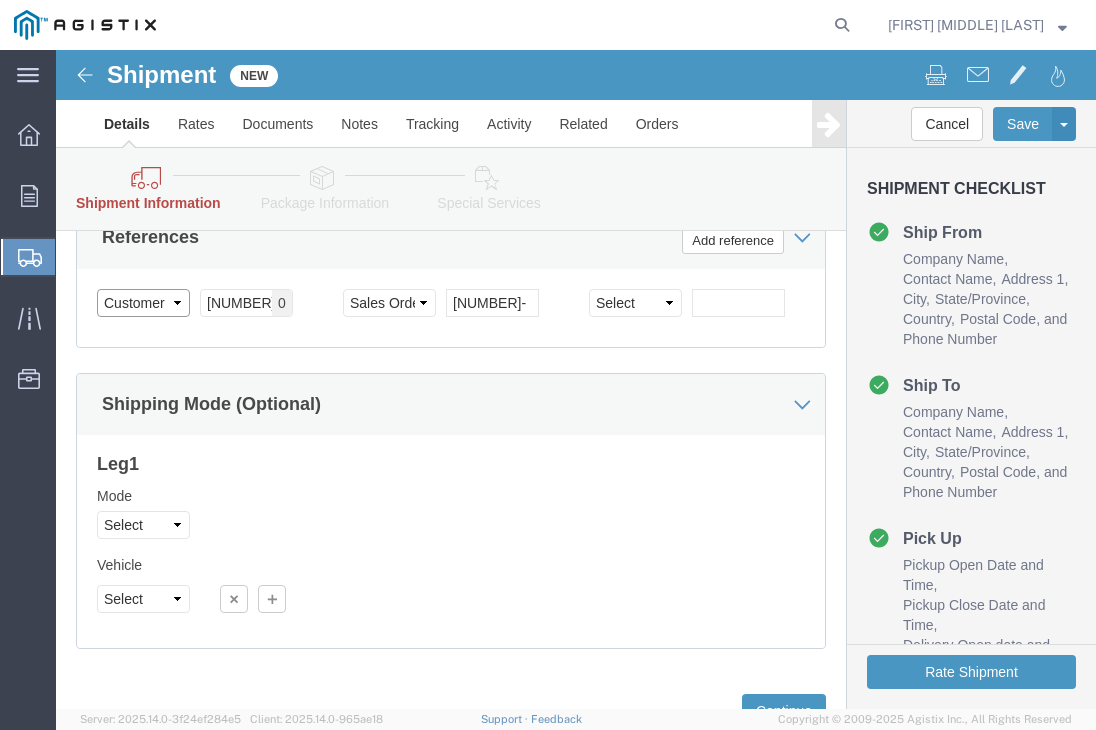 click on "Select Account Type Activity ID Airline Appointment Number ASN Batch Request # Bill Of Lading Bin Booking Number Booking Request ID Cancel Pickup Location CBP Entry No Claim Container Number Customer Ref Delivery Number Department Document No Expenditure Export Reference Flight Number General GL Code House Airway Bill Internal Requisition Invoice Number ITN No Job Number License Lloyd's Code Lot Number Master Airway Bill Master Tracking Number Material Requisition Order Number Organization Packing Slip Pickup Number Pickup Request PO Line Item No PRO # Problem File Number Project Project Number Protocol Number Purchase Order Quote Number R.M.A. Release Number Route Sales Order Seal Number Serial No Shipment Id Number Shipment Line No Study Number Task Tender ID VAT Number Vessel Name VIN Voyage Number Waybill Number Work Order" 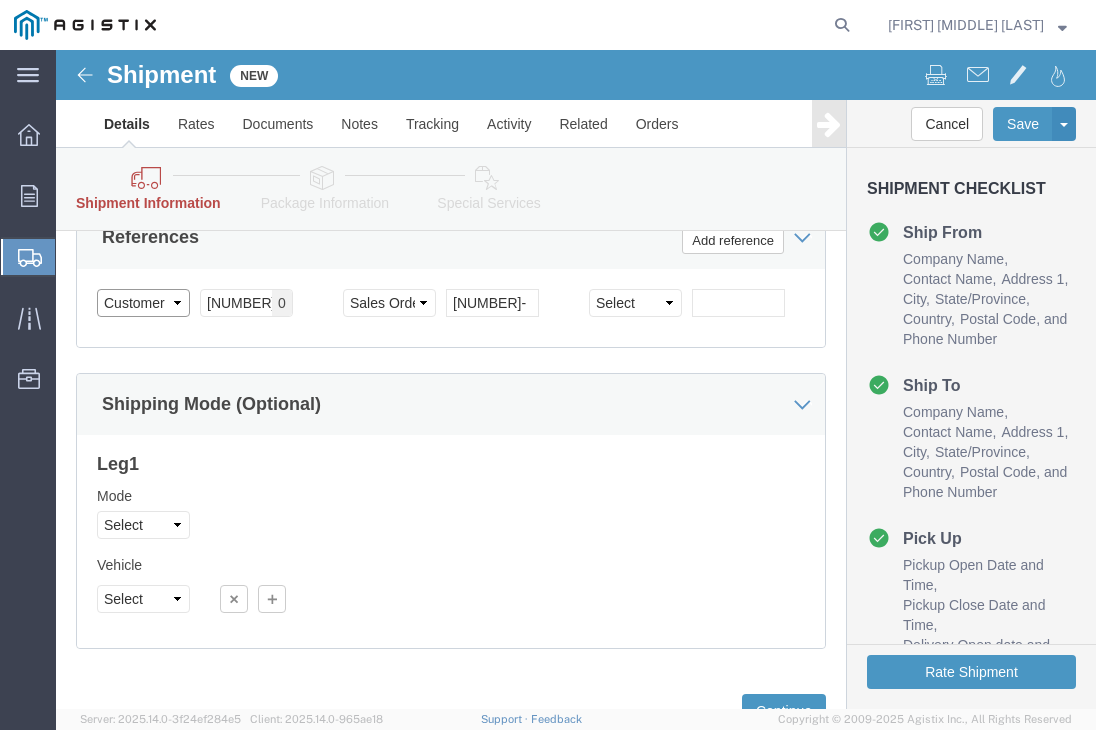 click on "Select Account Type Activity ID Airline Appointment Number ASN Batch Request # Bill Of Lading Bin Booking Number Booking Request ID Cancel Pickup Location CBP Entry No Claim Container Number Customer Ref Delivery Number Department Document No Expenditure Export Reference Flight Number General GL Code House Airway Bill Internal Requisition Invoice Number ITN No Job Number License Lloyd's Code Lot Number Master Airway Bill Master Tracking Number Material Requisition Order Number Organization Packing Slip Pickup Number Pickup Request PO Line Item No PRO # Problem File Number Project Project Number Protocol Number Purchase Order Quote Number R.M.A. Release Number Route Sales Order Seal Number Serial No Shipment Id Number Shipment Line No Study Number Task Tender ID VAT Number Vessel Name VIN Voyage Number Waybill Number Work Order" 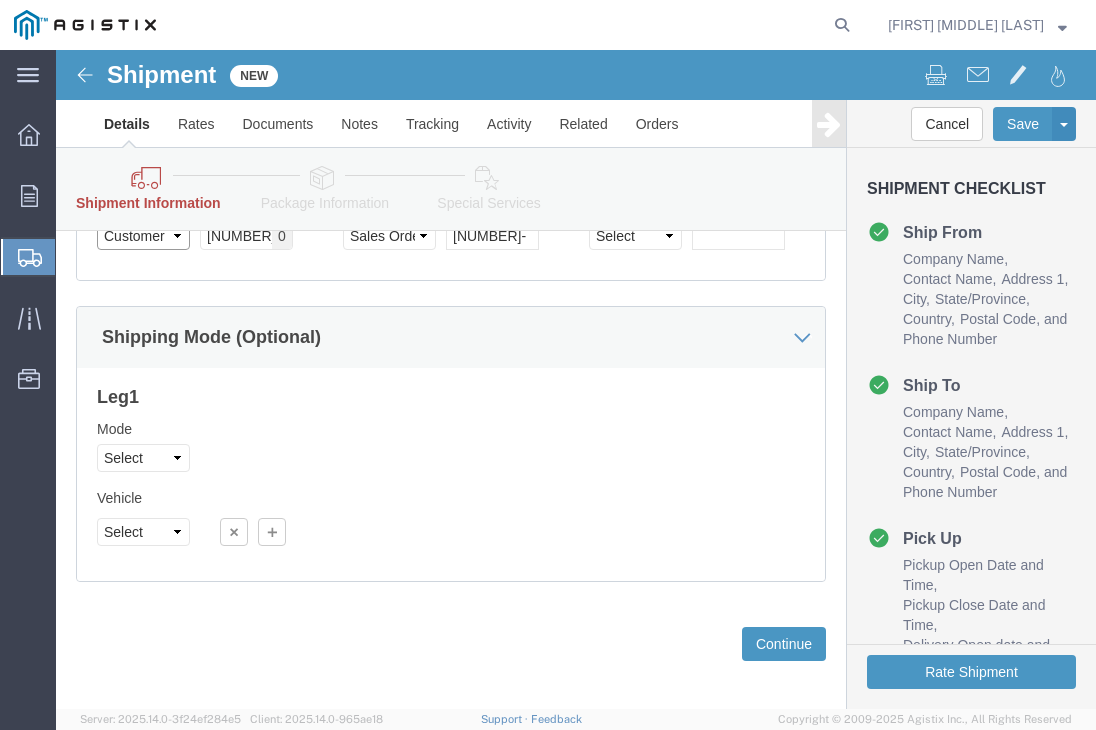 scroll, scrollTop: 1556, scrollLeft: 0, axis: vertical 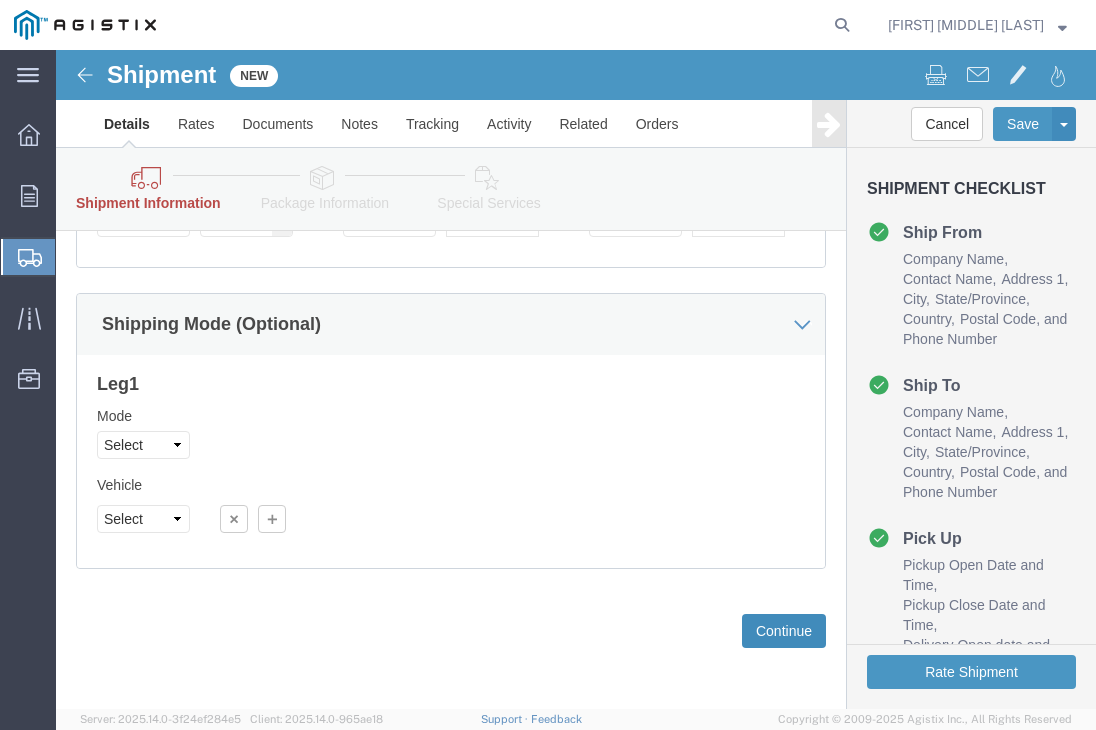 click on "Continue" 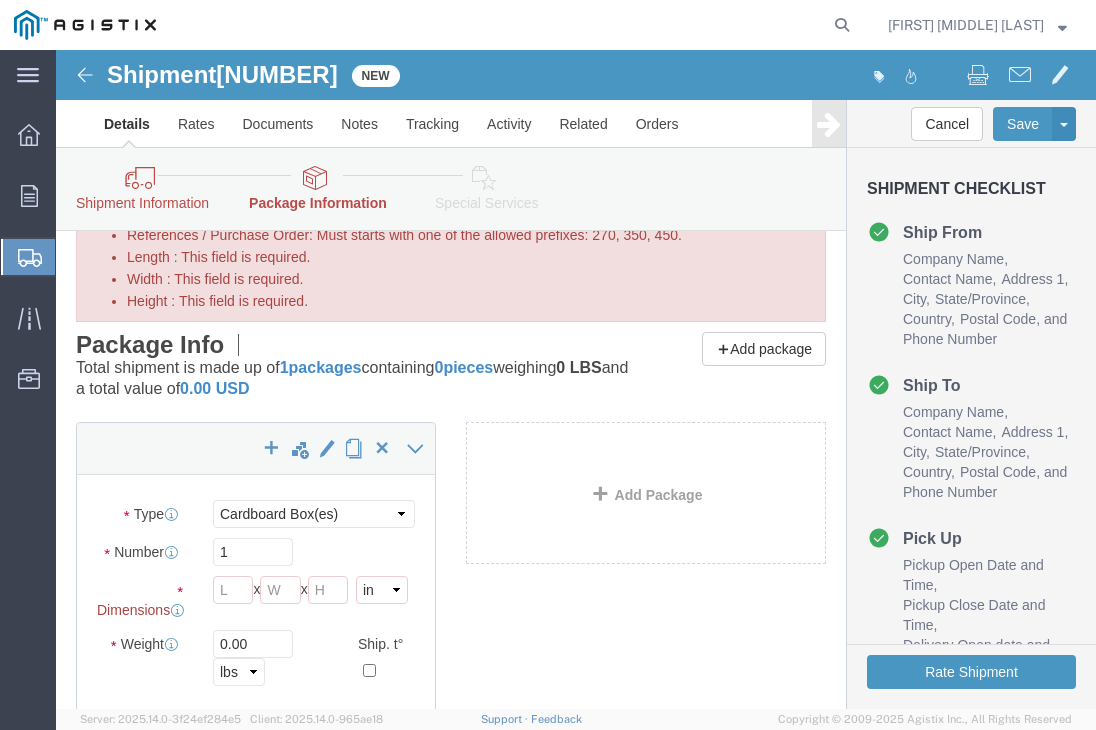 scroll, scrollTop: 100, scrollLeft: 0, axis: vertical 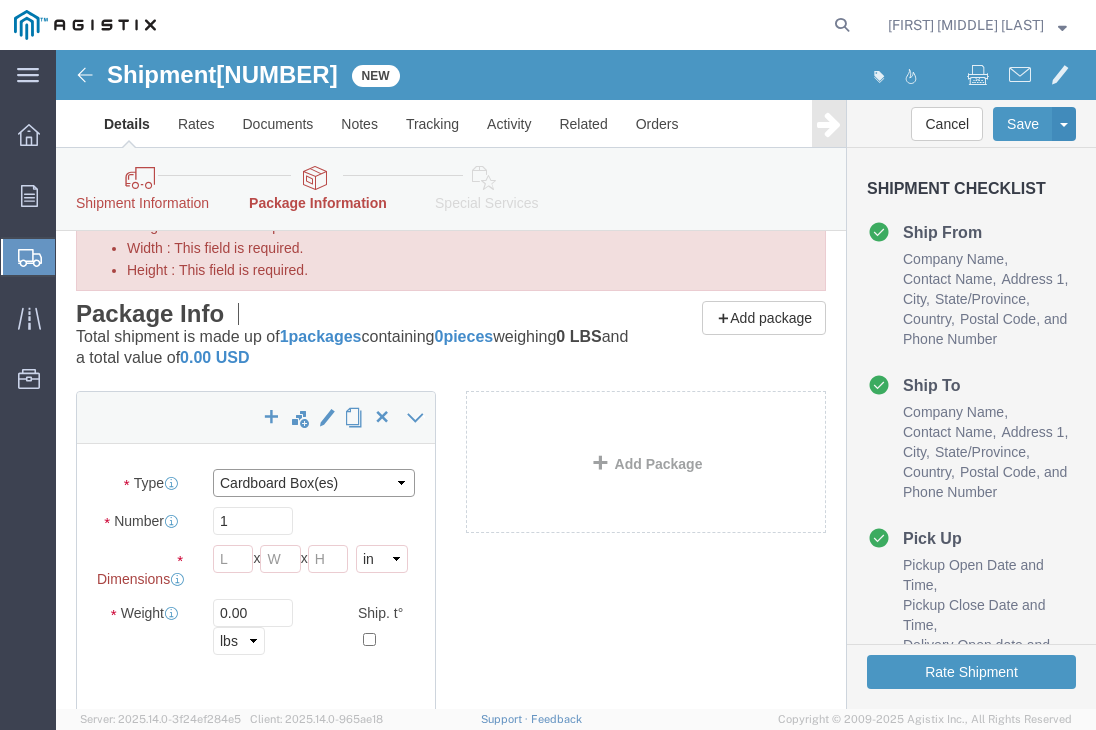 click on "Select Bulk Bundle(s) Cardboard Box(es) Carton(s) Crate(s) Drum(s) (Fiberboard) Drum(s) (Metal) Drum(s) (Plastic) Envelope Naked Cargo (UnPackaged) Pallet(s) Oversized (Not Stackable) Pallet(s) Oversized (Stackable) Pallet(s) Standard (Not Stackable) Pallet(s) Standard (Stackable) Roll(s) Your Packaging" 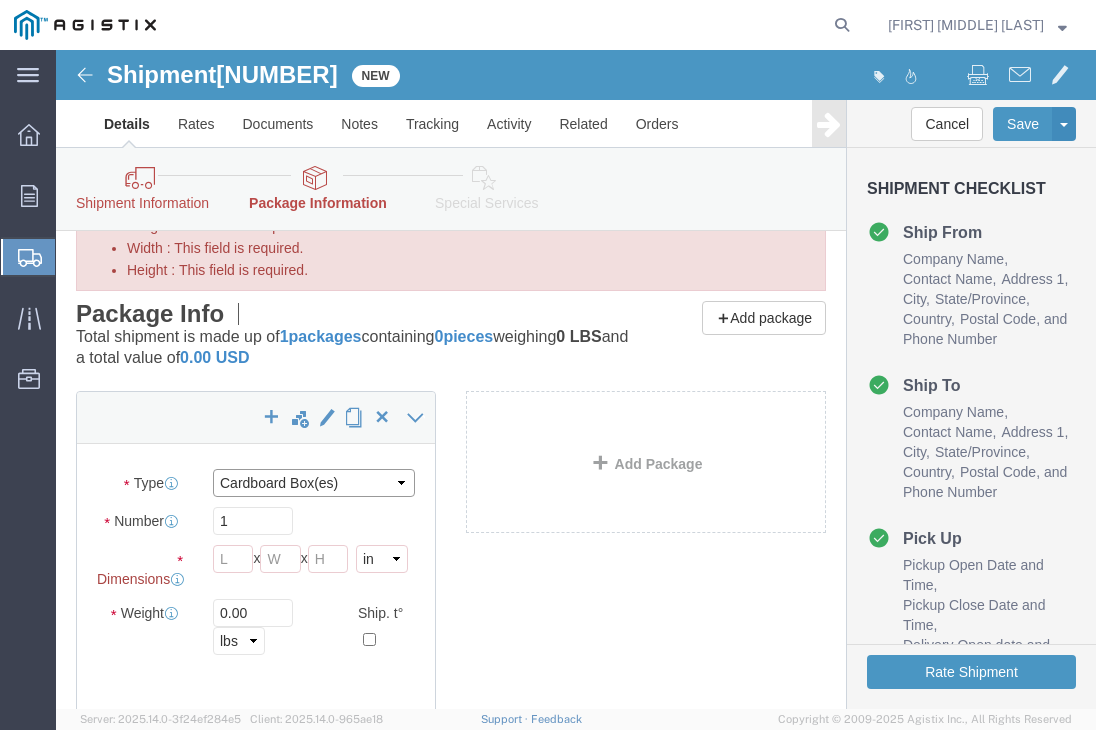 select on "PSST" 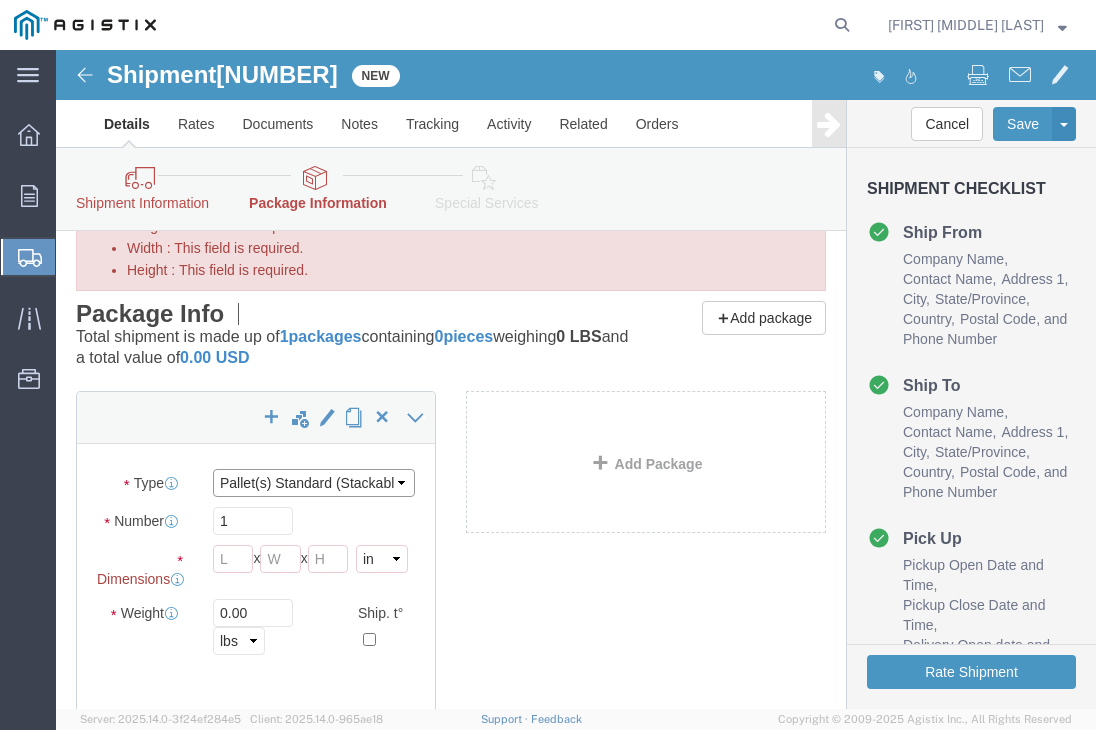 click on "Select Bulk Bundle(s) Cardboard Box(es) Carton(s) Crate(s) Drum(s) (Fiberboard) Drum(s) (Metal) Drum(s) (Plastic) Envelope Naked Cargo (UnPackaged) Pallet(s) Oversized (Not Stackable) Pallet(s) Oversized (Stackable) Pallet(s) Standard (Not Stackable) Pallet(s) Standard (Stackable) Roll(s) Your Packaging" 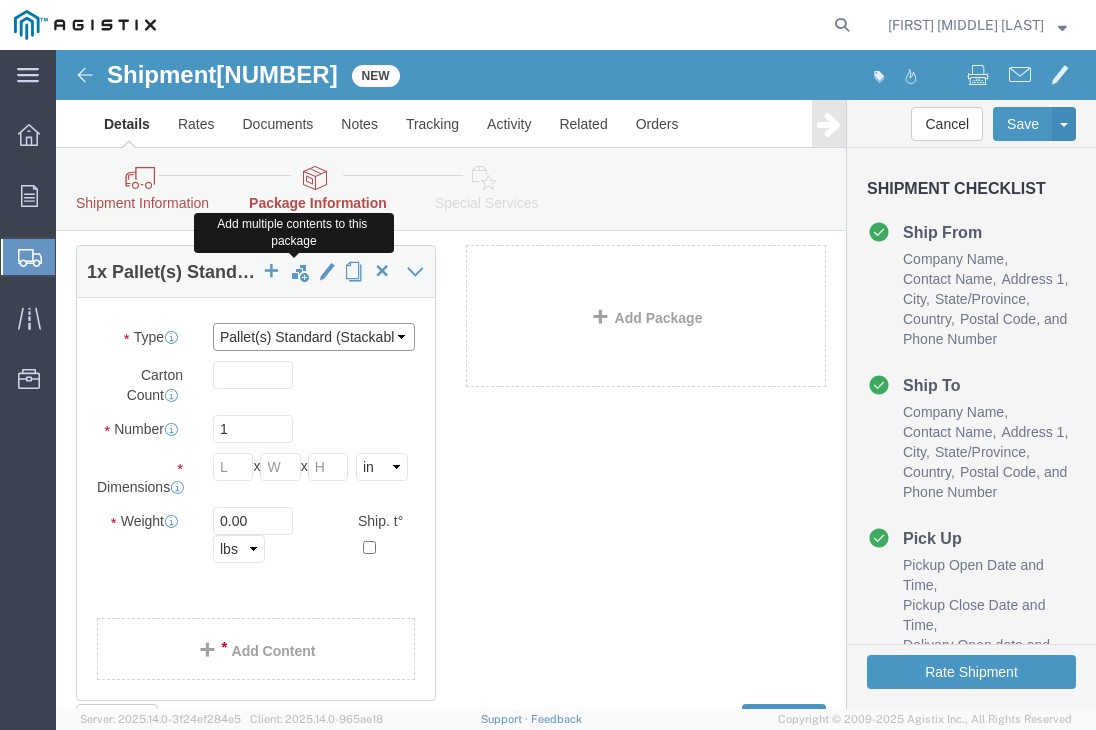 scroll, scrollTop: 300, scrollLeft: 0, axis: vertical 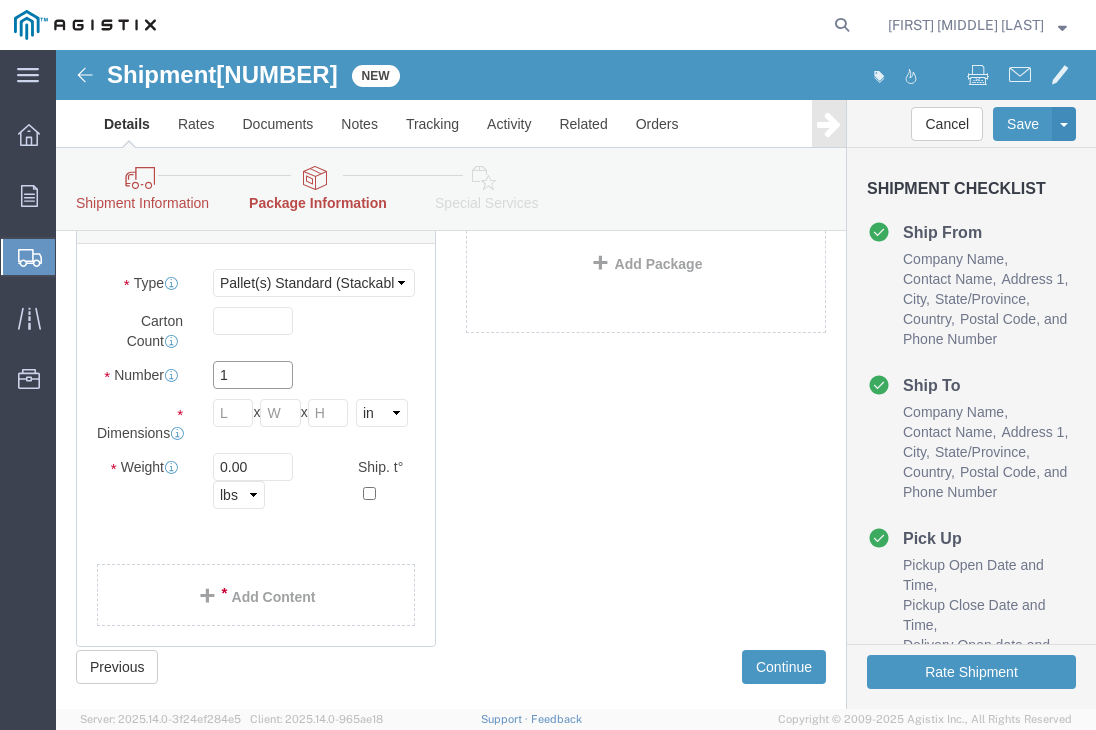 click on "1" 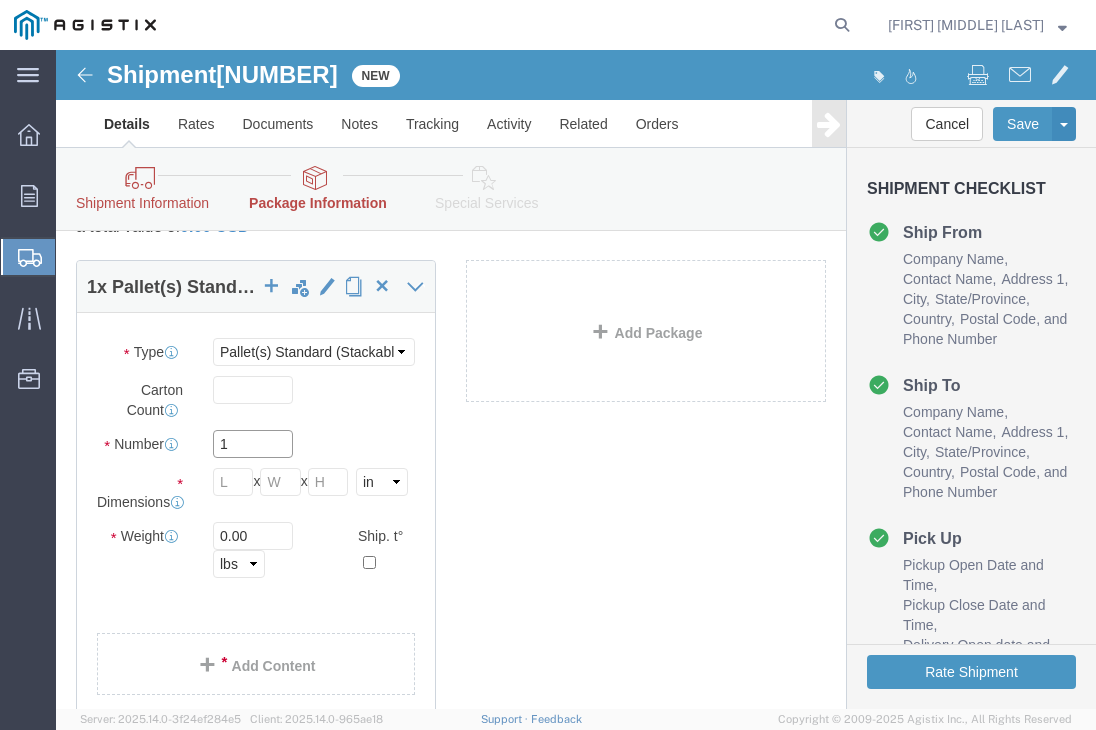 scroll, scrollTop: 200, scrollLeft: 0, axis: vertical 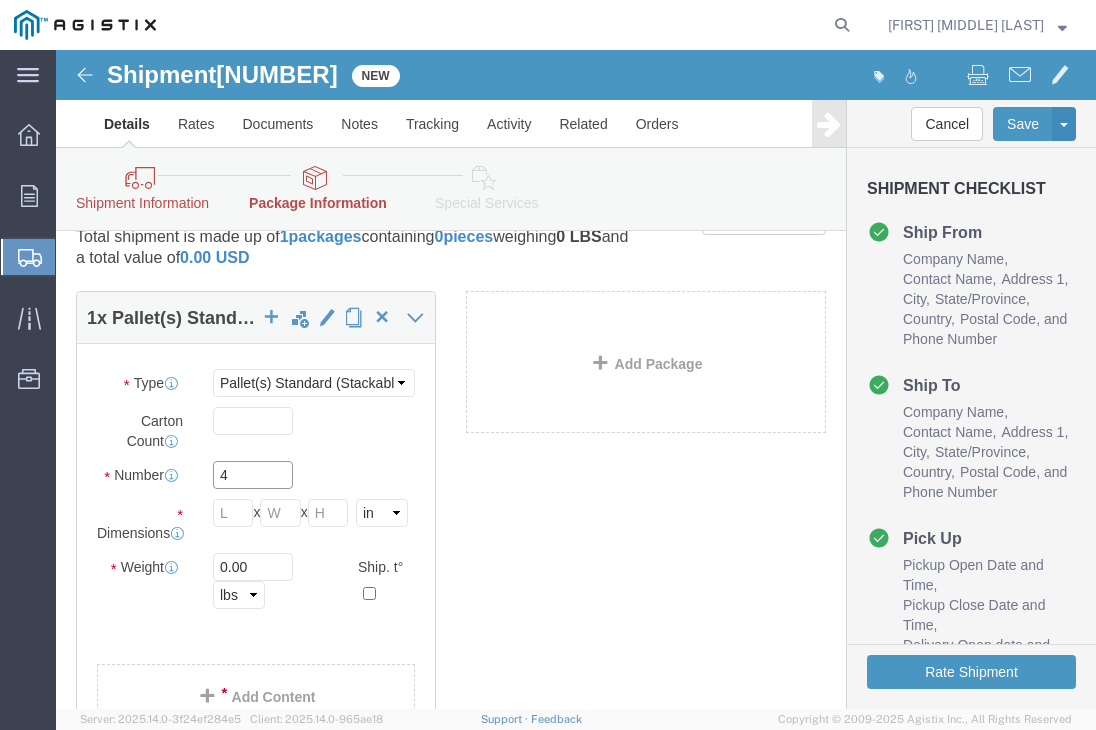 type on "4" 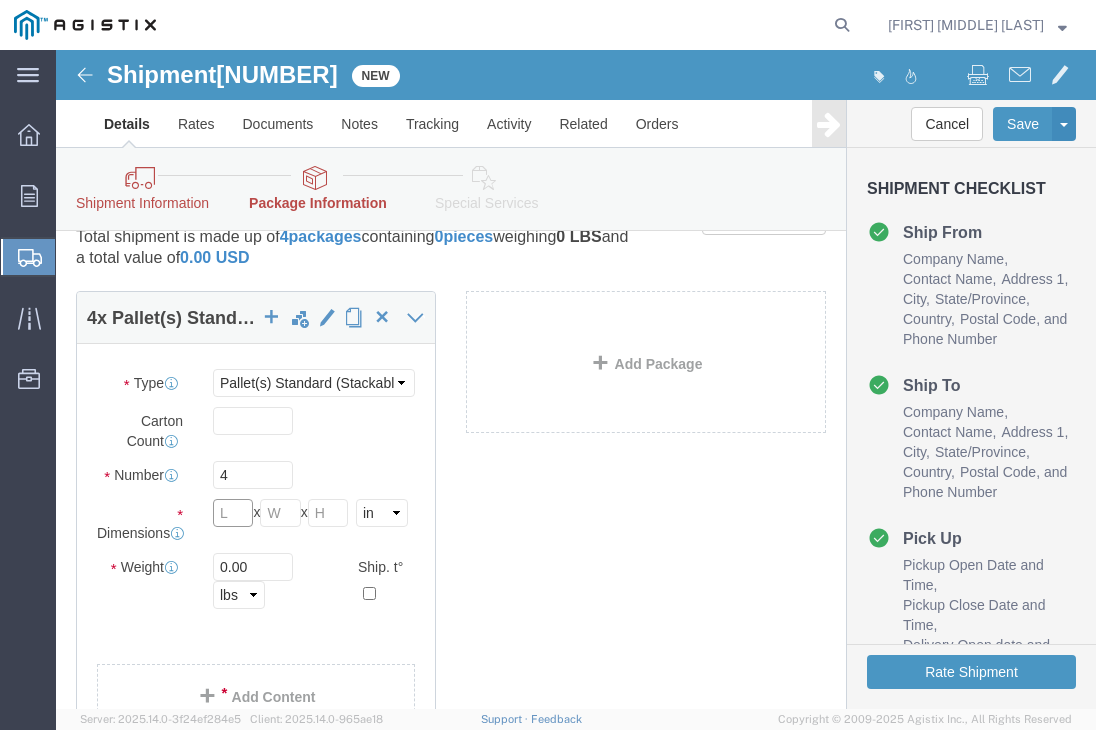 click on "Length
: This field is required." 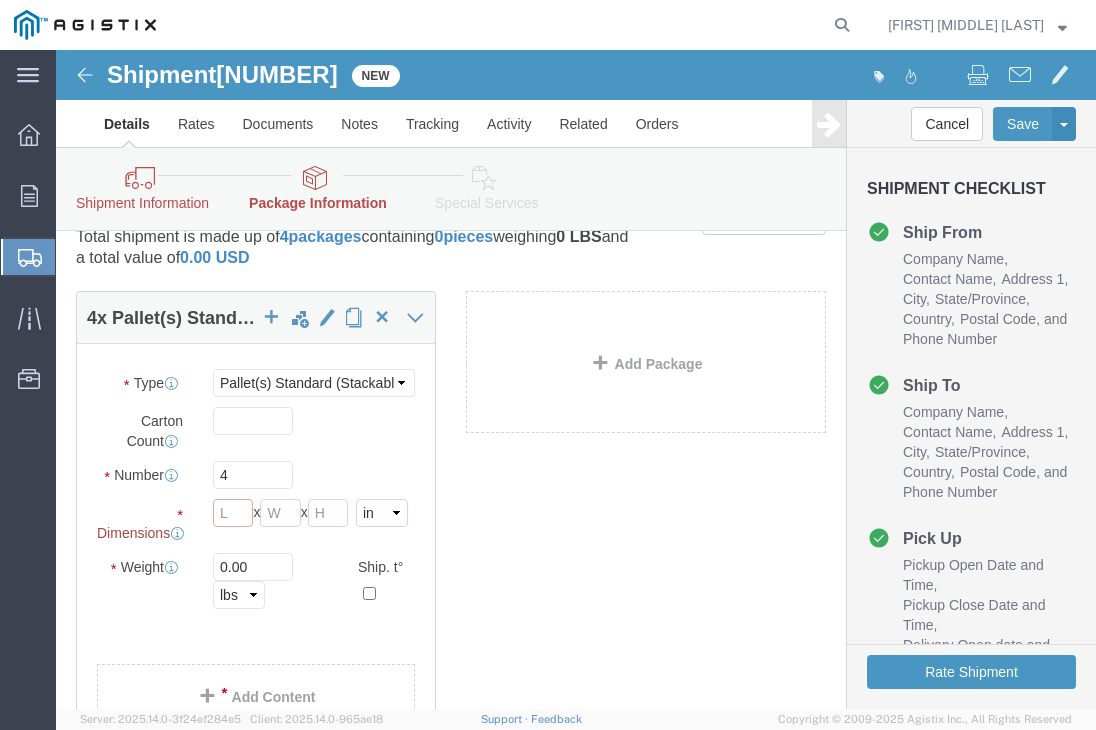 click on "Length
: This field is required." 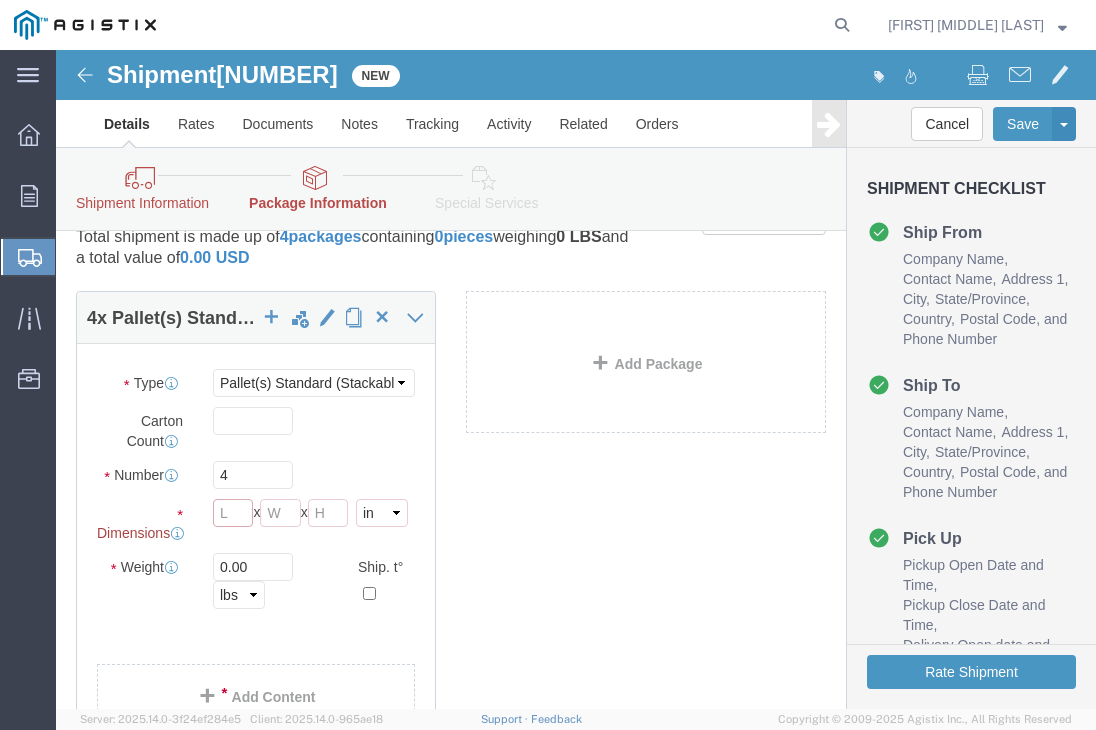 click on "Length
: This field is required." 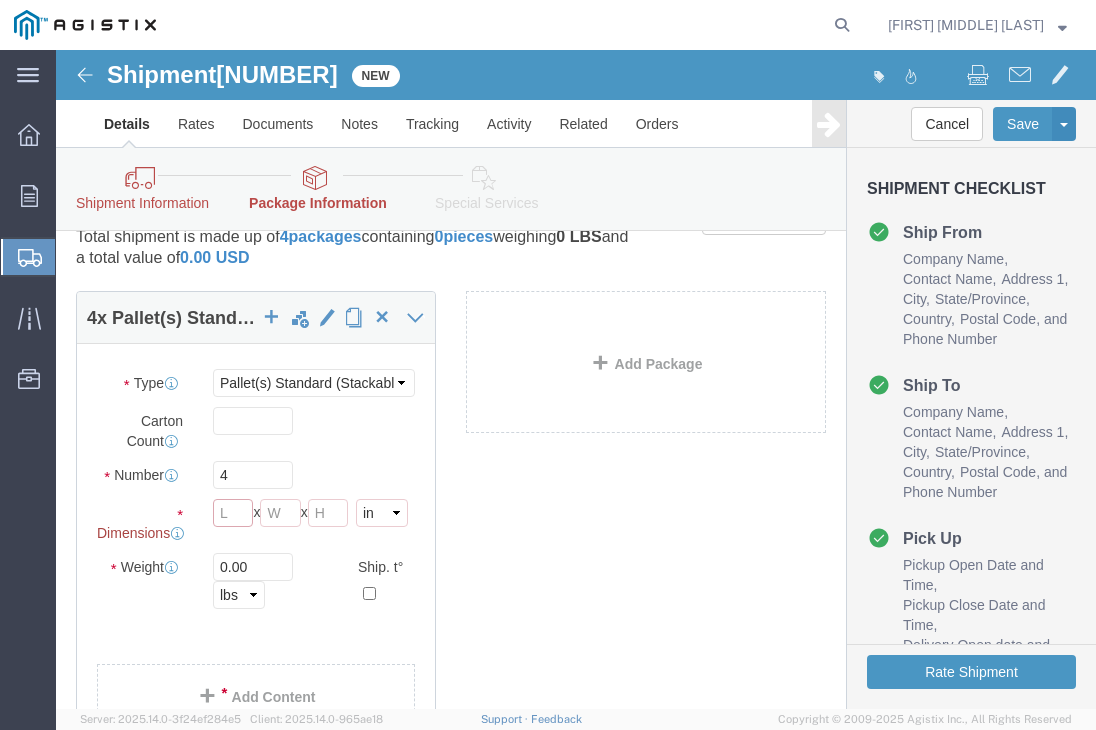click on "Length
: This field is required." 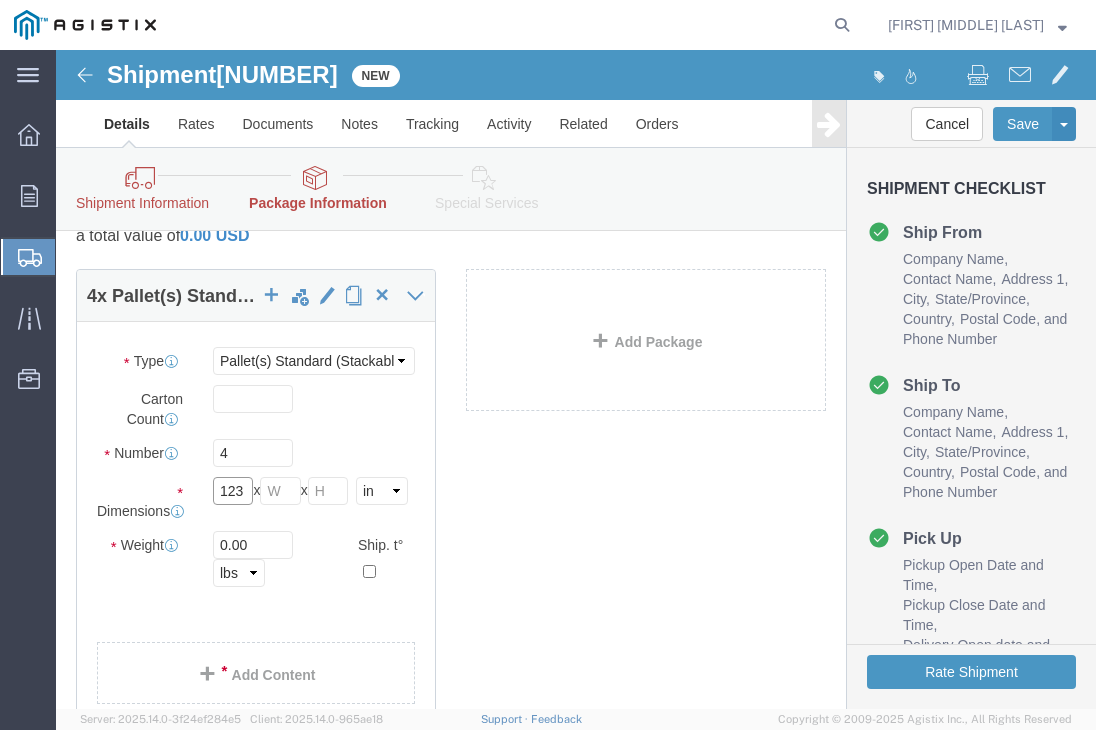 type on "123" 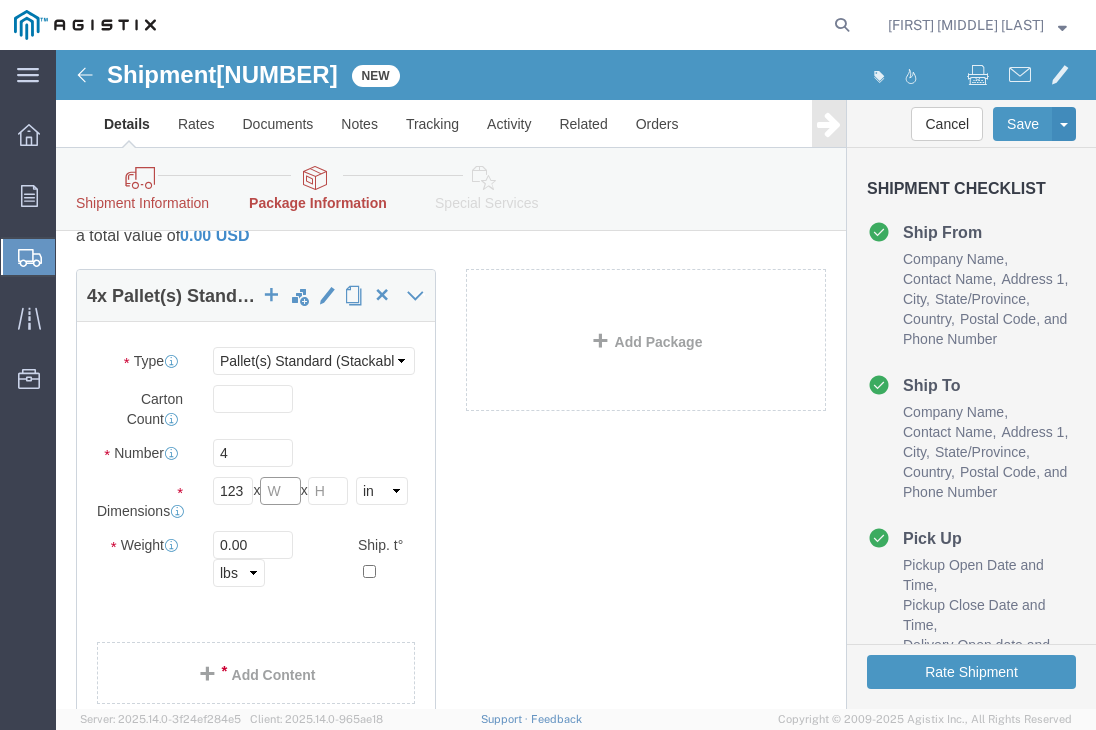 click on "Width
: This field is required." 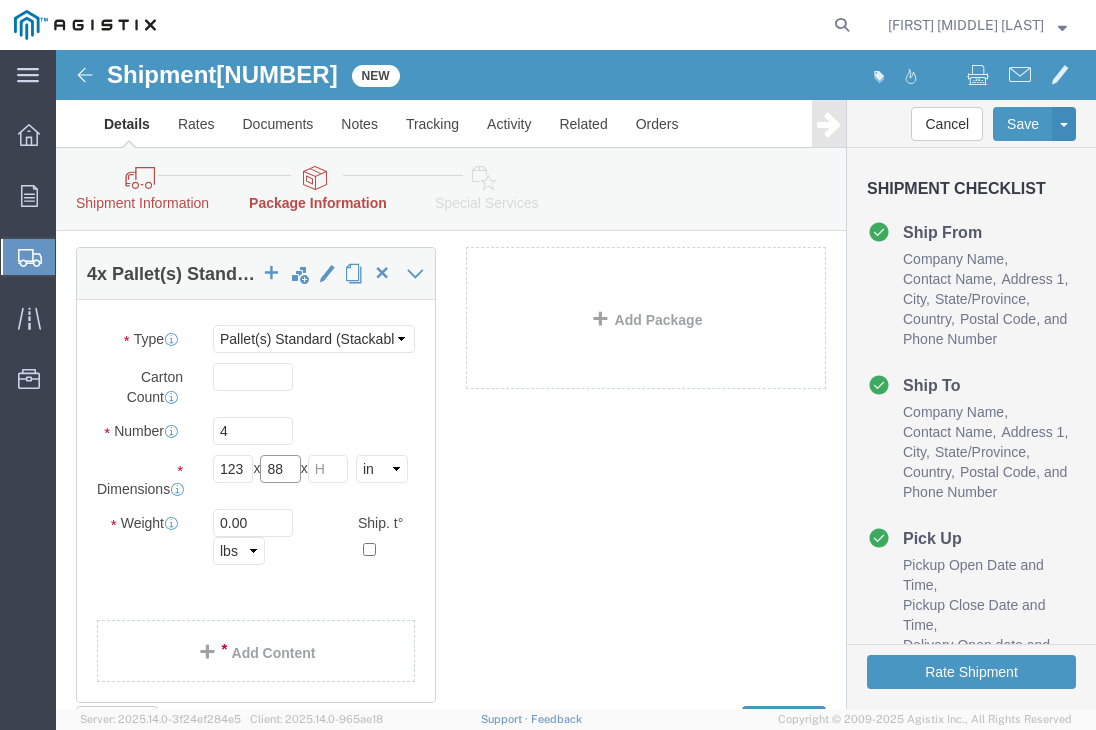 type on "88" 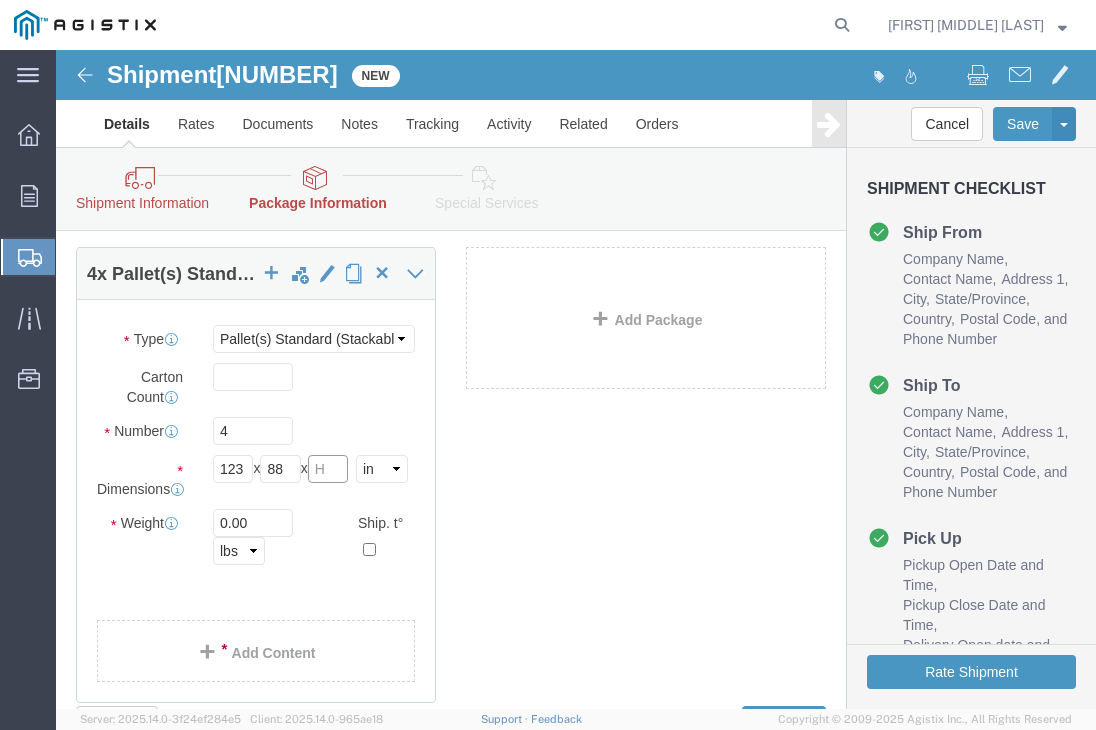 click on "Height
: This field is required." 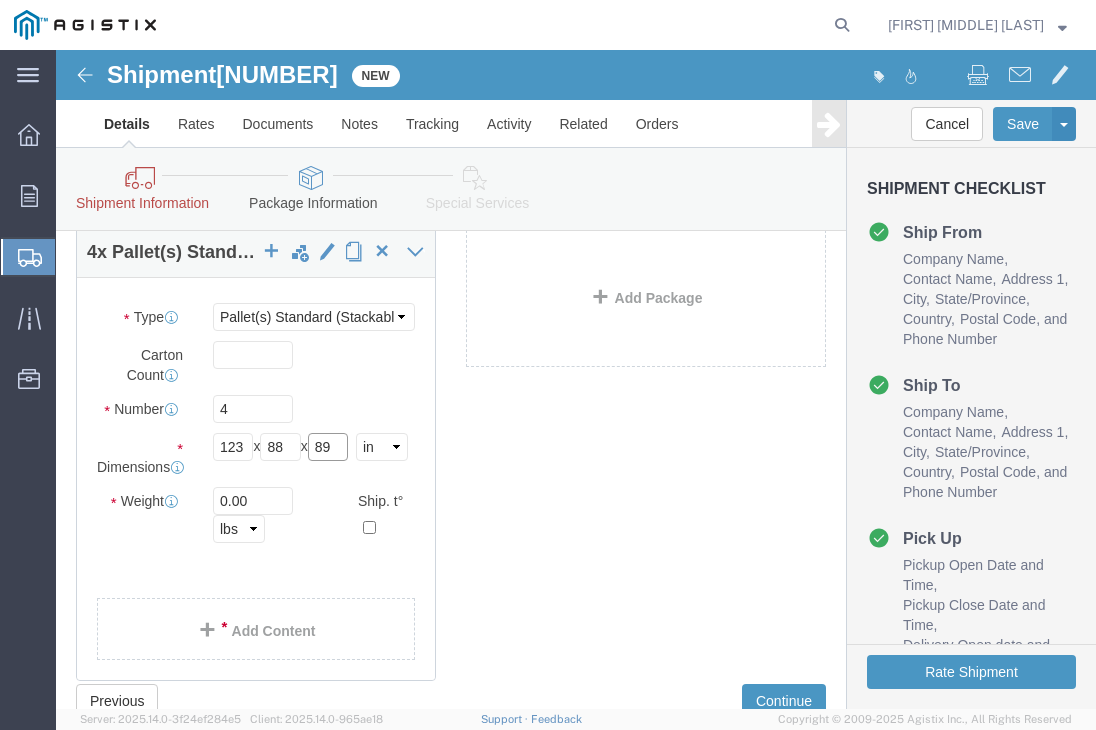 type on "89" 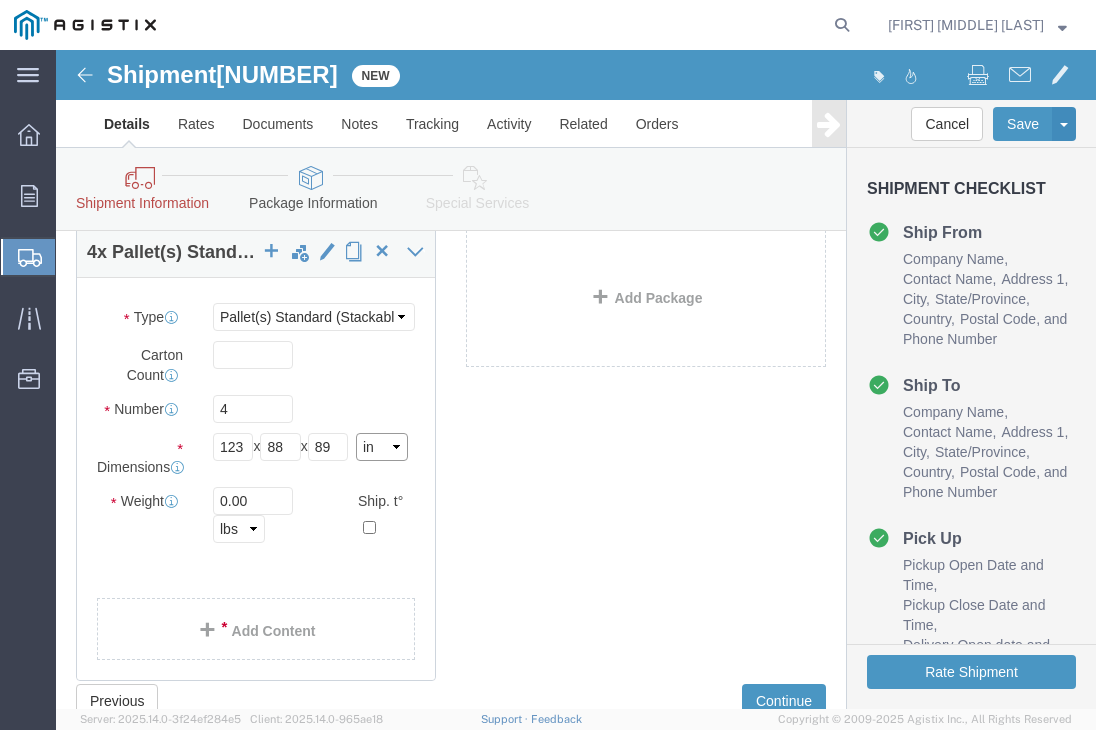 click on "Select cm ft in" 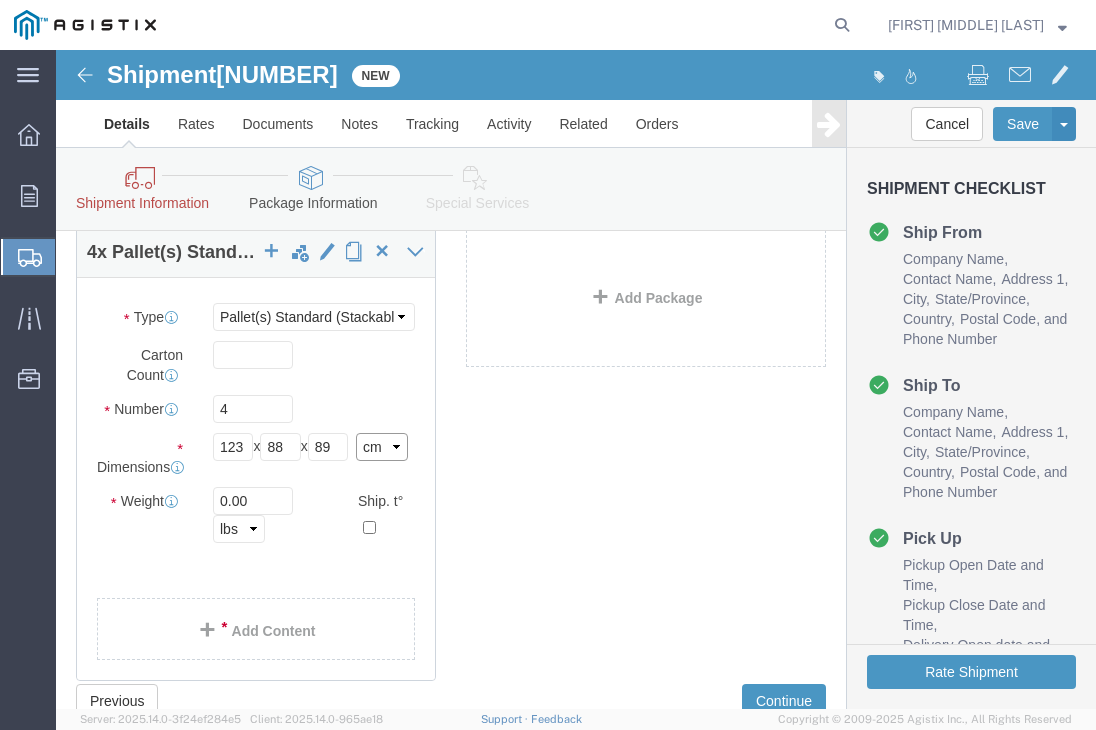click on "Select cm ft in" 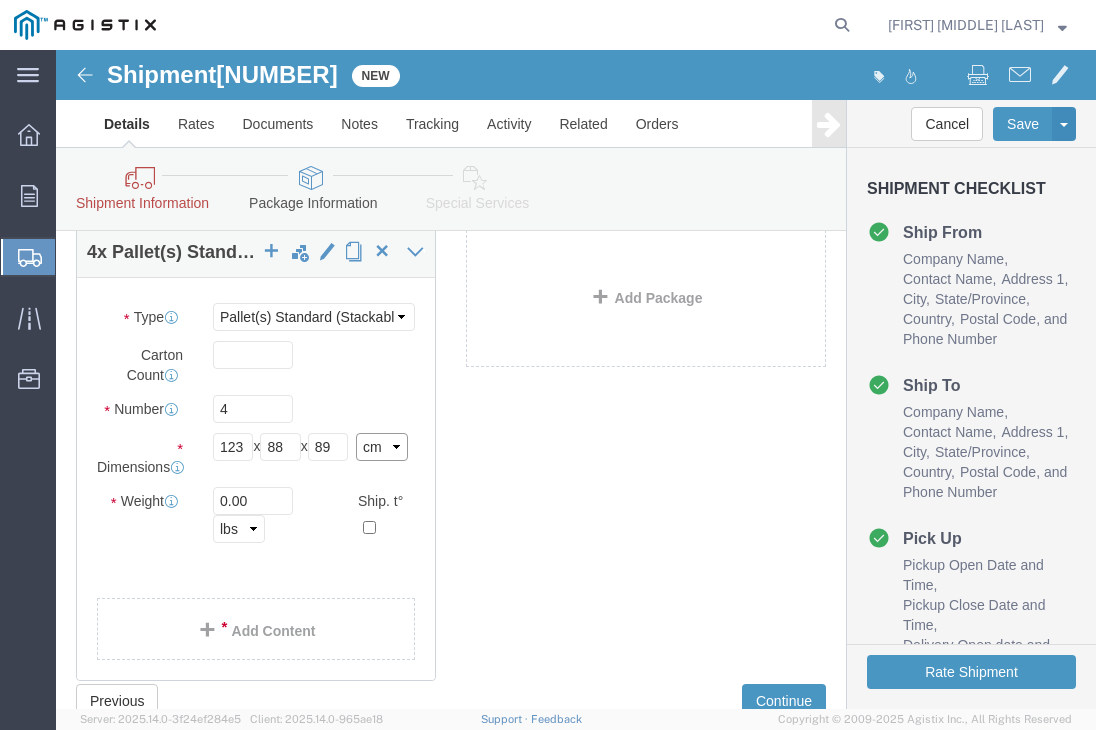 type on "[NUMBER].42" 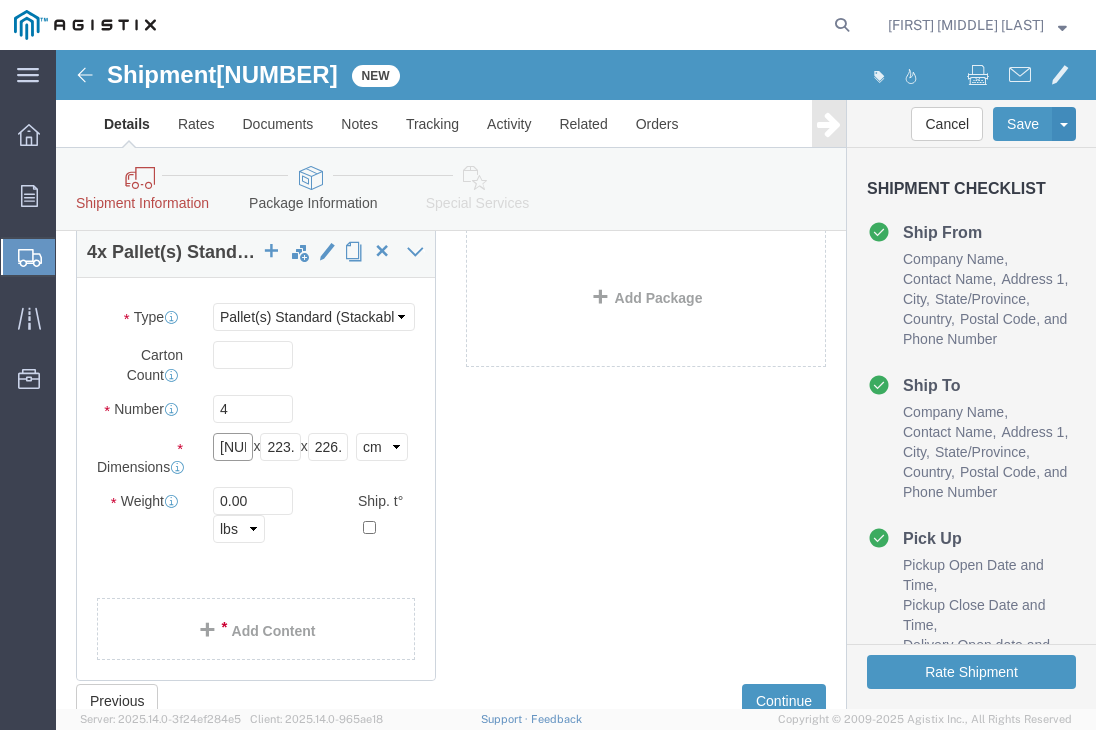 click on "[NUMBER].42" 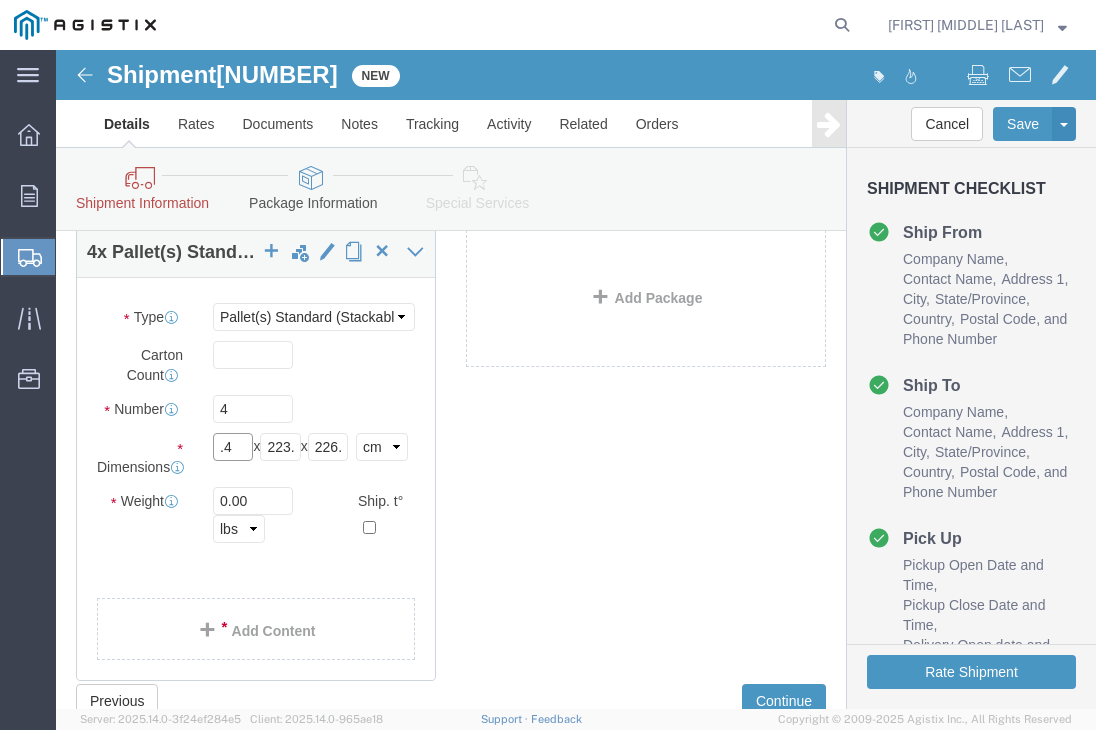 type on "." 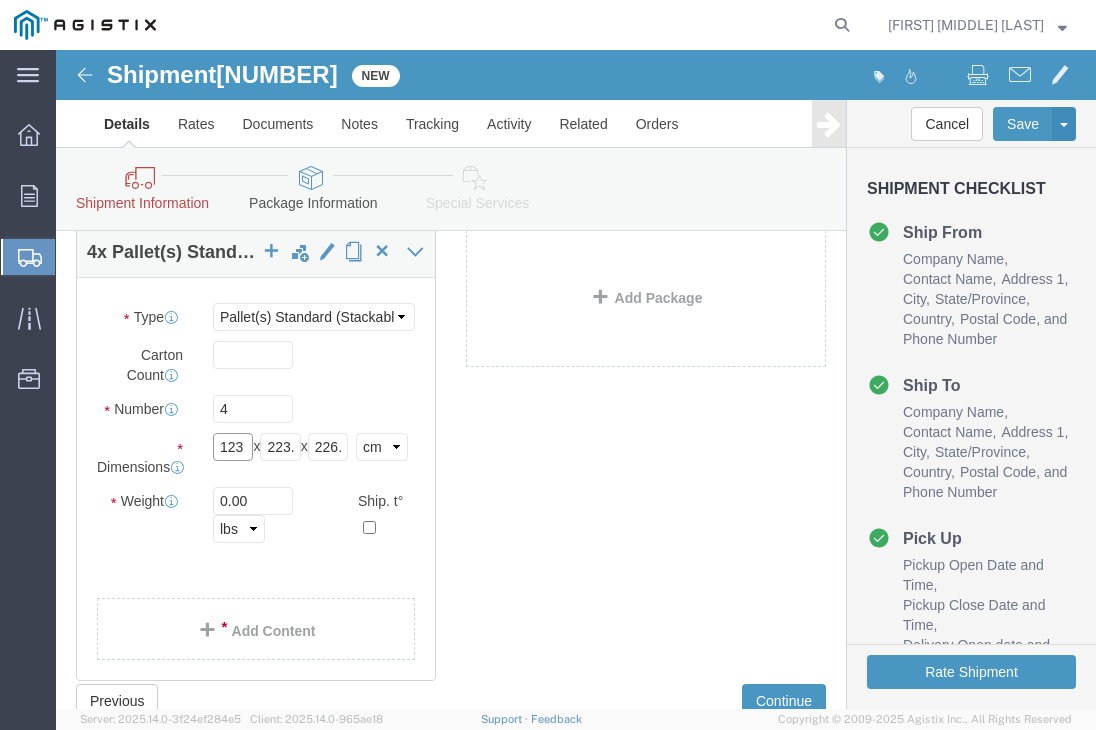 type on "123" 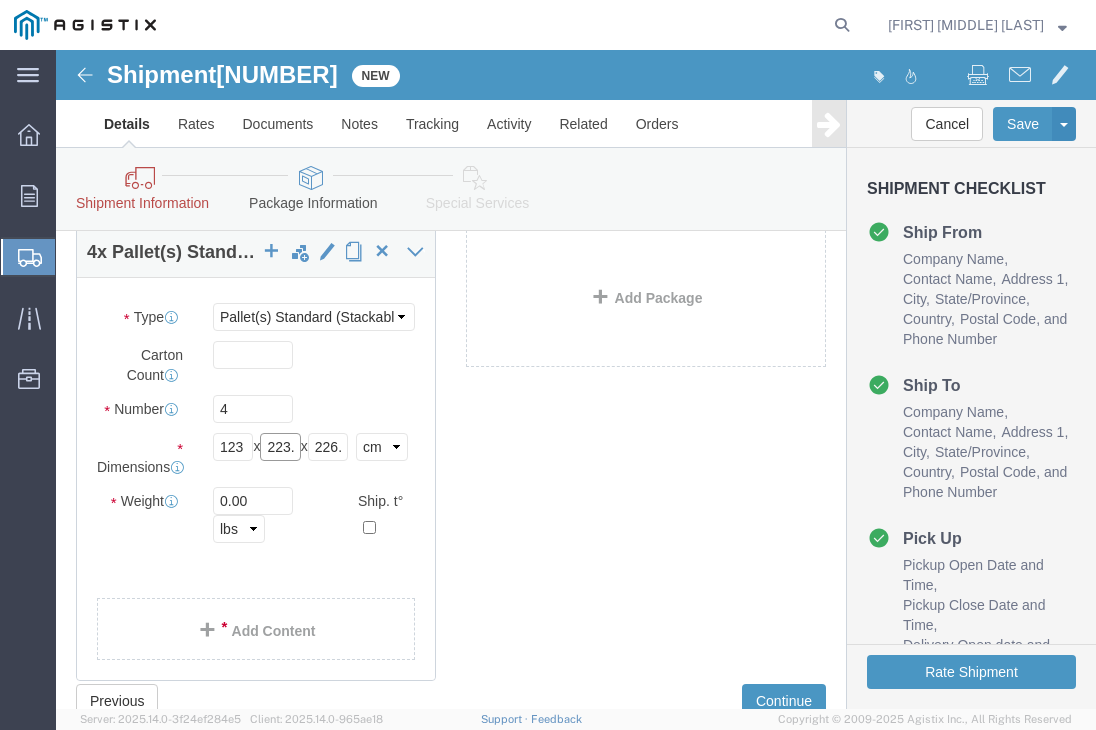 scroll, scrollTop: 0, scrollLeft: 17, axis: horizontal 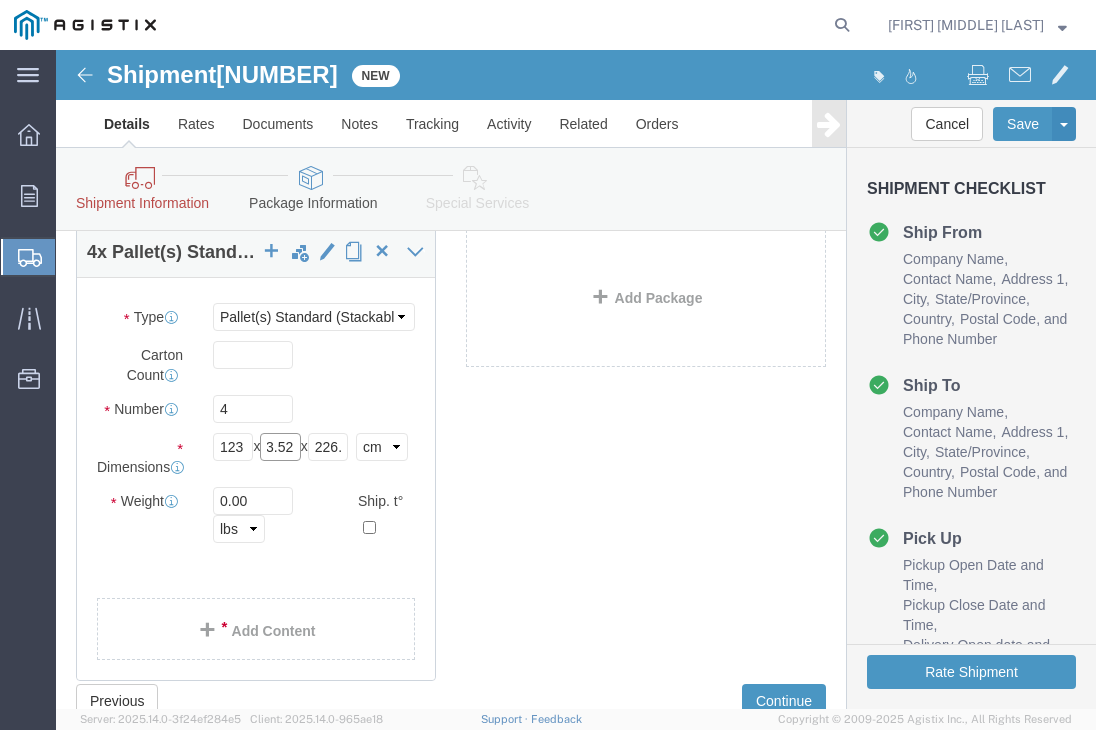 drag, startPoint x: 216, startPoint y: 397, endPoint x: 338, endPoint y: 414, distance: 123.178734 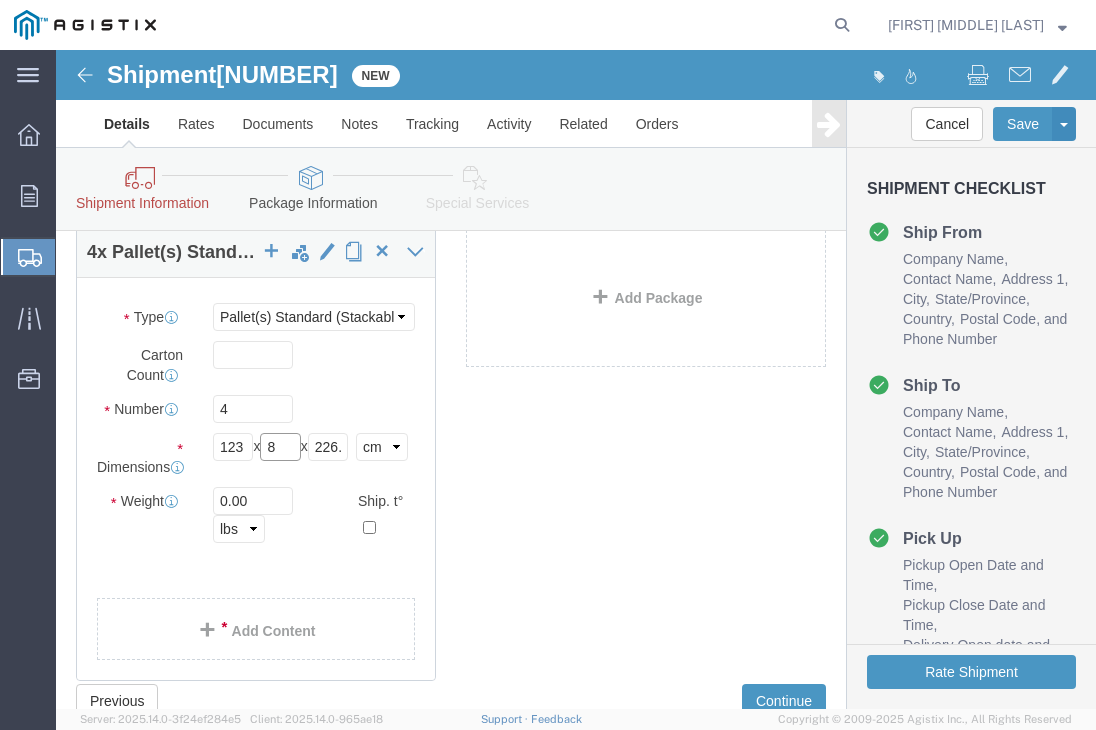 scroll, scrollTop: 0, scrollLeft: 0, axis: both 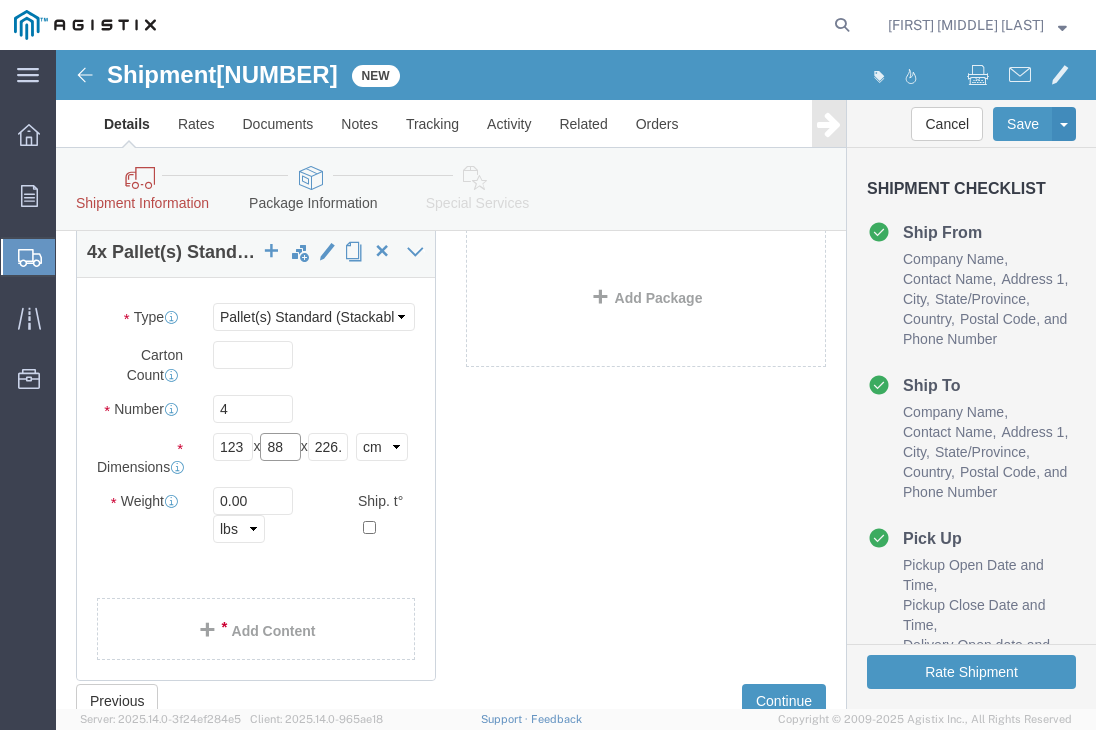 type on "88" 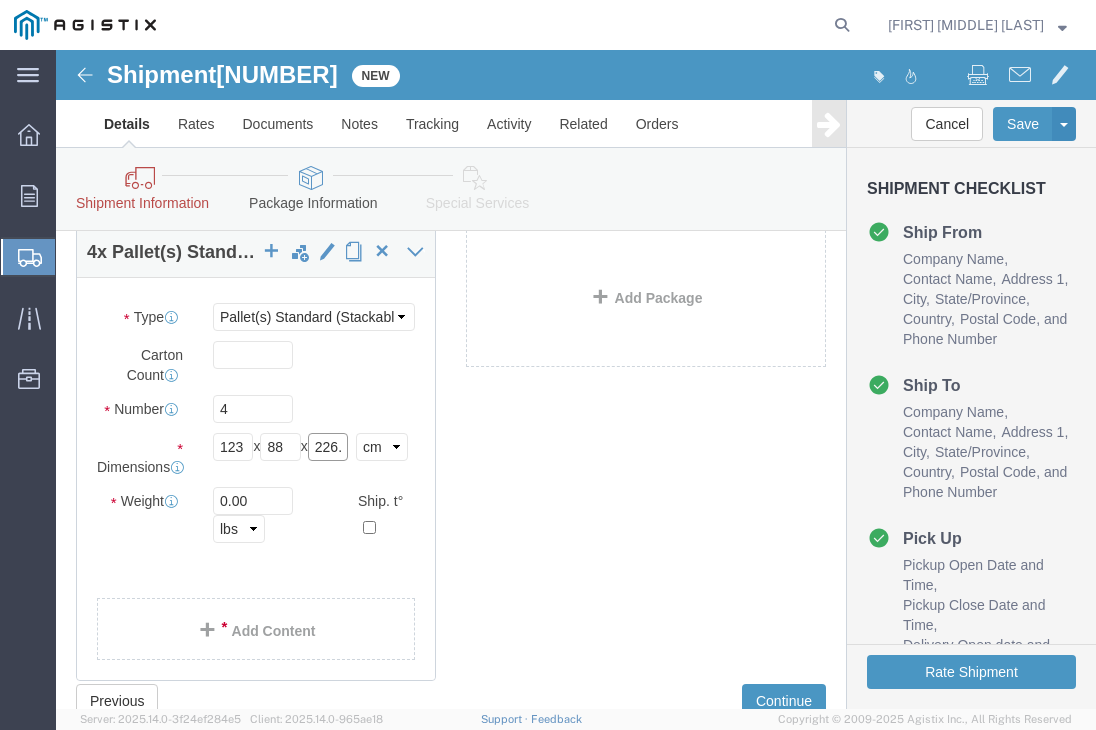 scroll, scrollTop: 0, scrollLeft: 17, axis: horizontal 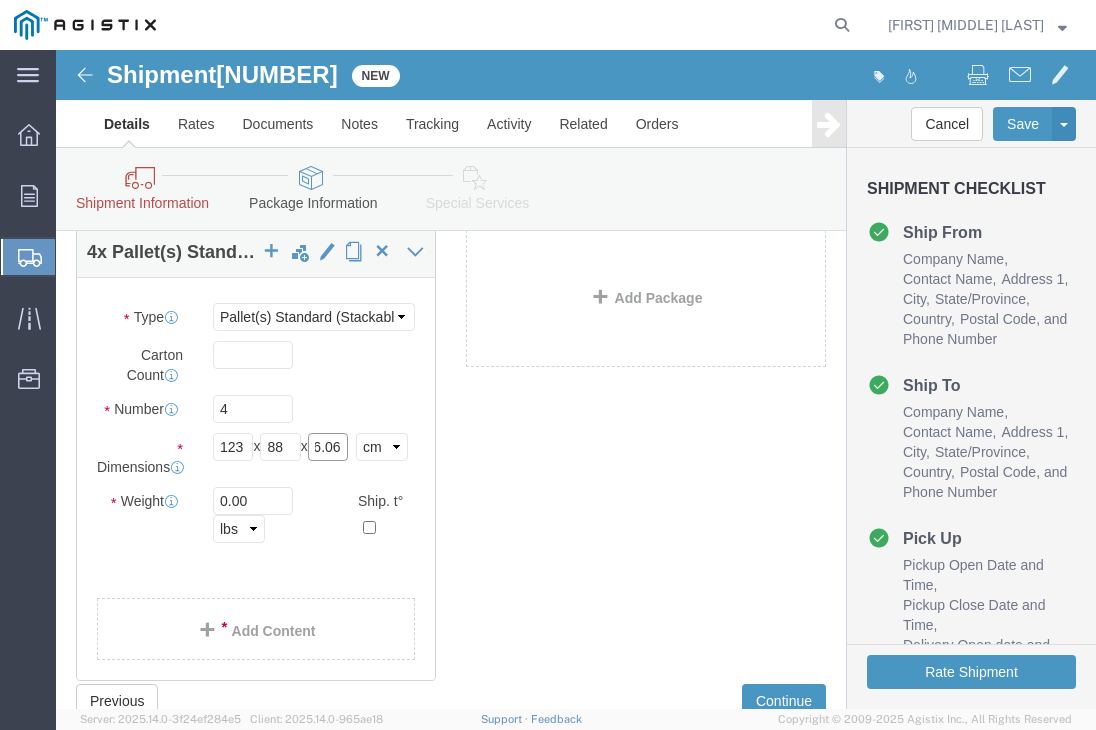 drag, startPoint x: 268, startPoint y: 396, endPoint x: 404, endPoint y: 408, distance: 136.52838 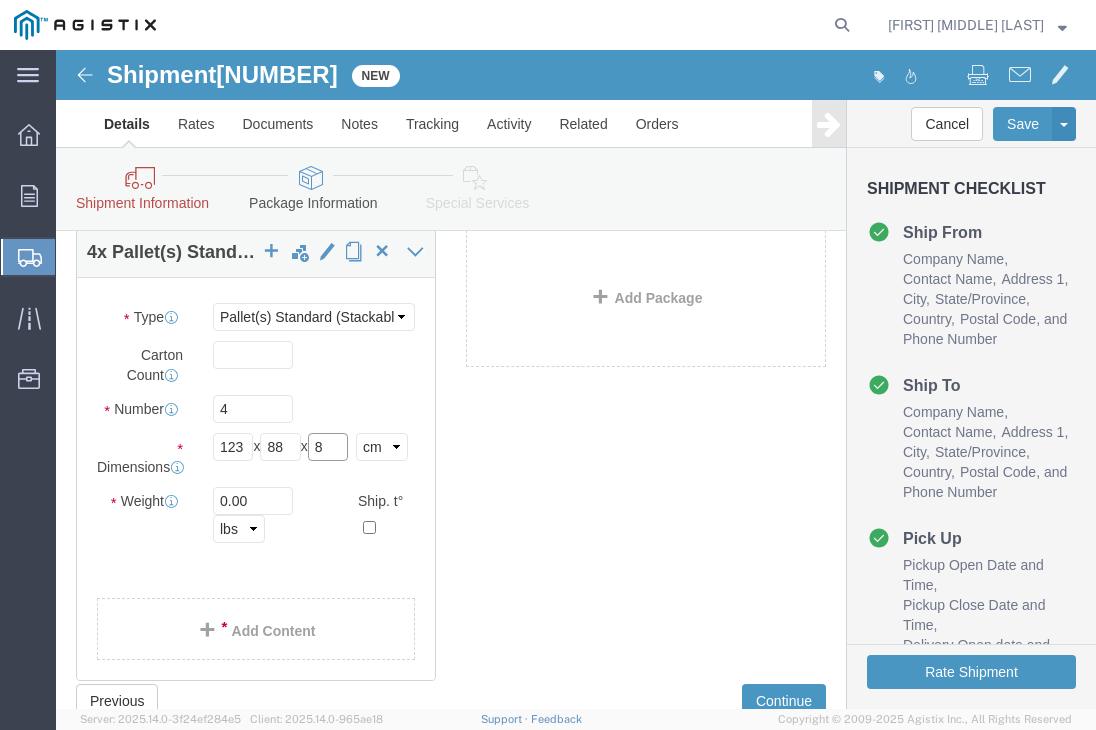 scroll, scrollTop: 0, scrollLeft: 0, axis: both 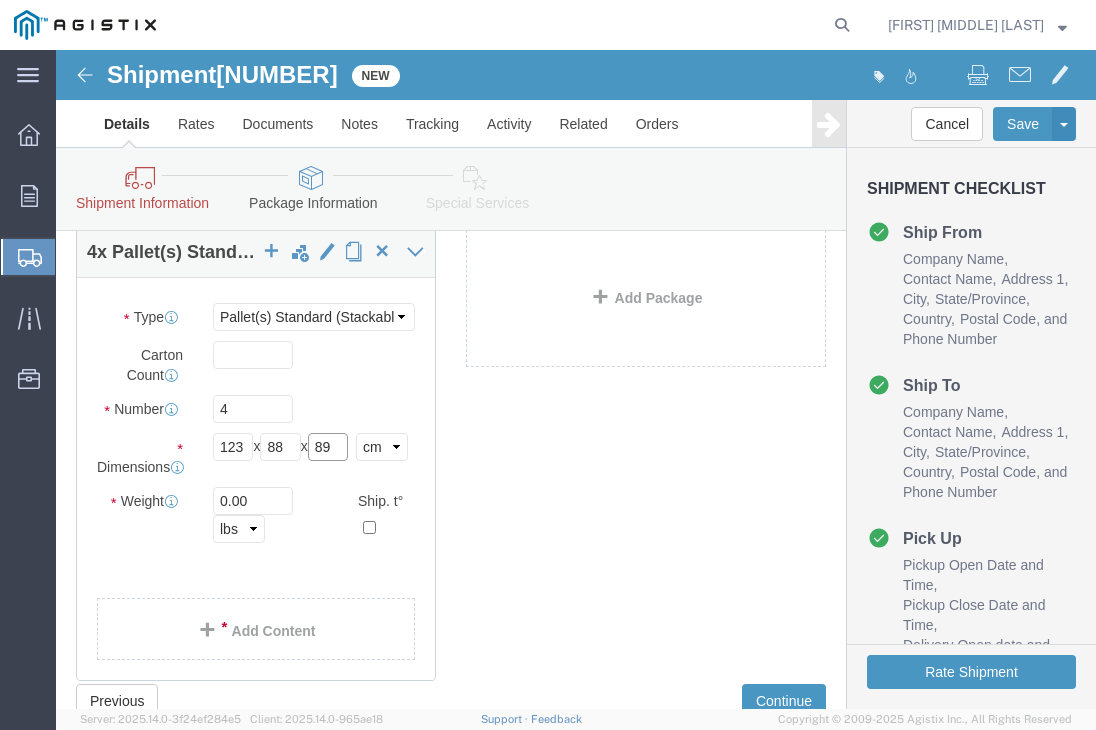 type on "89" 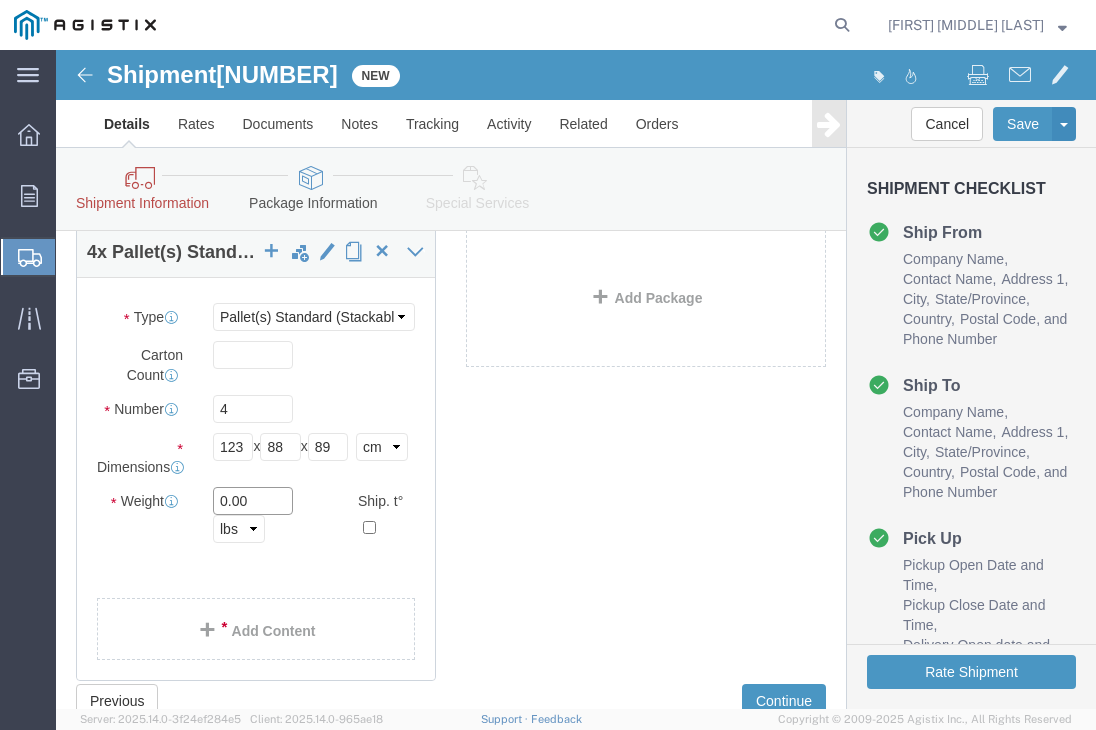 click on "0.00" 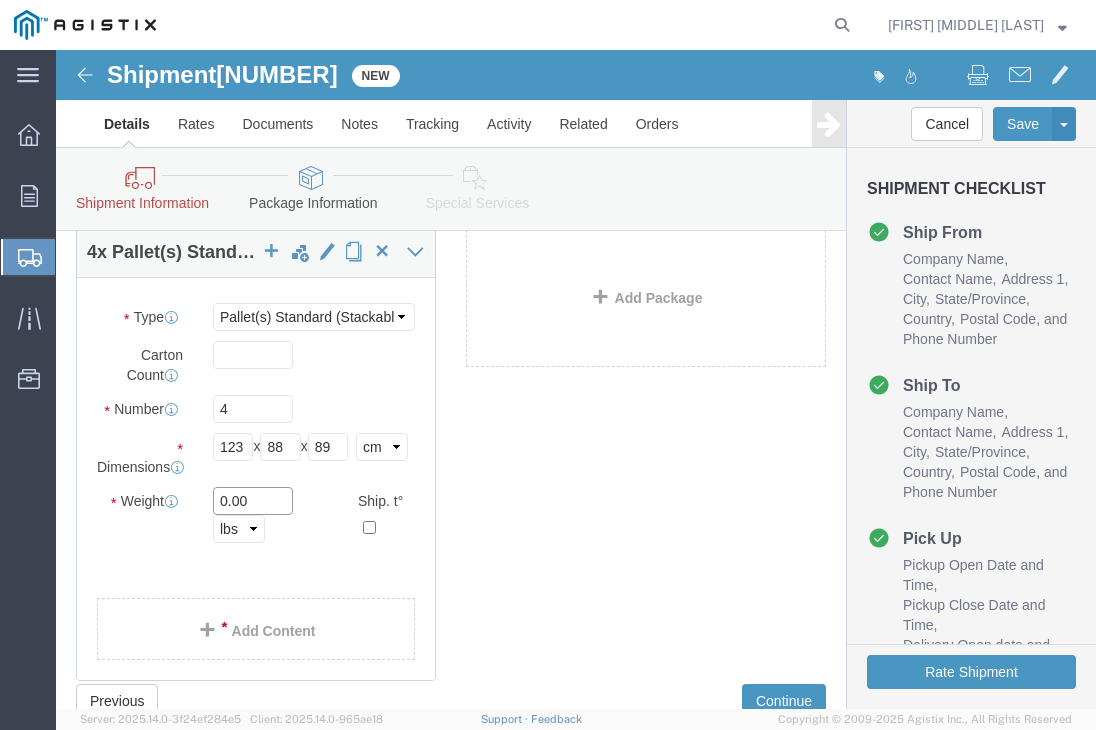 drag, startPoint x: 196, startPoint y: 463, endPoint x: 123, endPoint y: 472, distance: 73.552704 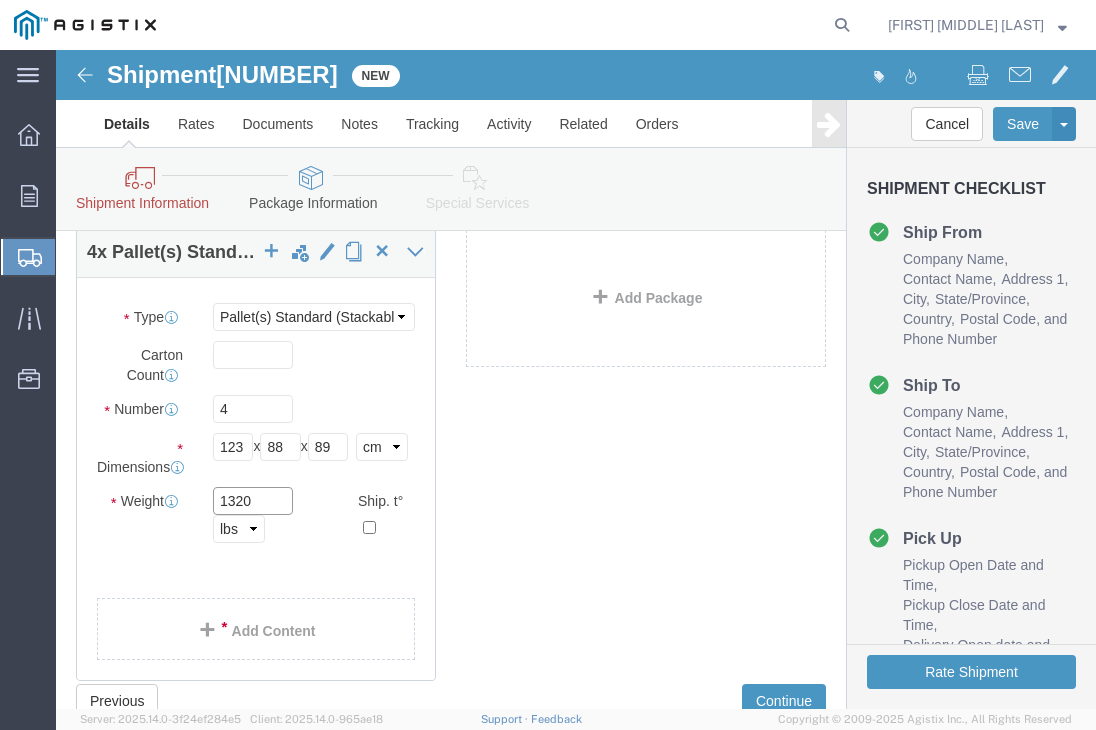 scroll, scrollTop: 270, scrollLeft: 0, axis: vertical 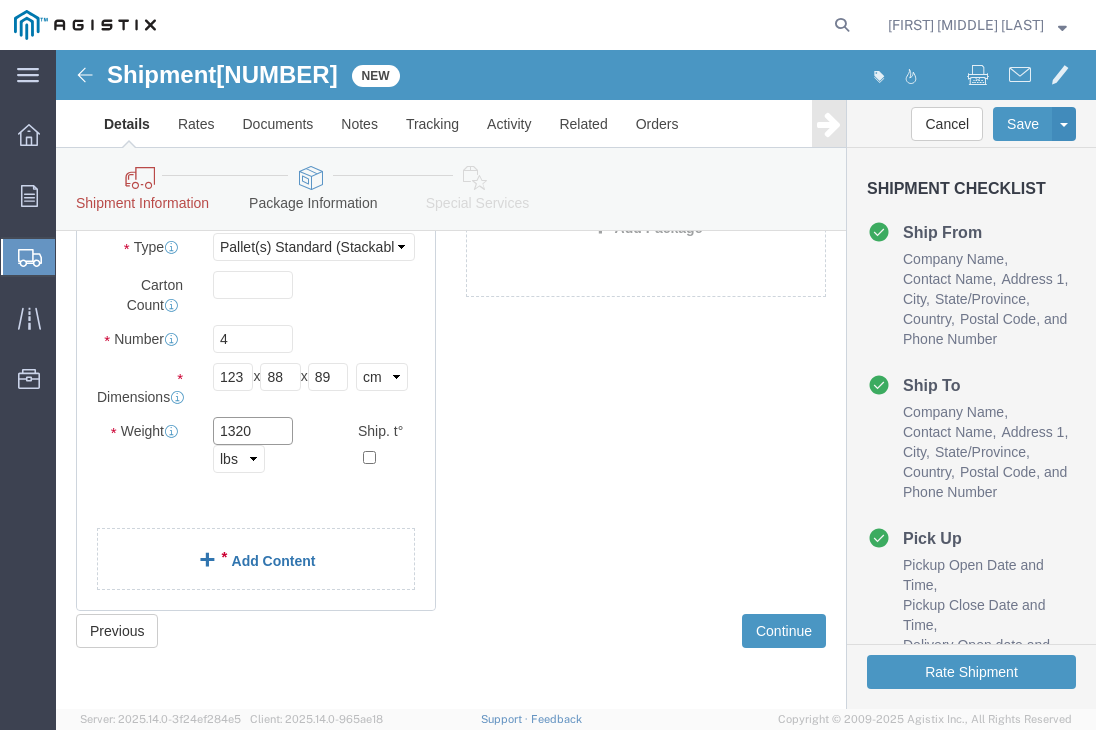 type on "1320" 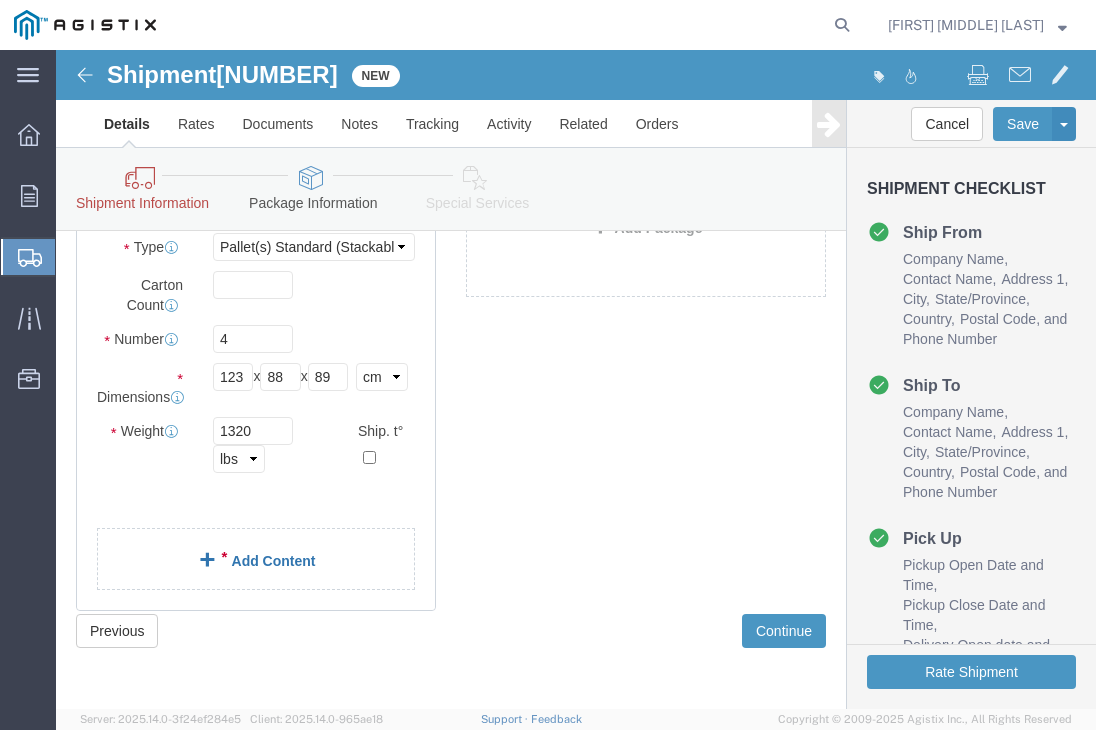click on "Add Content" 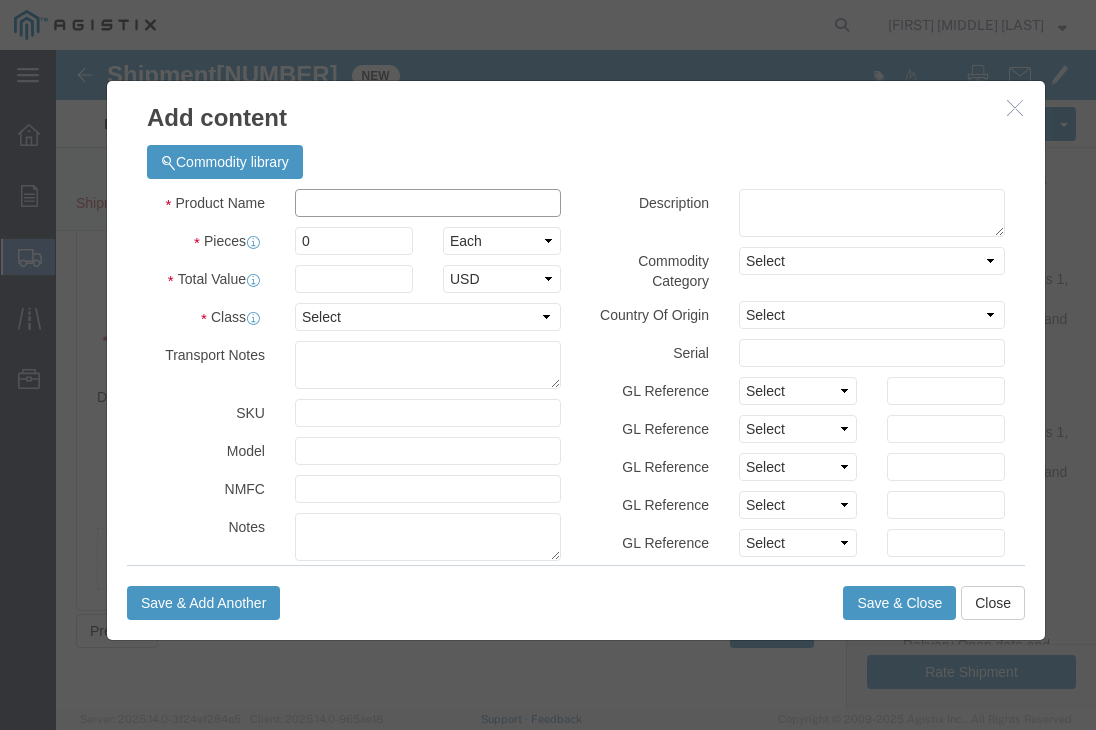 click 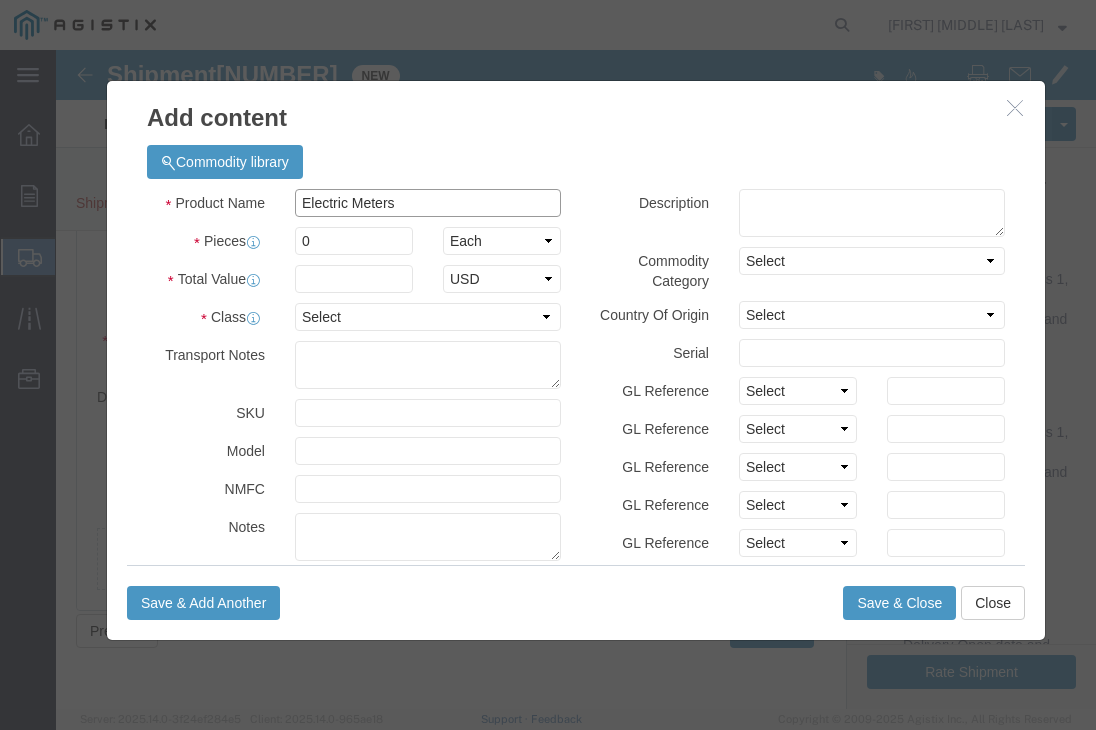 type on "Electric Meters" 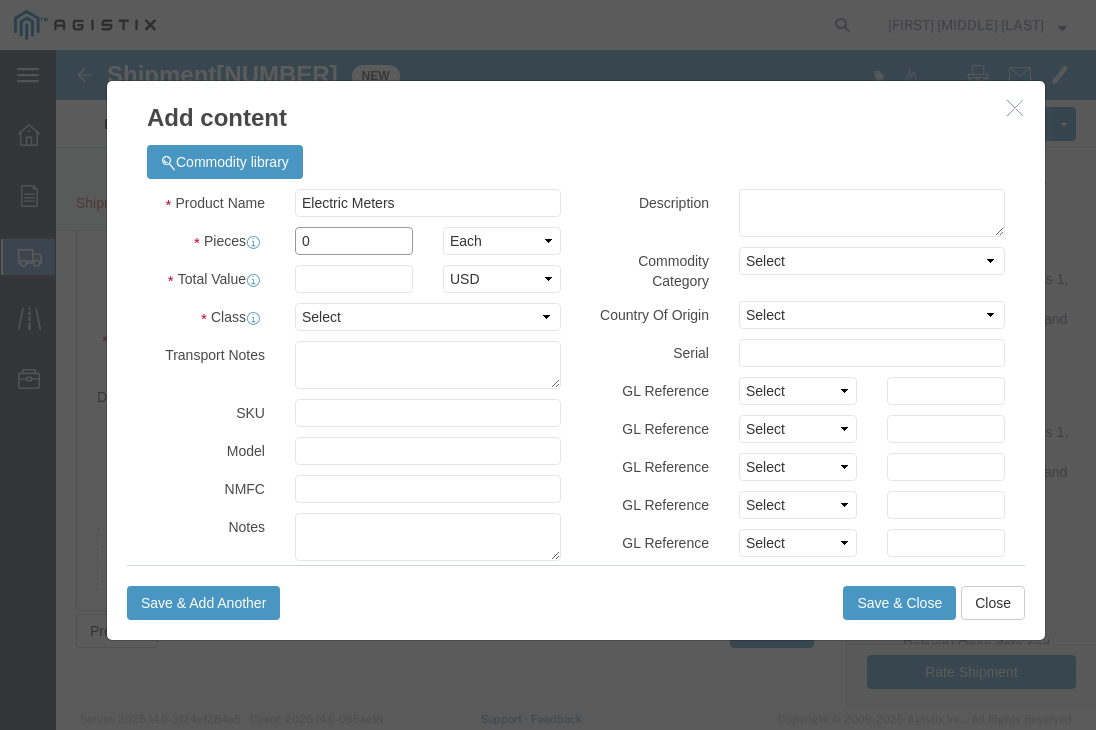 click on "0" 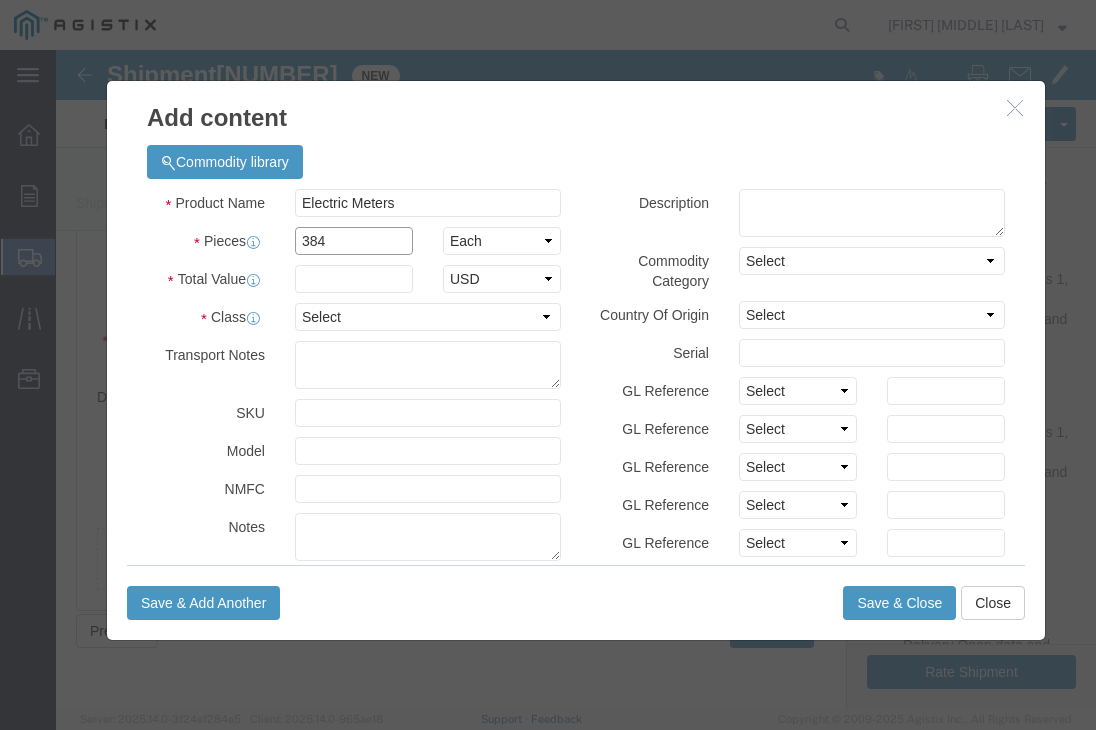 type on "384" 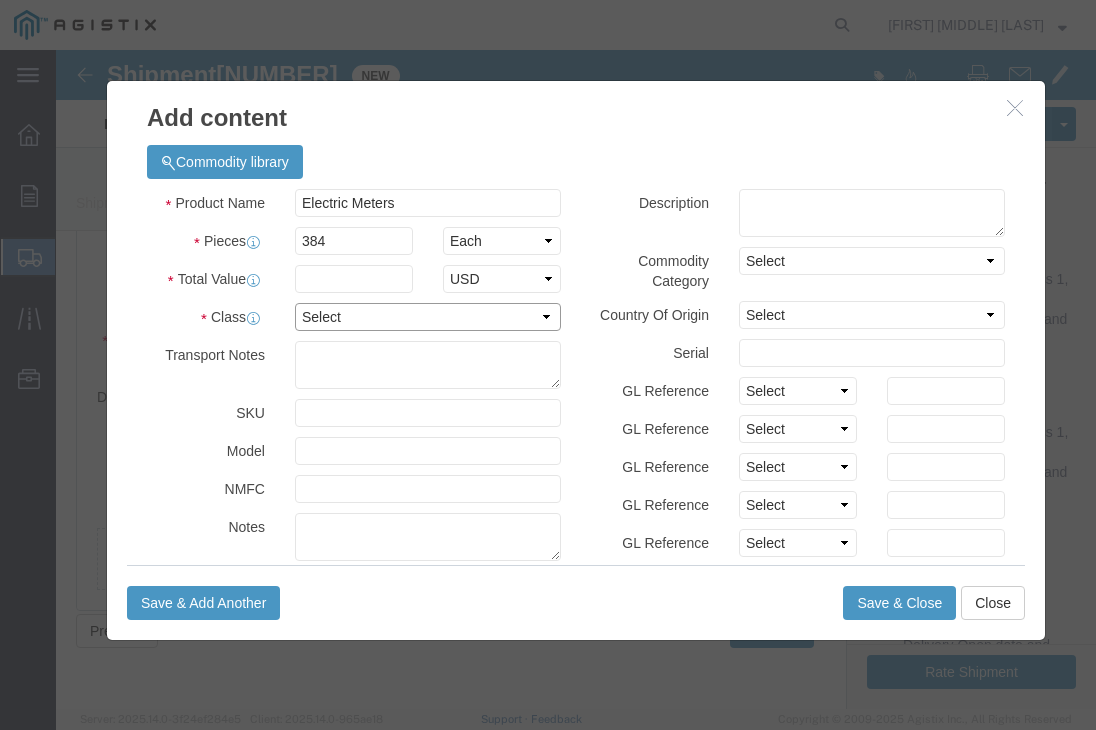 click on "Select 50 55 60 65 70 77.5 85 92.5 100 110 125 150 175 200 250 300 400 500" 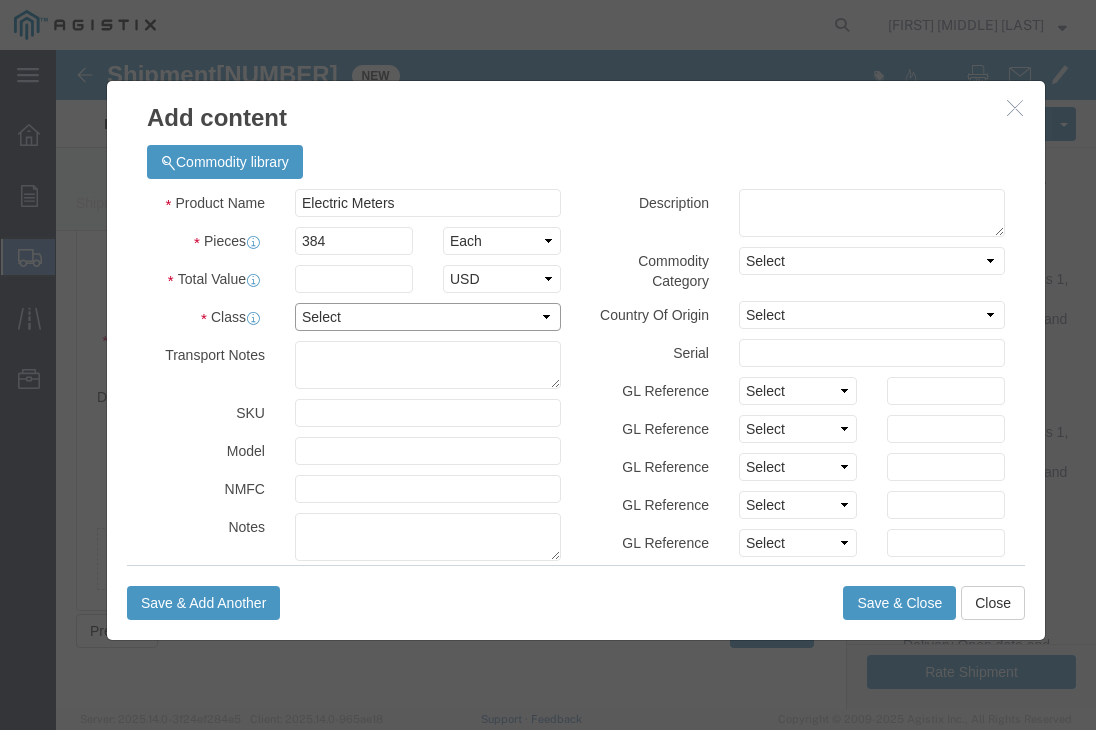 select on "60" 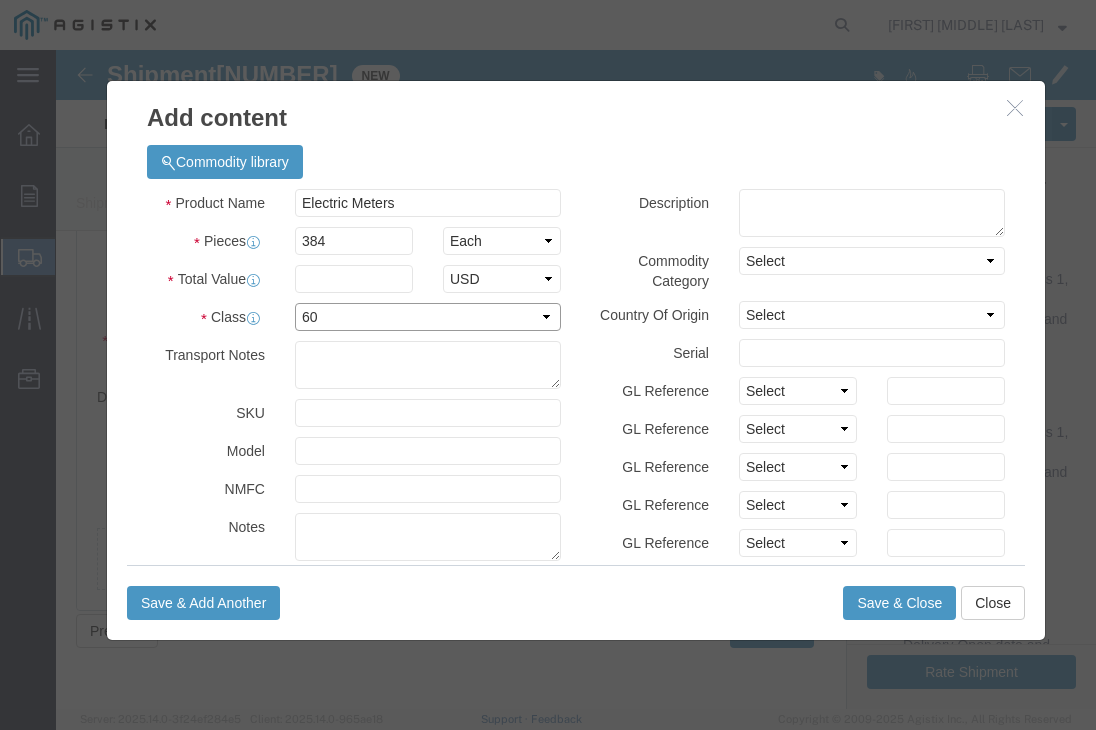 click on "Select 50 55 60 65 70 77.5 85 92.5 100 110 125 150 175 200 250 300 400 500" 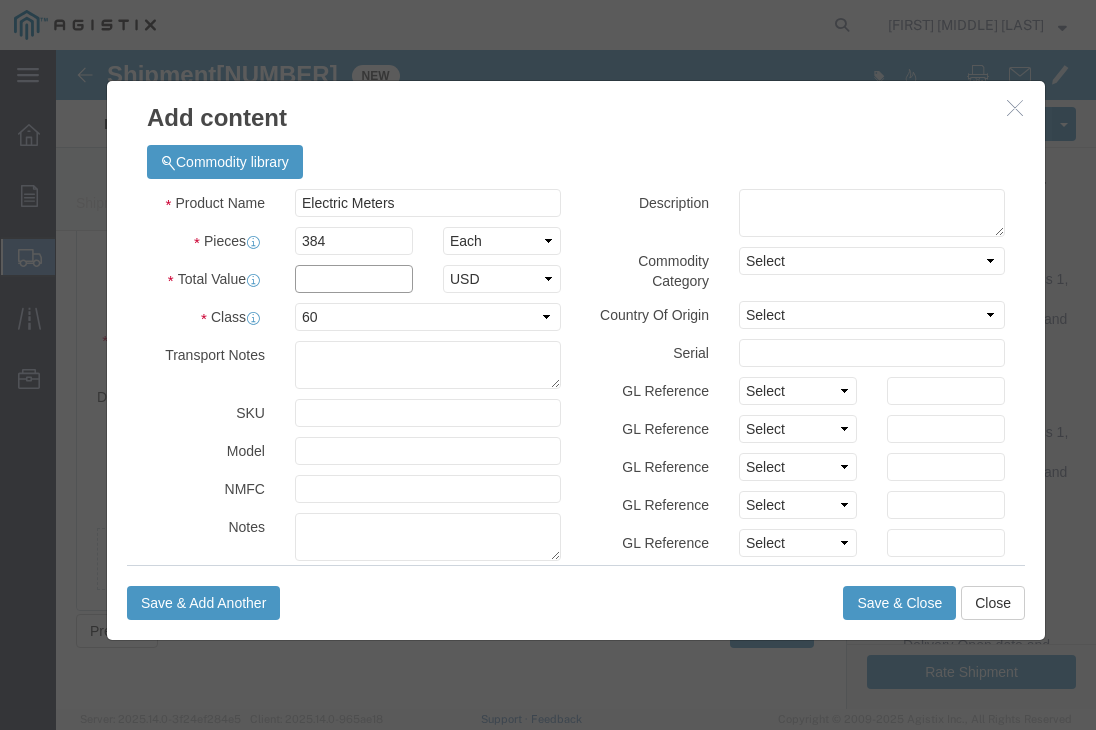 click 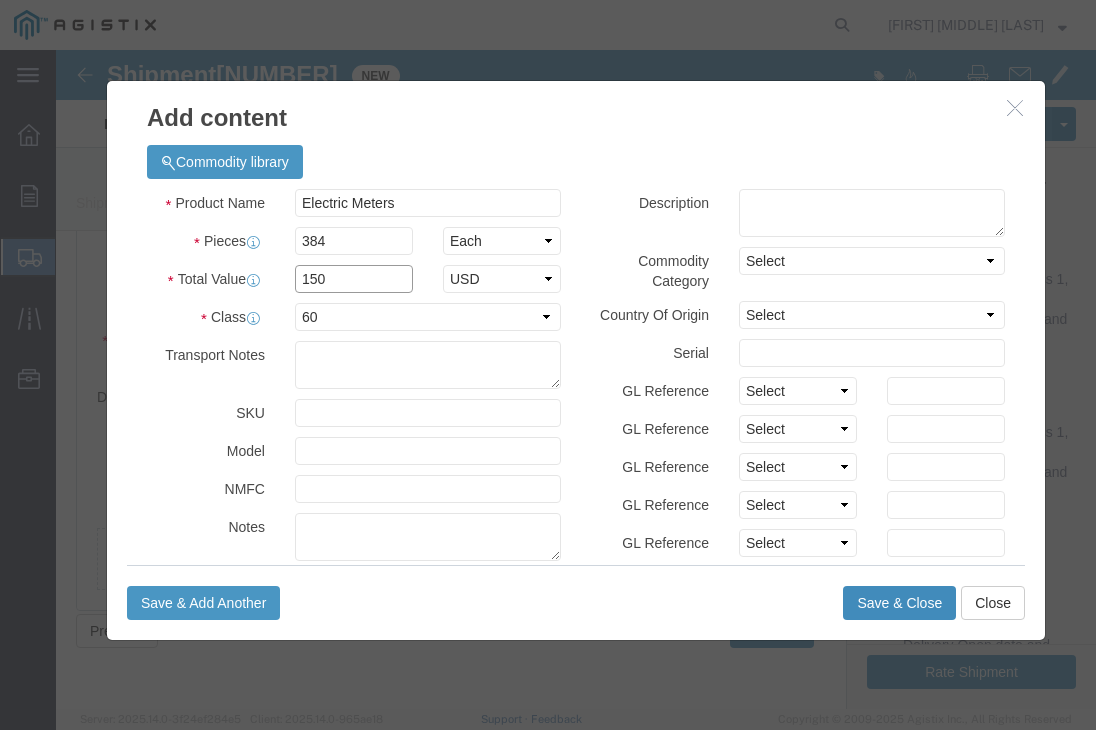 type on "150" 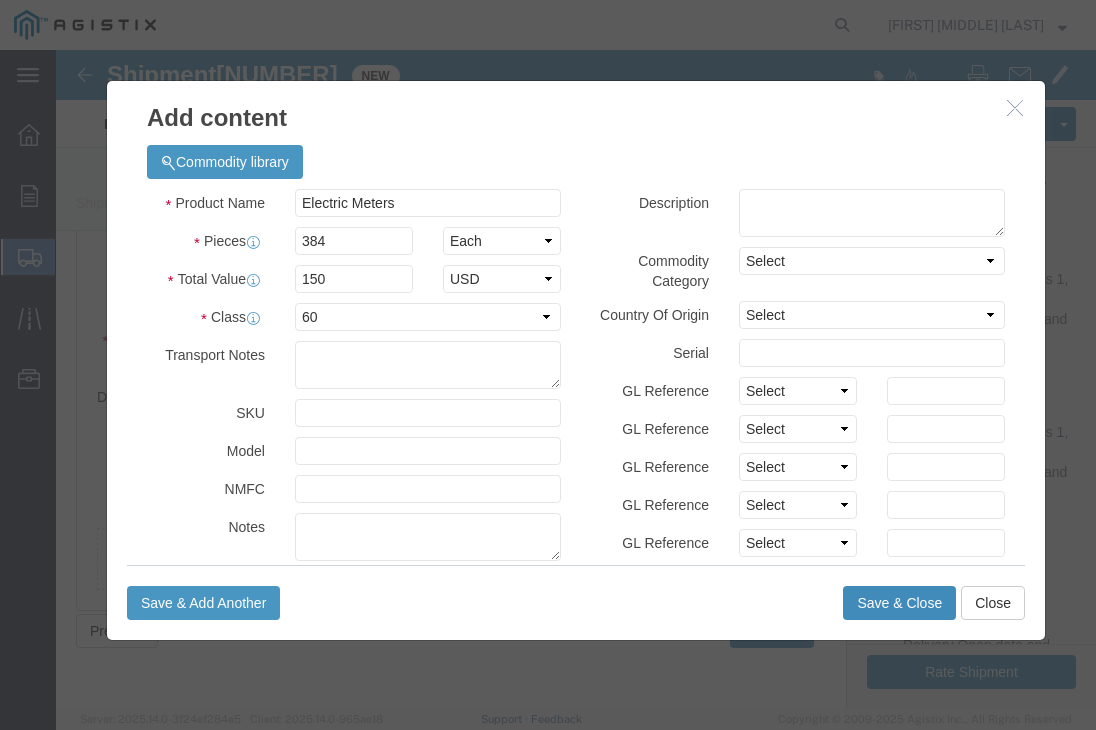 click on "Save & Close" 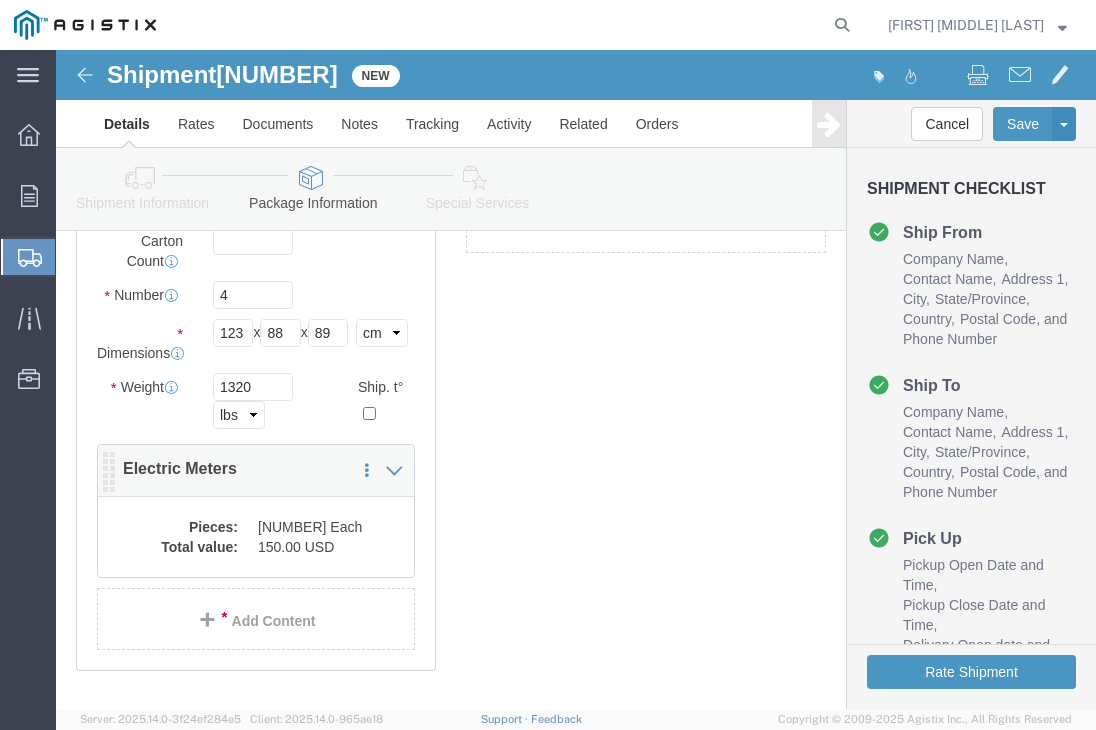 scroll, scrollTop: 370, scrollLeft: 0, axis: vertical 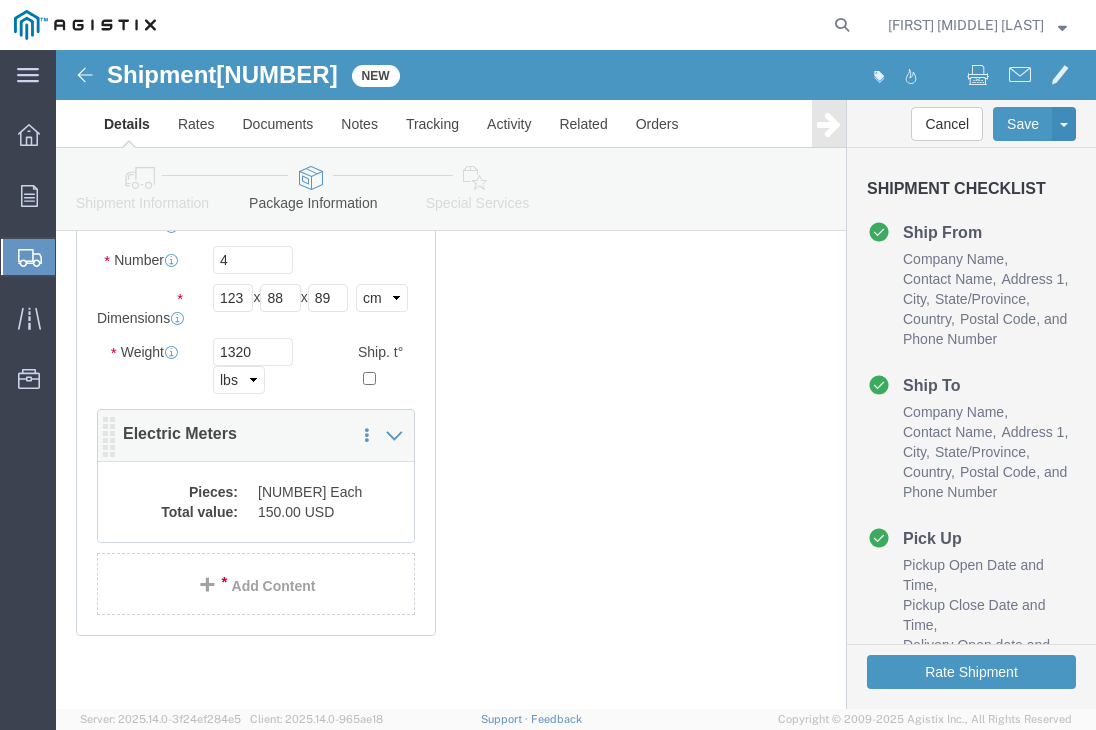 click on "150.00 USD" 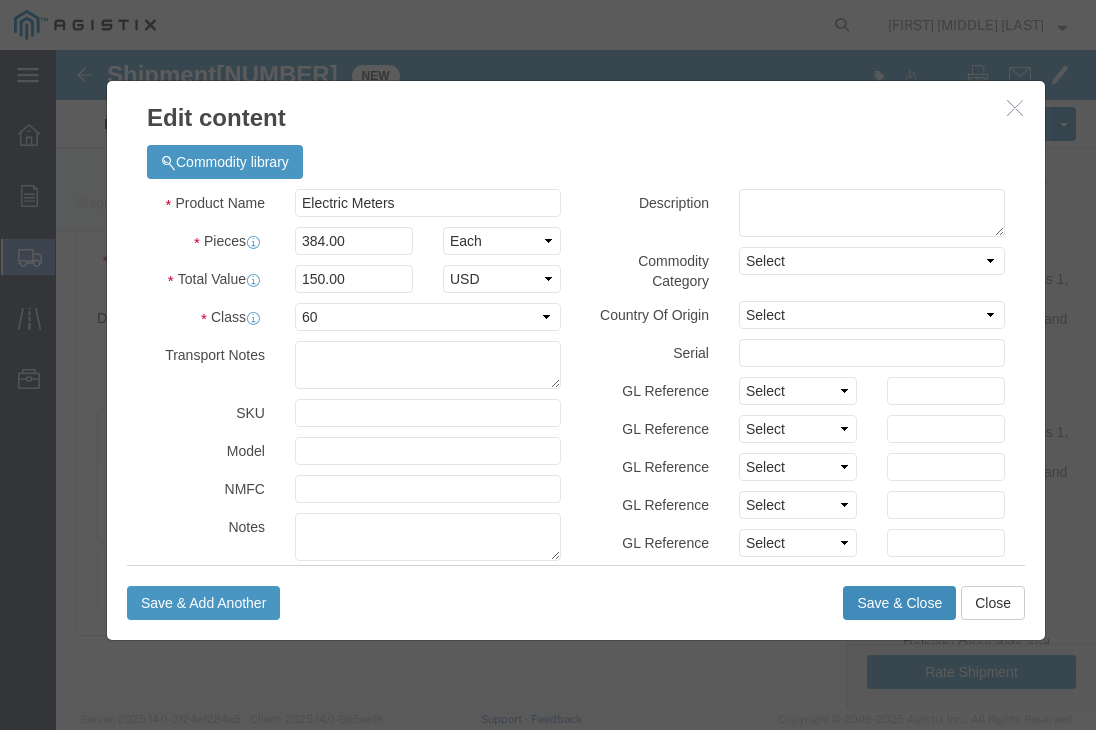 click on "Save & Close" 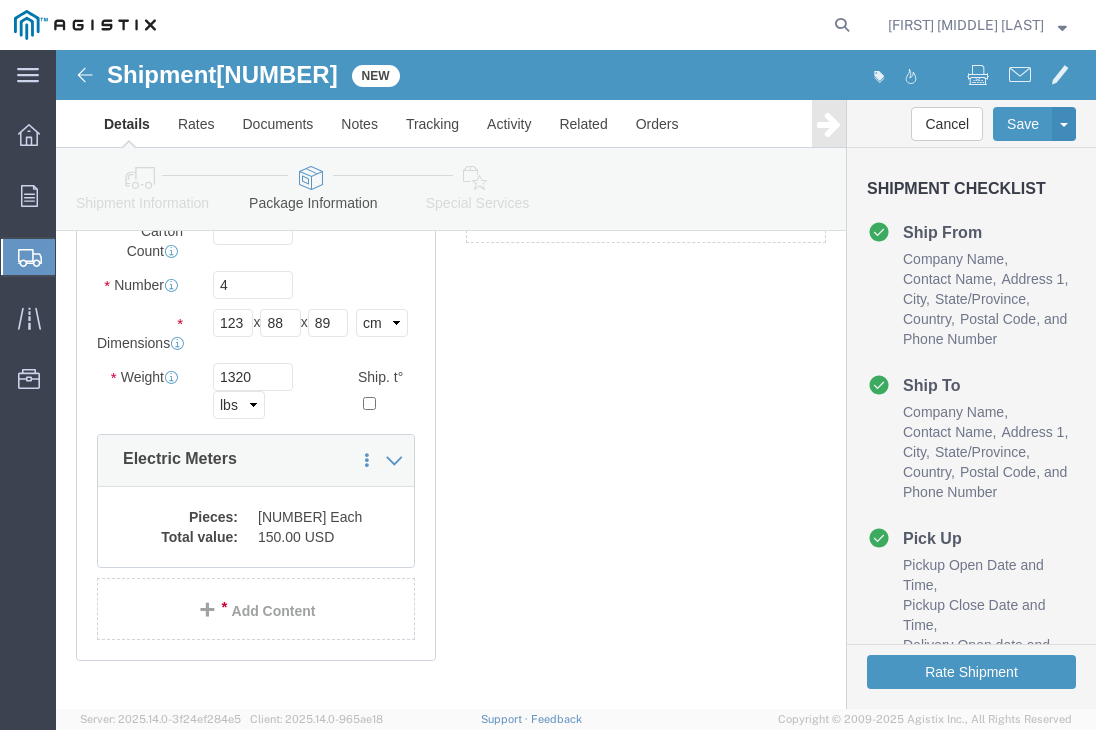 scroll, scrollTop: 452, scrollLeft: 0, axis: vertical 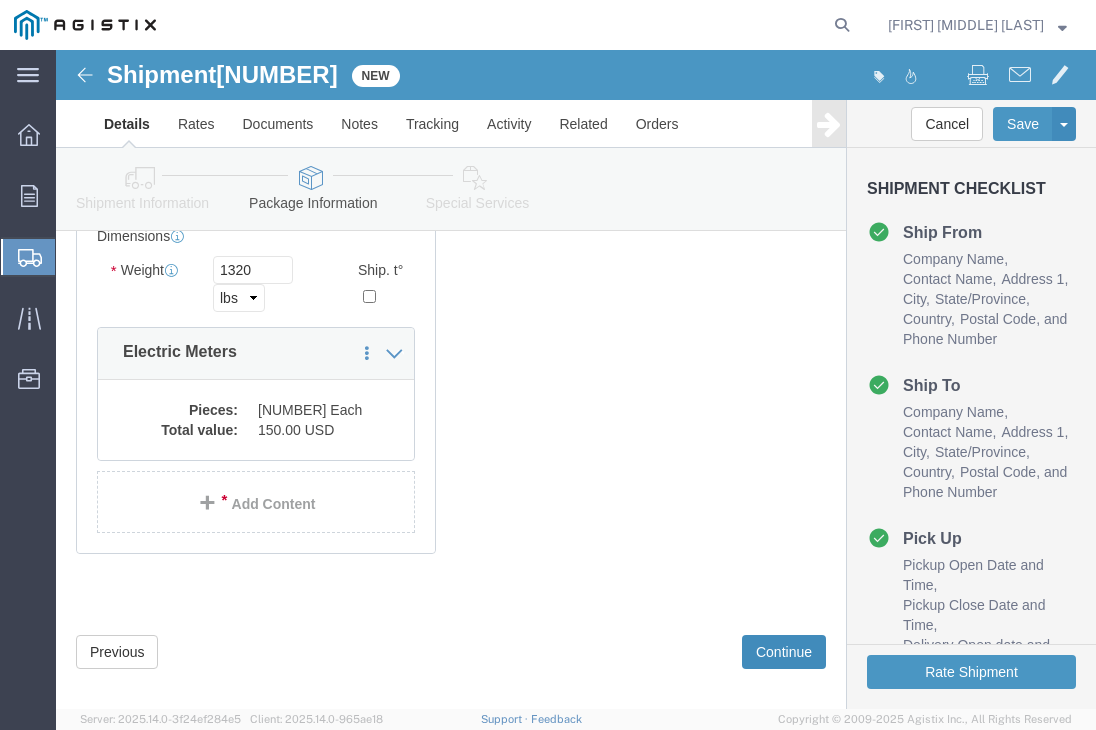 click on "Continue" 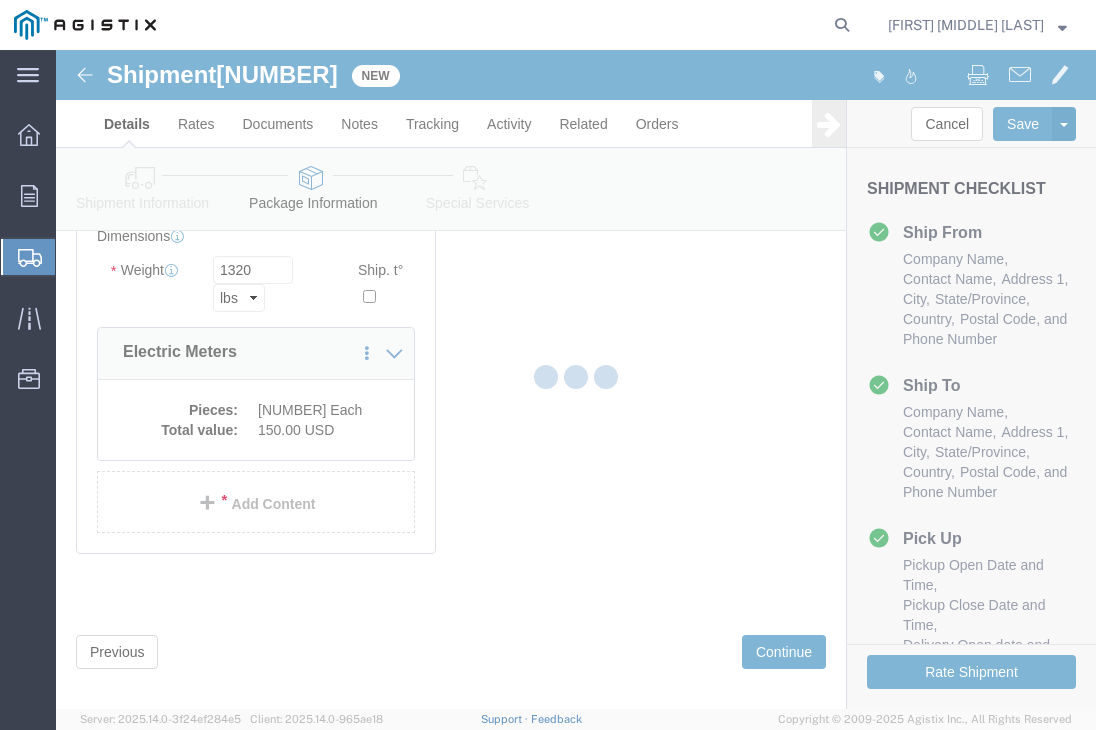 select 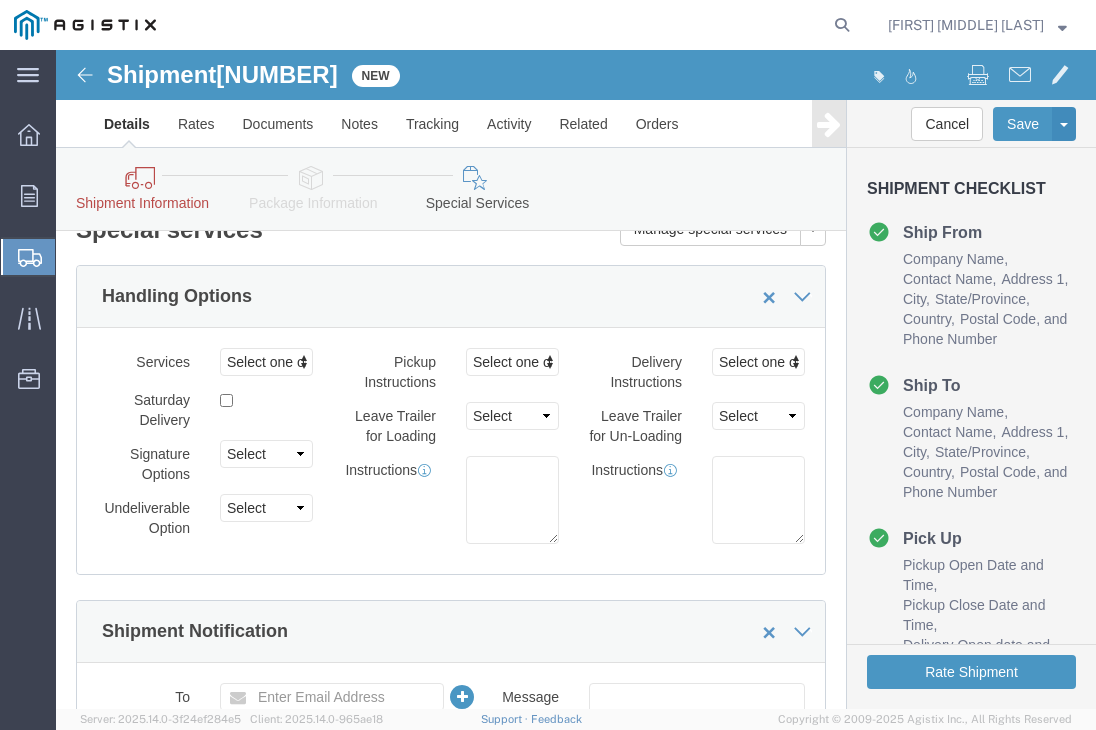 scroll, scrollTop: 300, scrollLeft: 0, axis: vertical 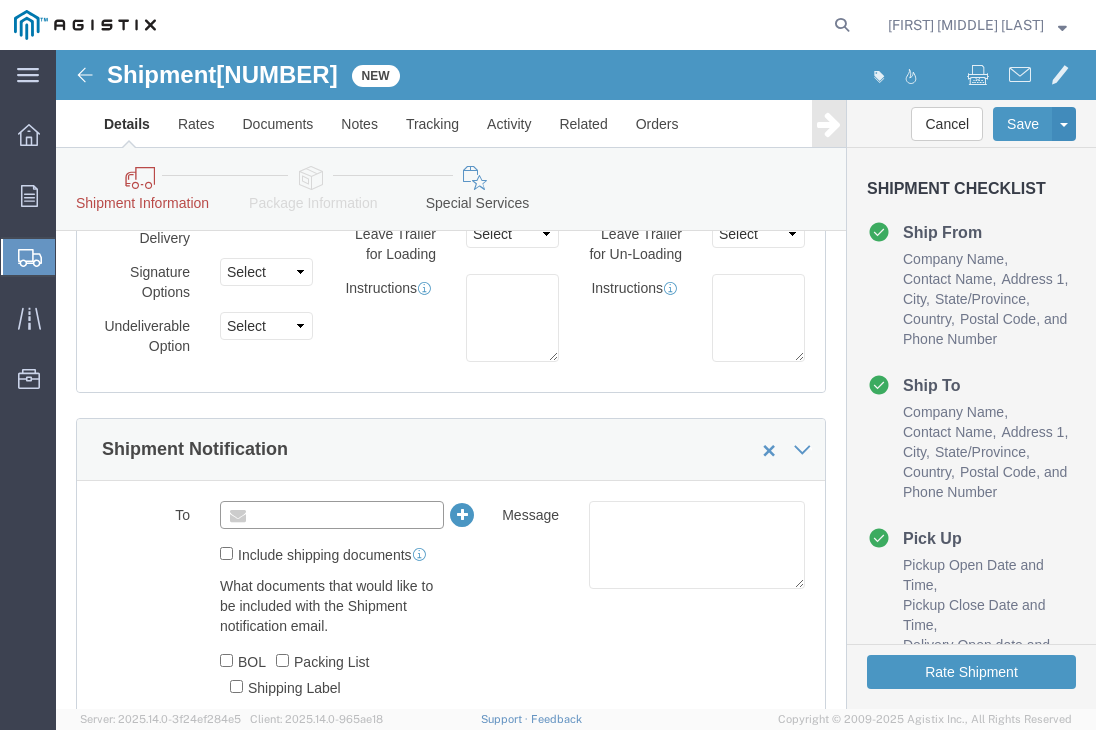 click 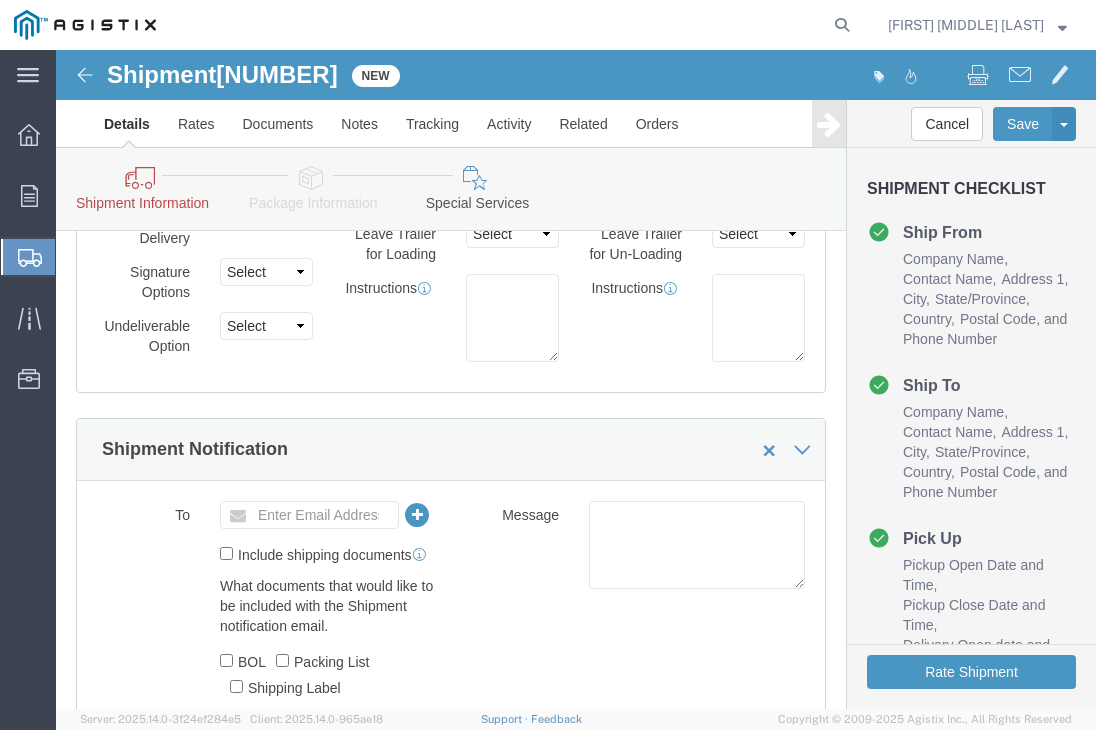 type on "Enter Email Address" 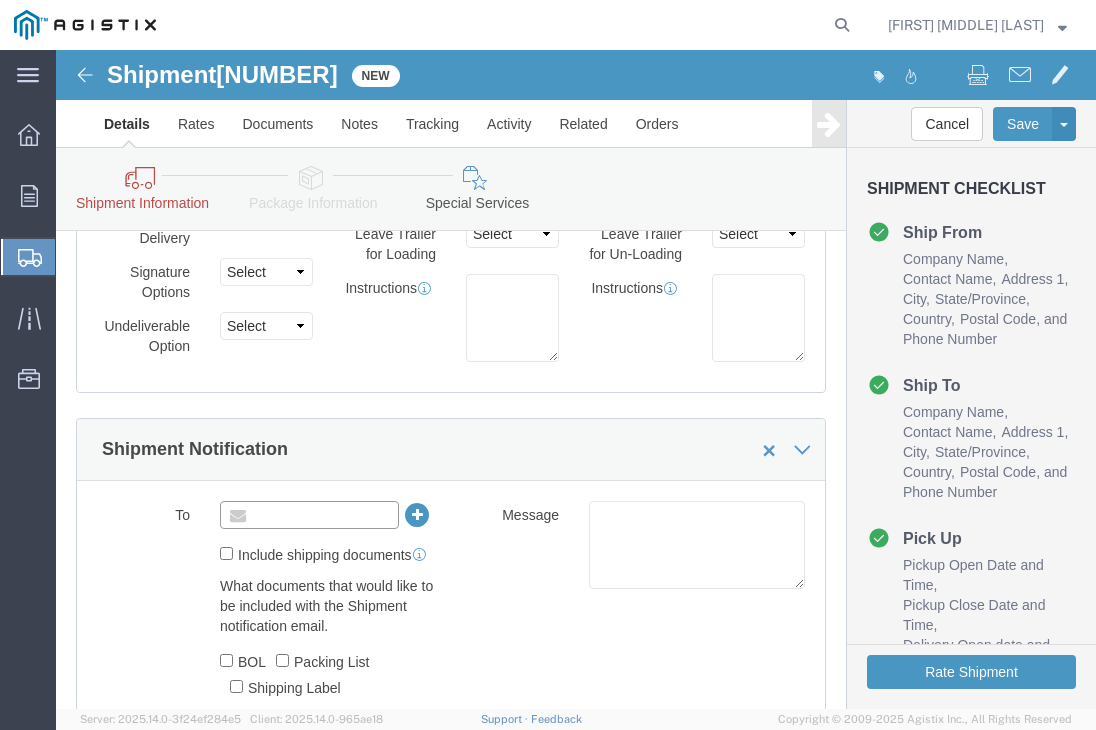 click 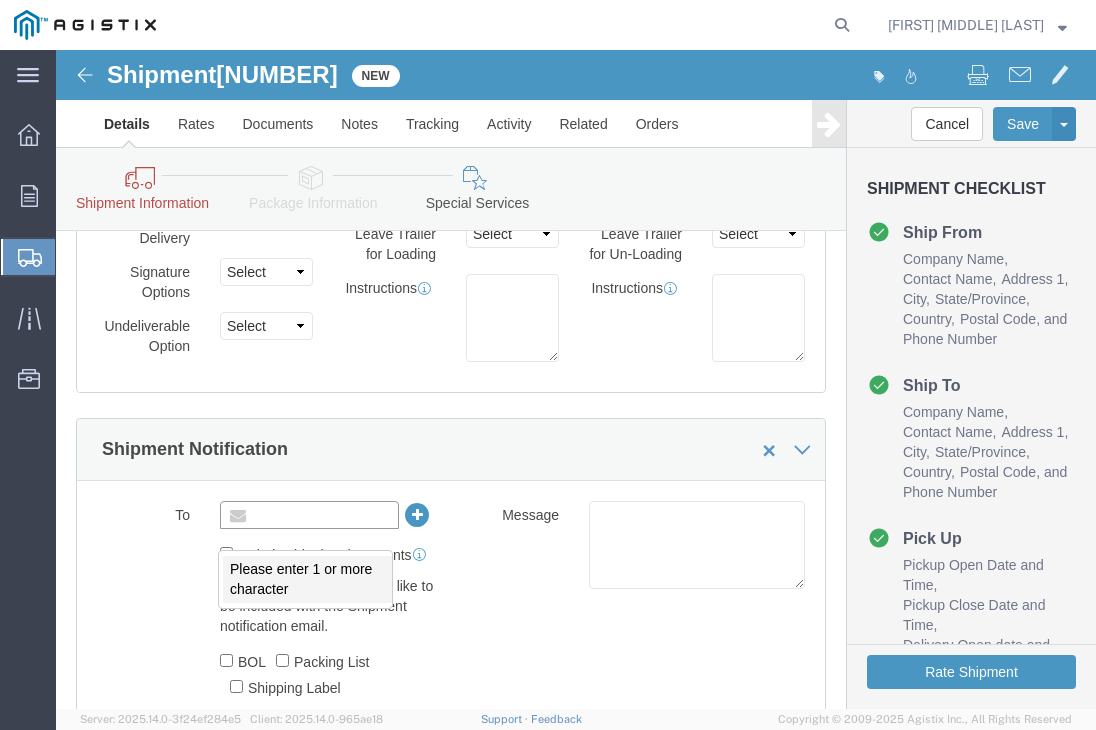 paste on "[EMAIL]" 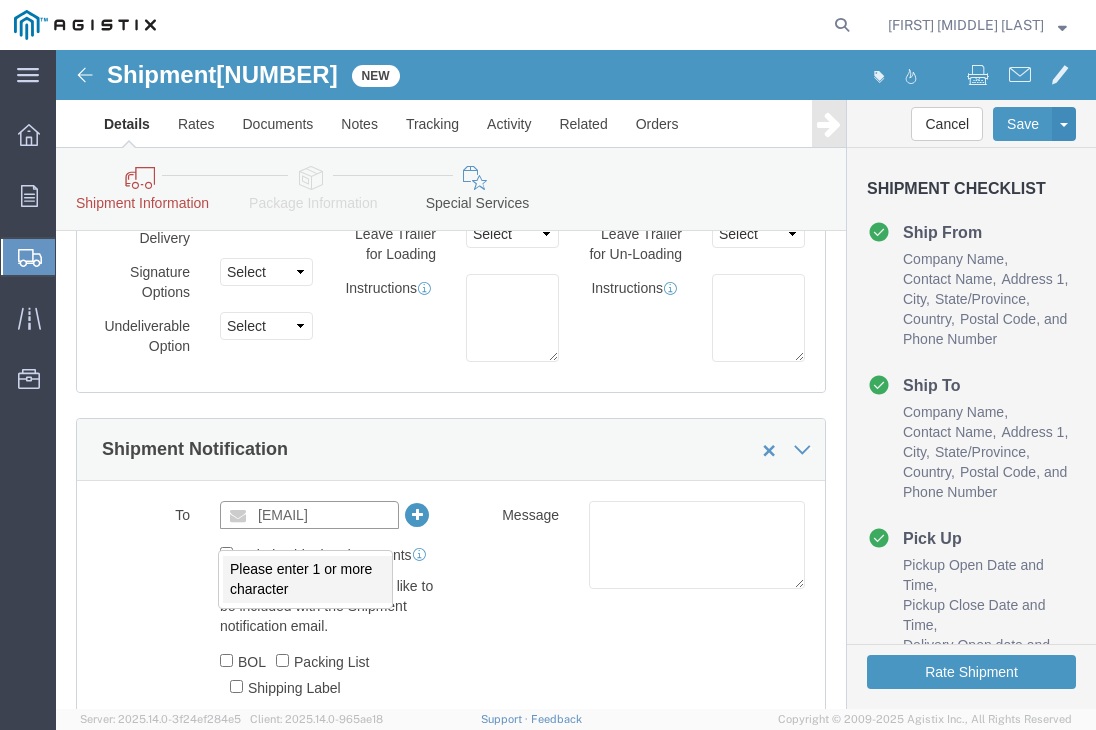 scroll, scrollTop: 0, scrollLeft: 110, axis: horizontal 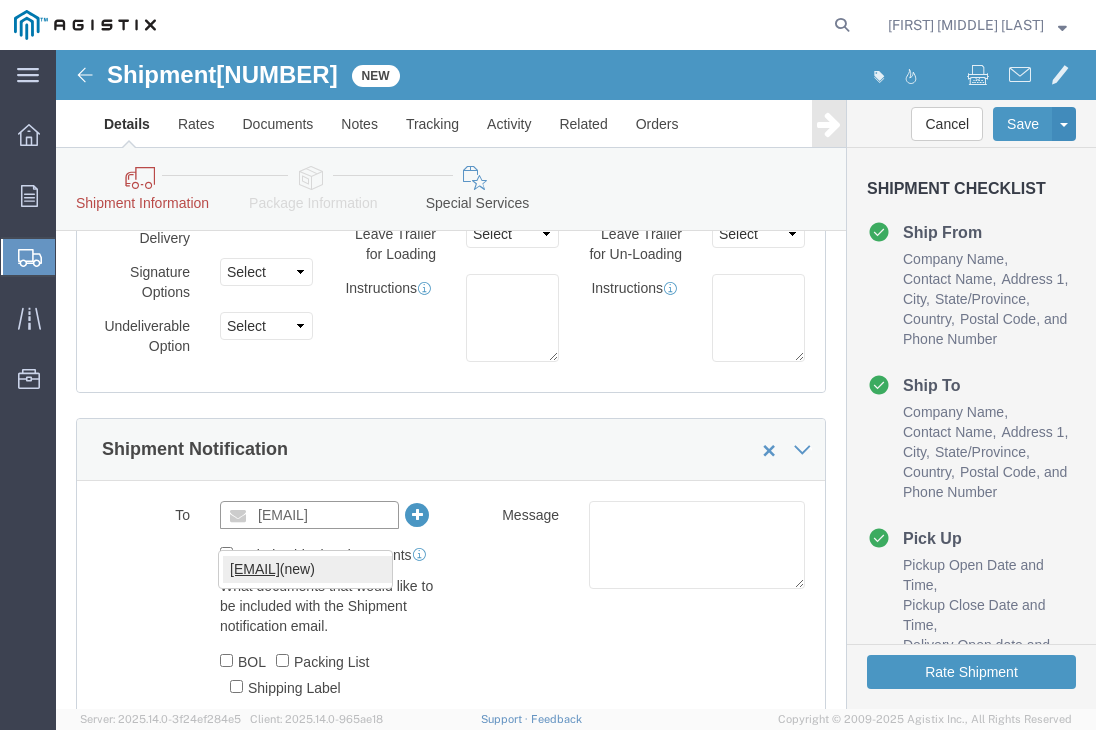type on "[EMAIL]" 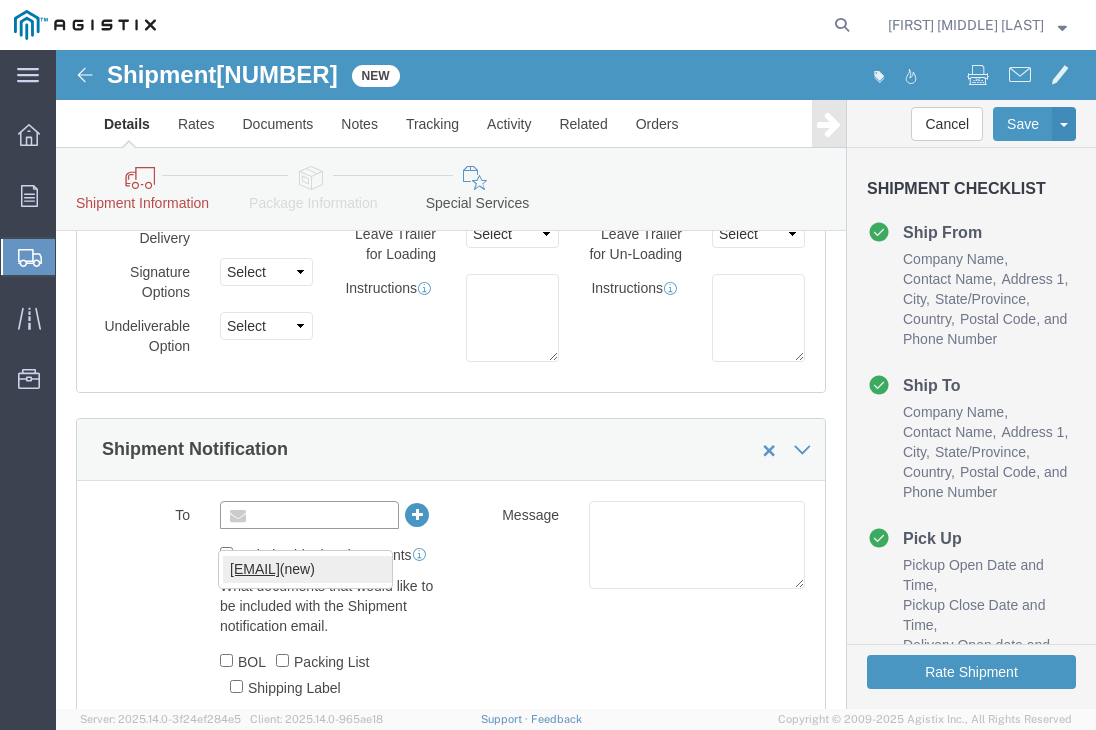 scroll, scrollTop: 0, scrollLeft: 0, axis: both 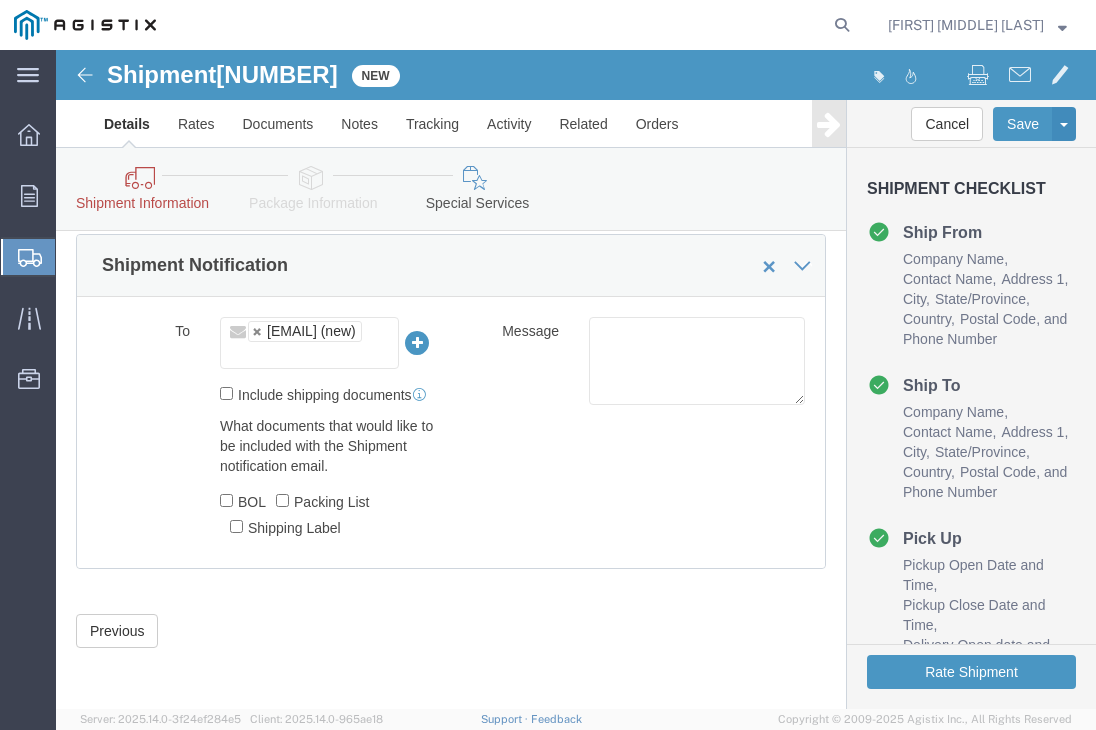 click on "Include shipping documents" 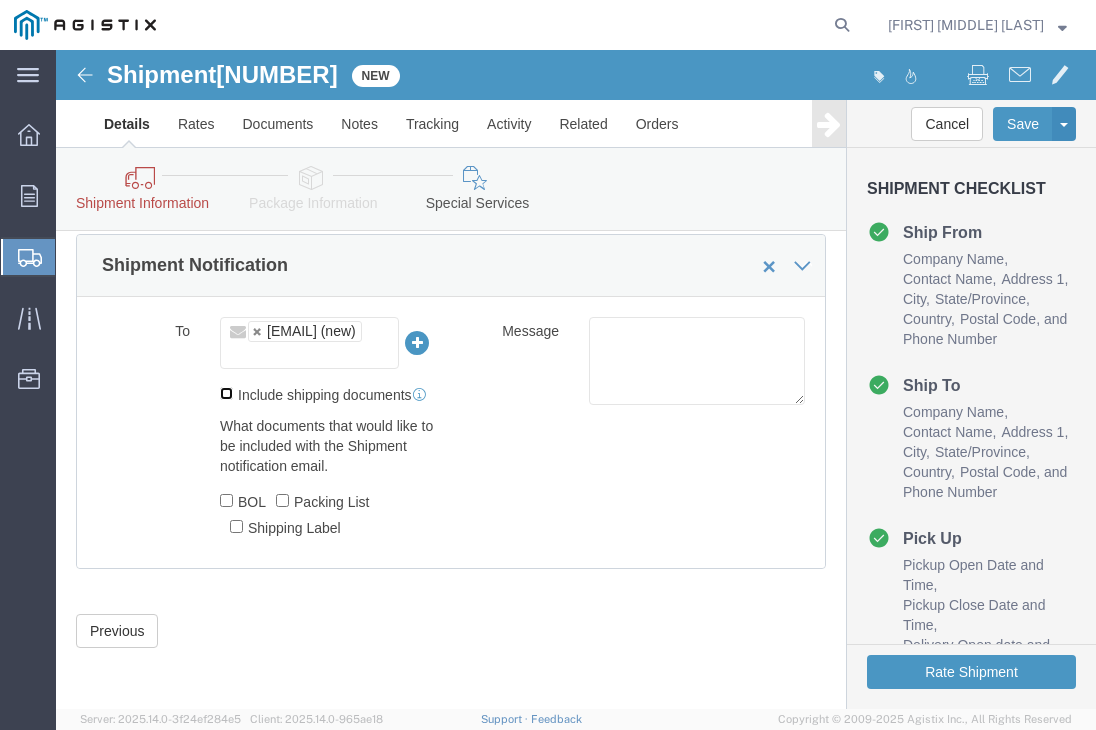 click on "Include shipping documents" 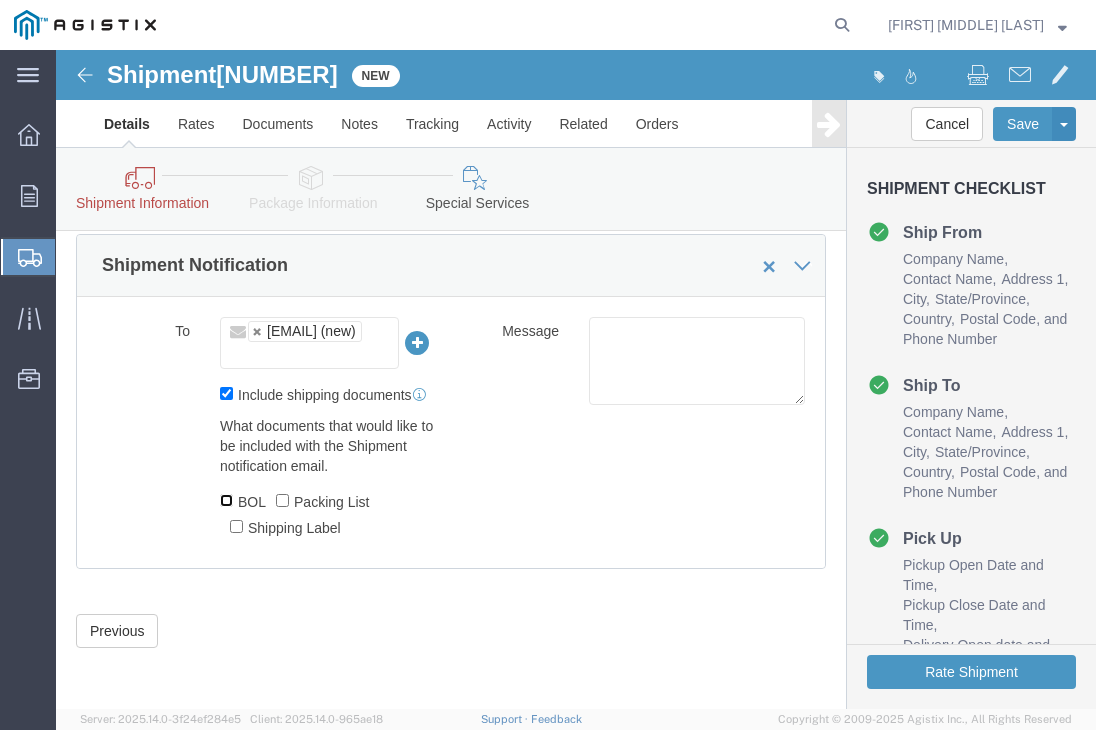 click on "BOL" 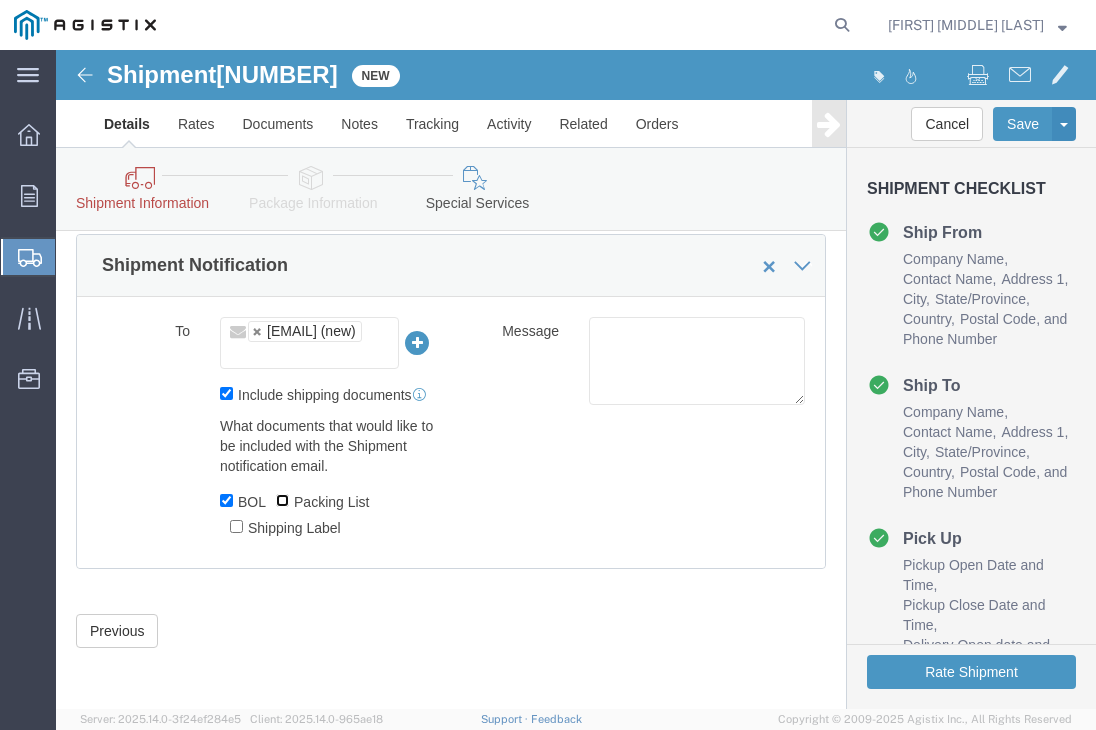 drag, startPoint x: 231, startPoint y: 490, endPoint x: 192, endPoint y: 509, distance: 43.382023 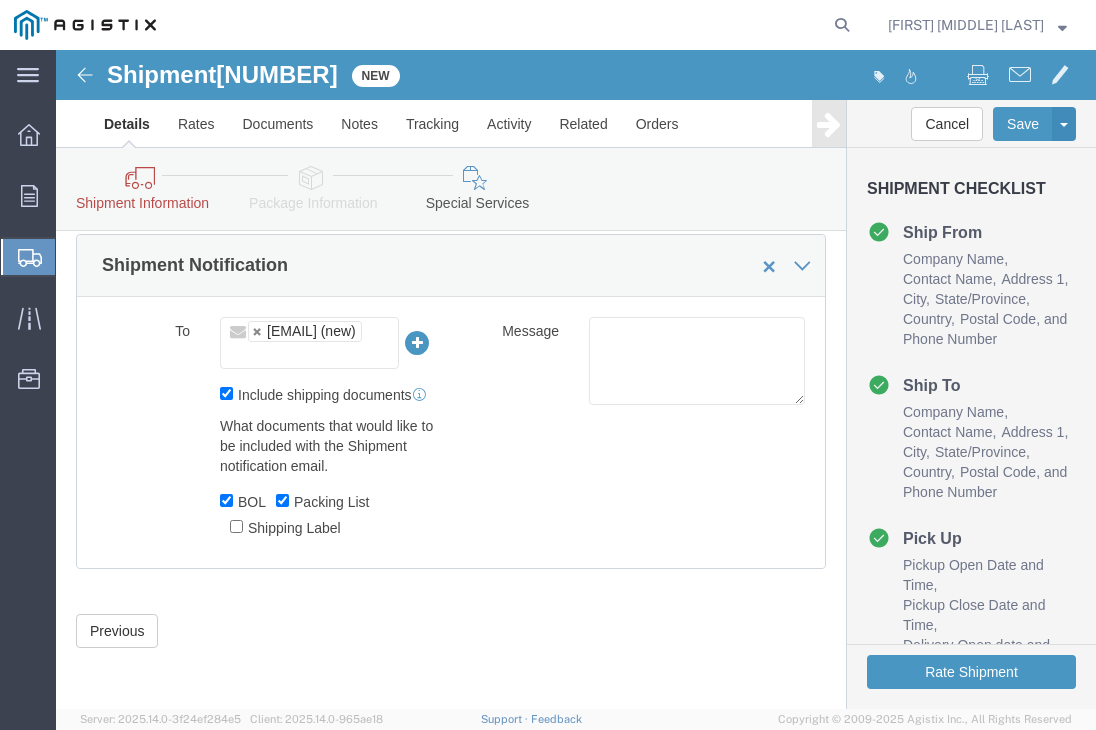 click on "Shipping Label" 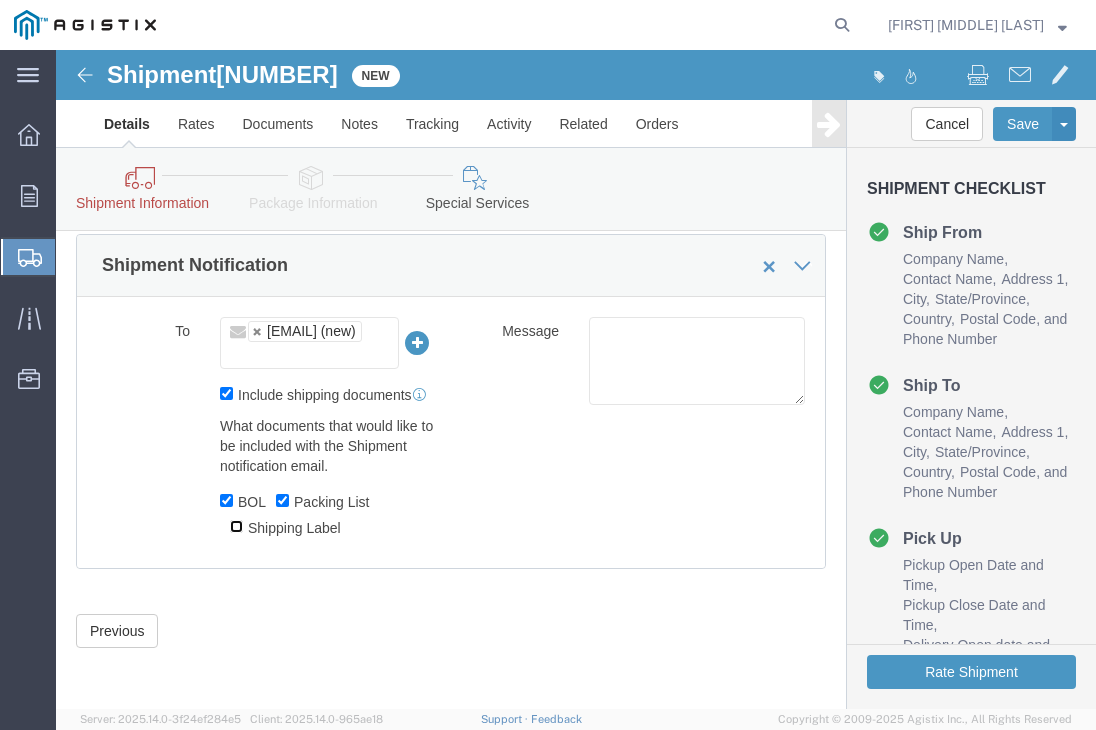 click on "Shipping Label" 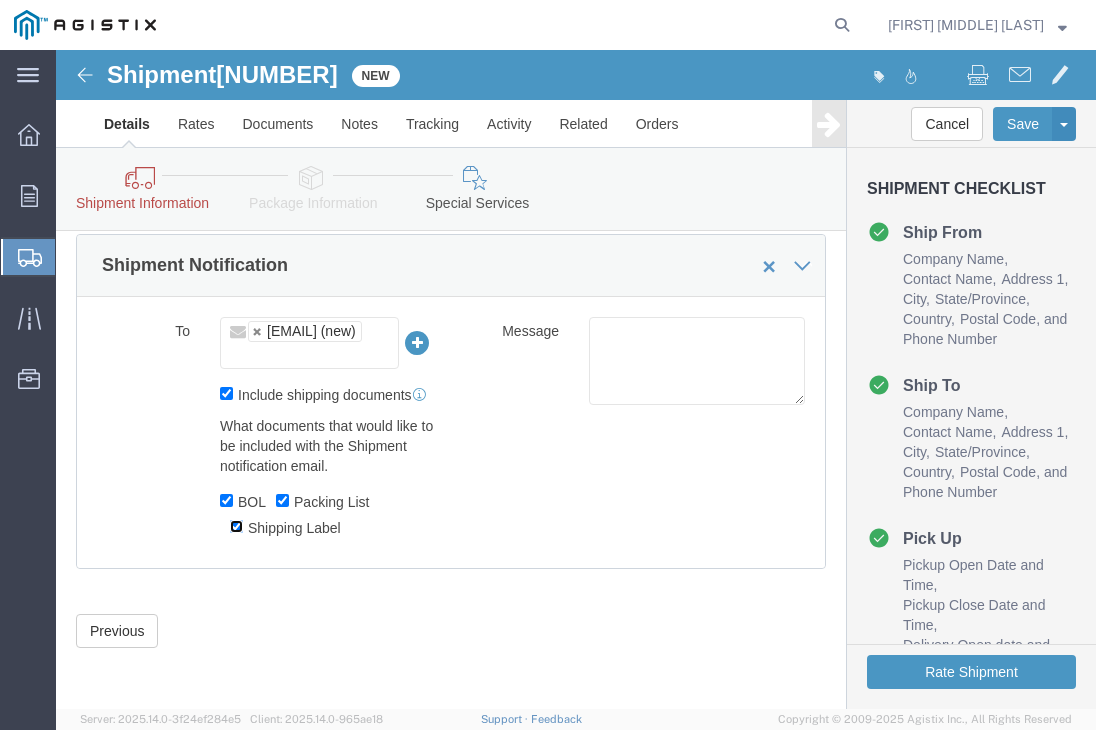 scroll, scrollTop: 536, scrollLeft: 0, axis: vertical 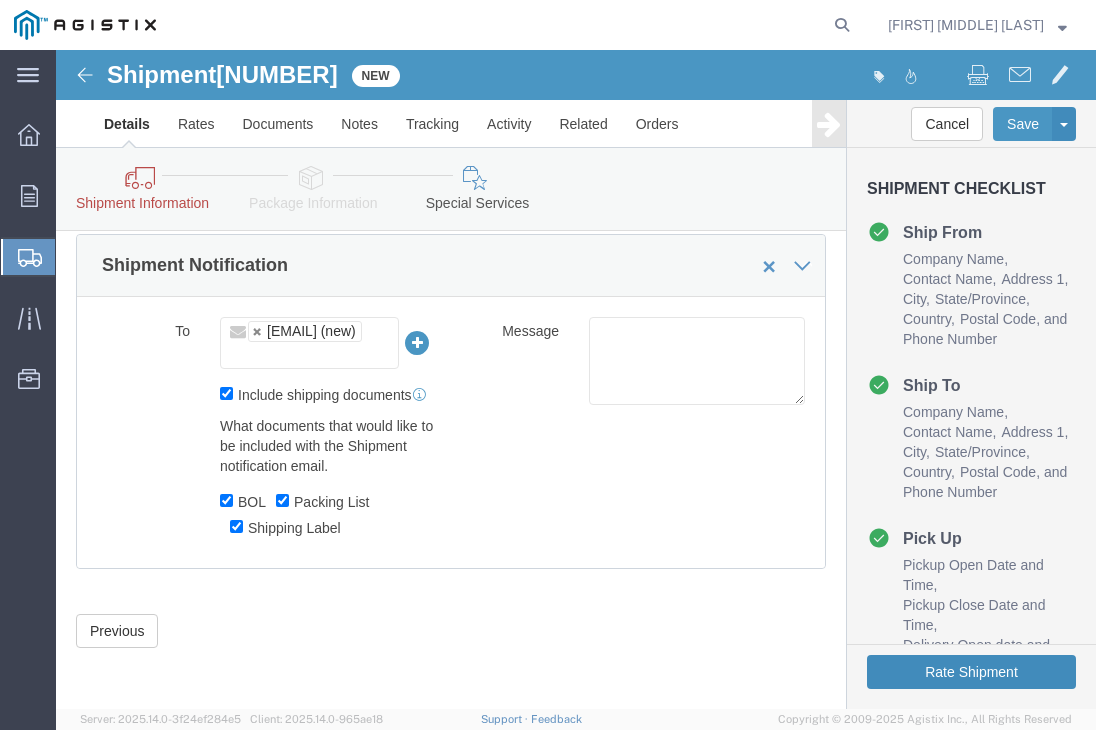 click on "Rate Shipment" 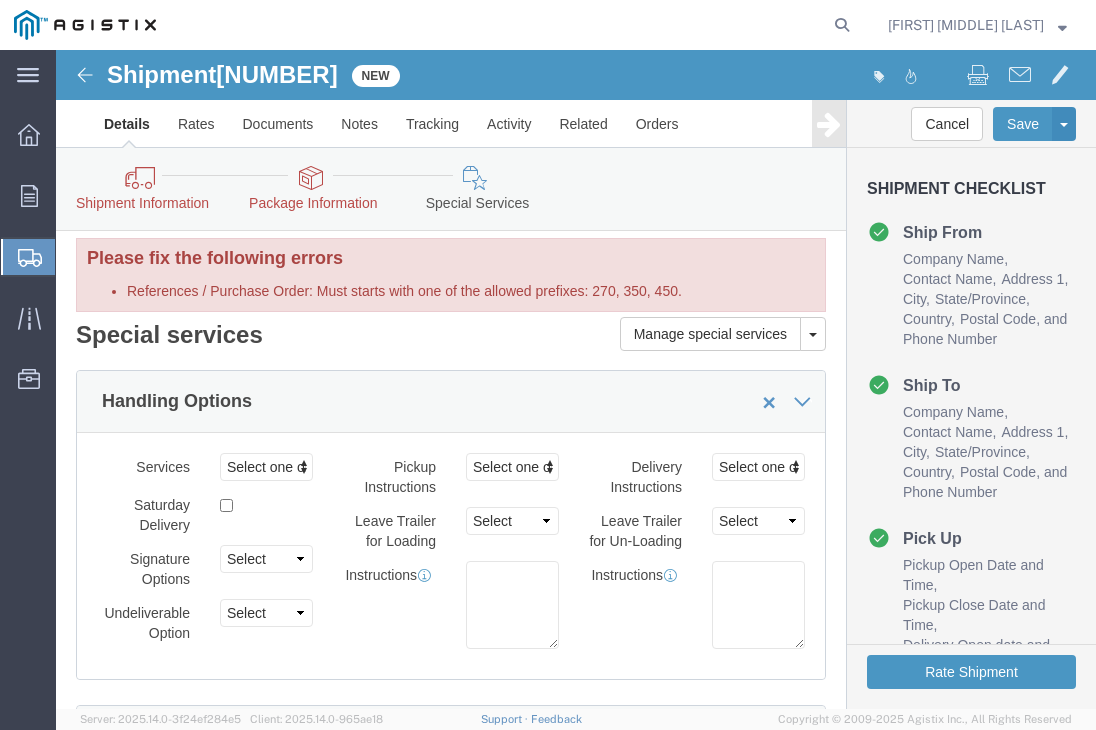 scroll, scrollTop: 0, scrollLeft: 0, axis: both 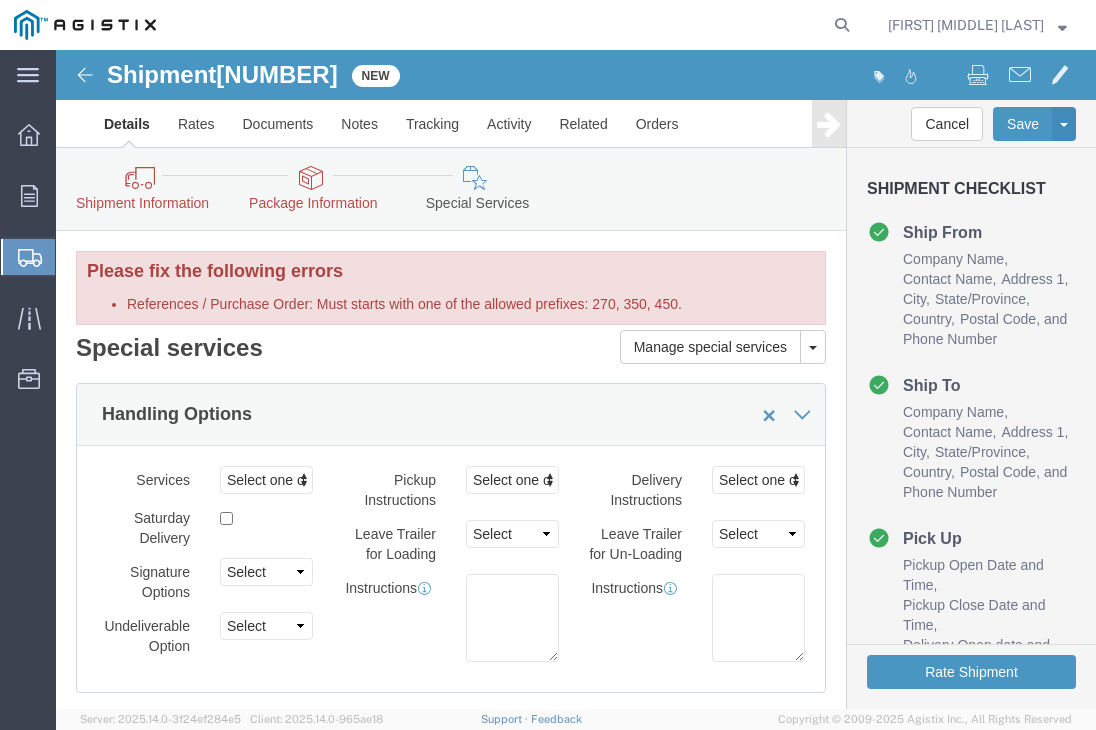 click on "Package Information" 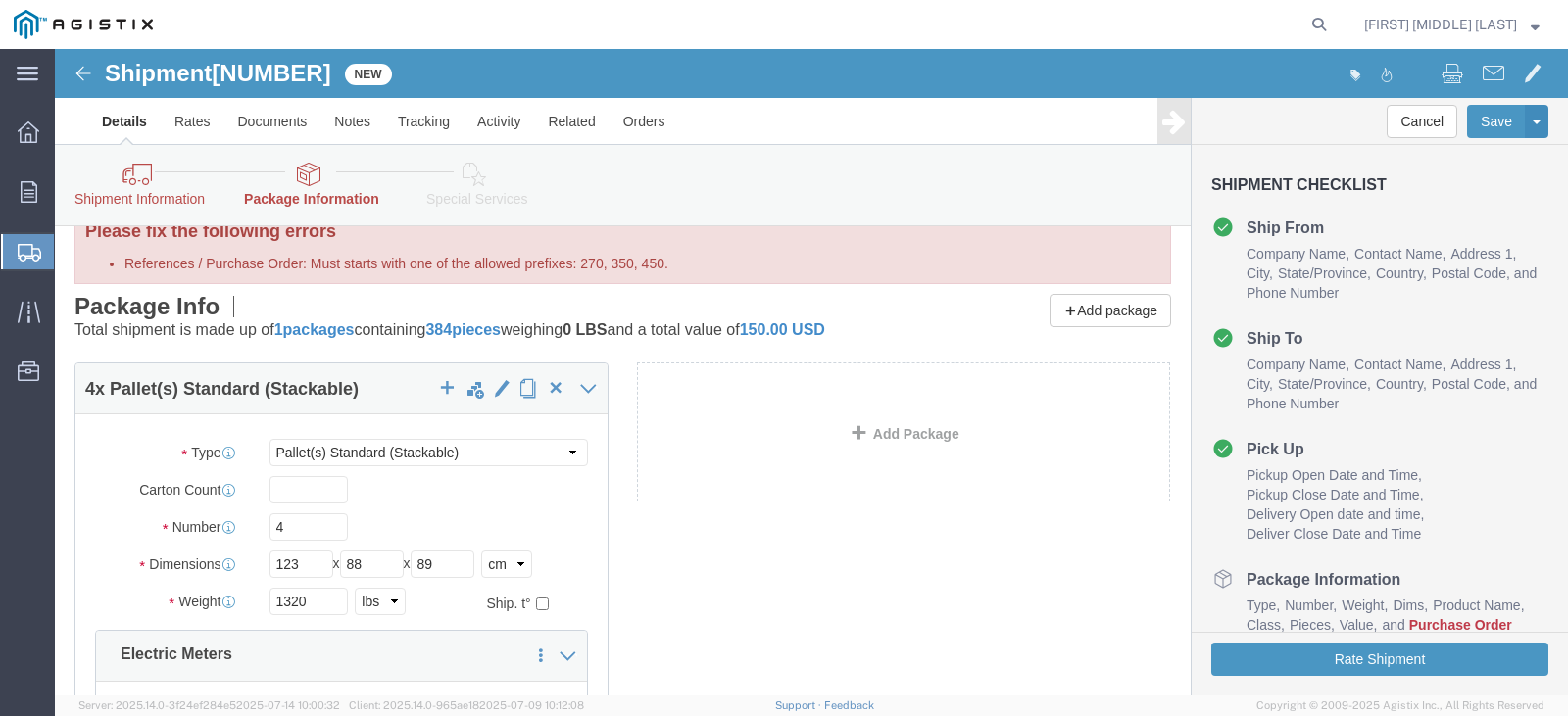 scroll, scrollTop: 0, scrollLeft: 0, axis: both 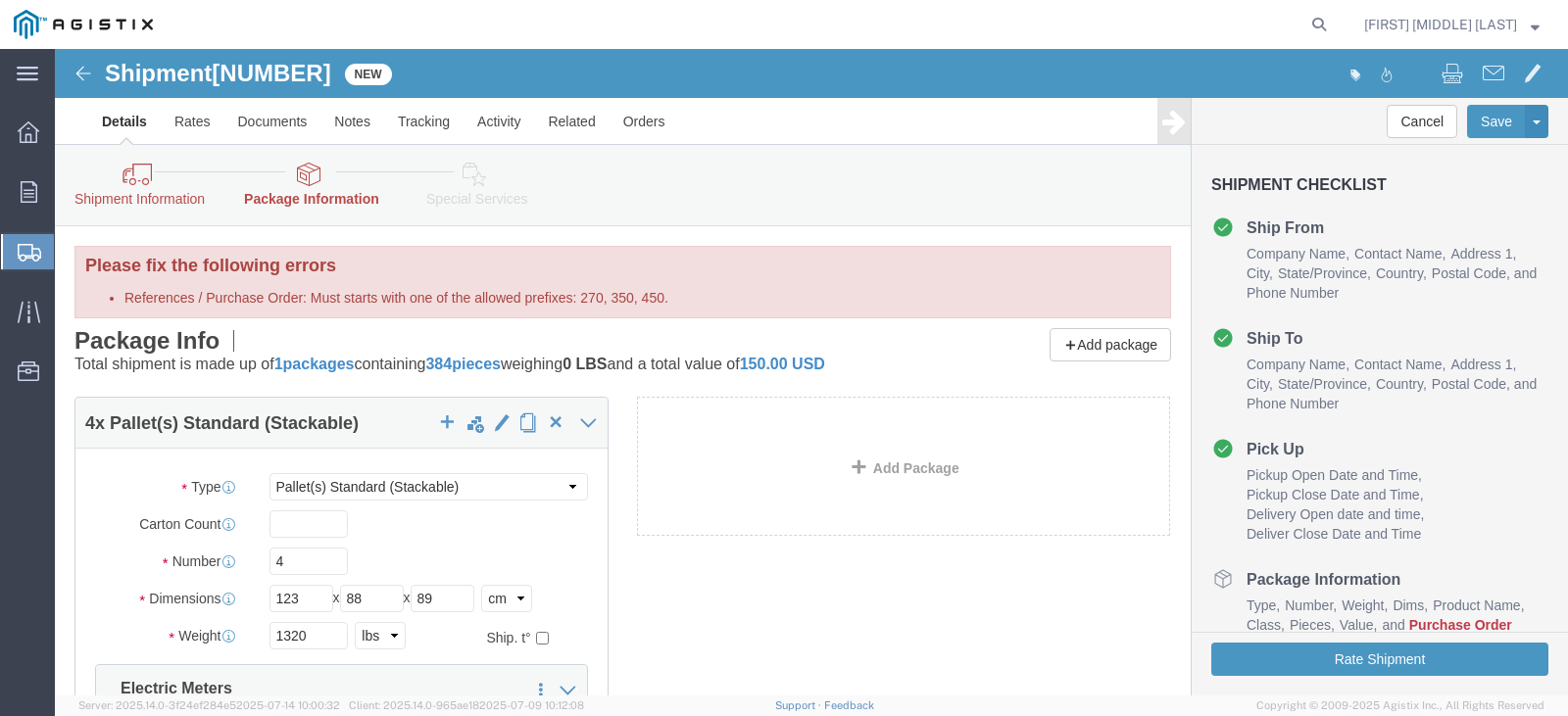 click 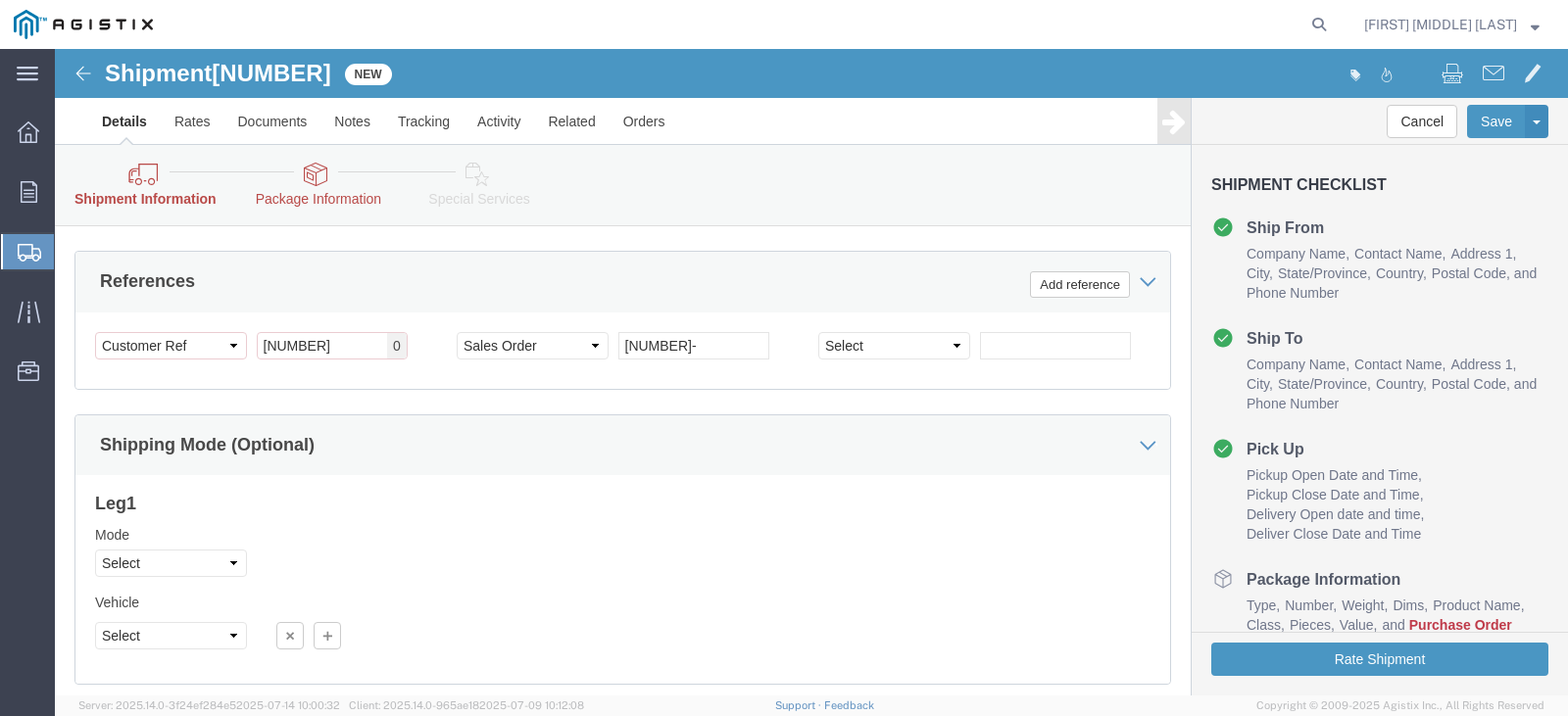 scroll, scrollTop: 1175, scrollLeft: 0, axis: vertical 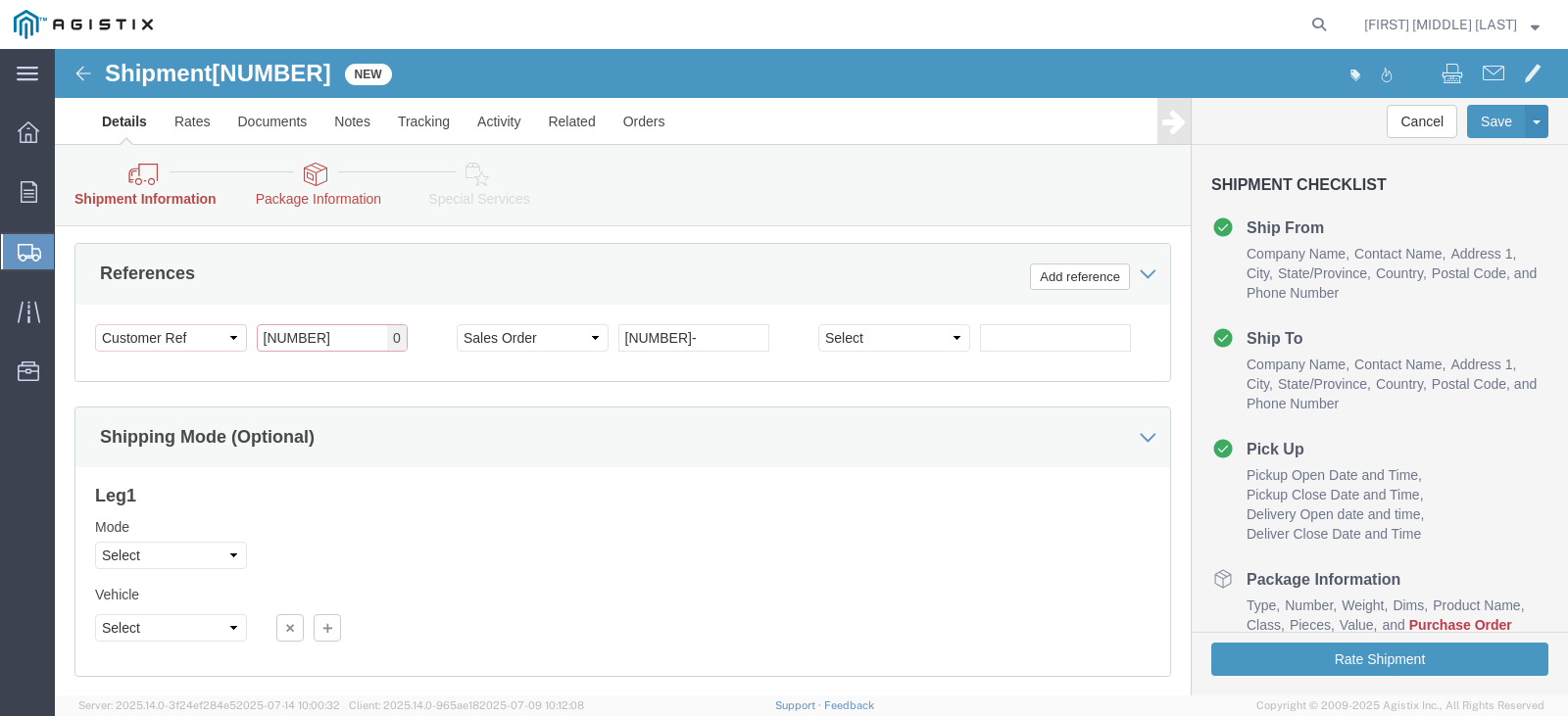 click on "[NUMBER]" 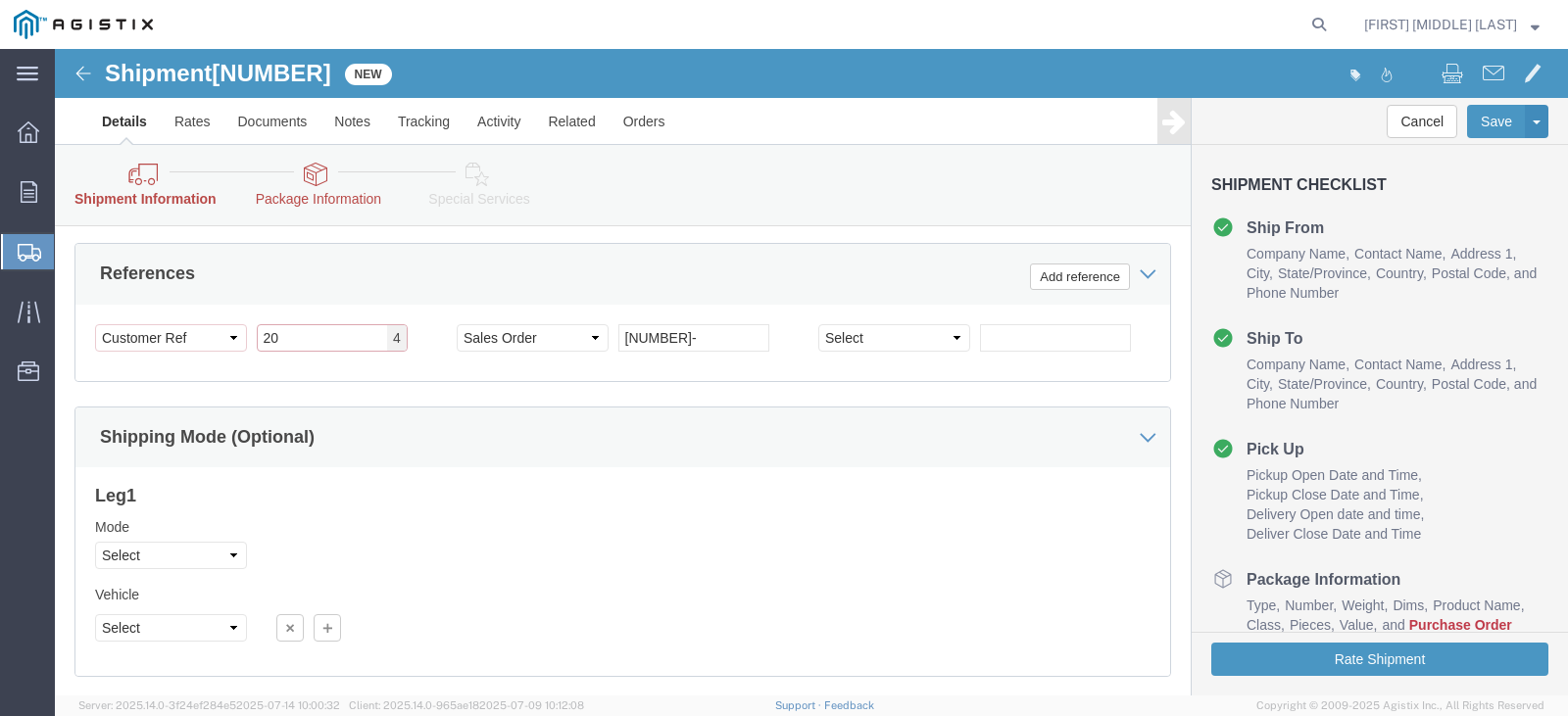 type on "2" 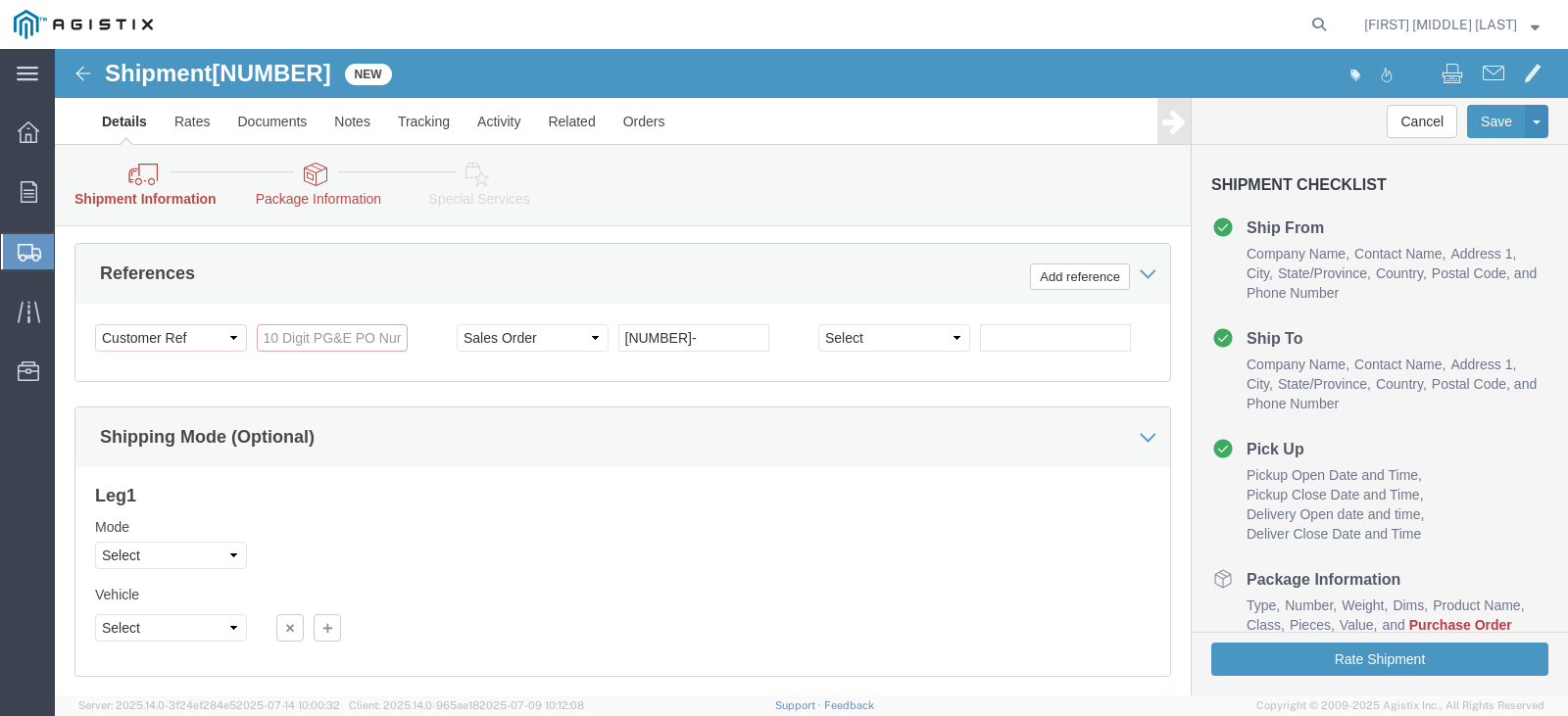 type on "3" 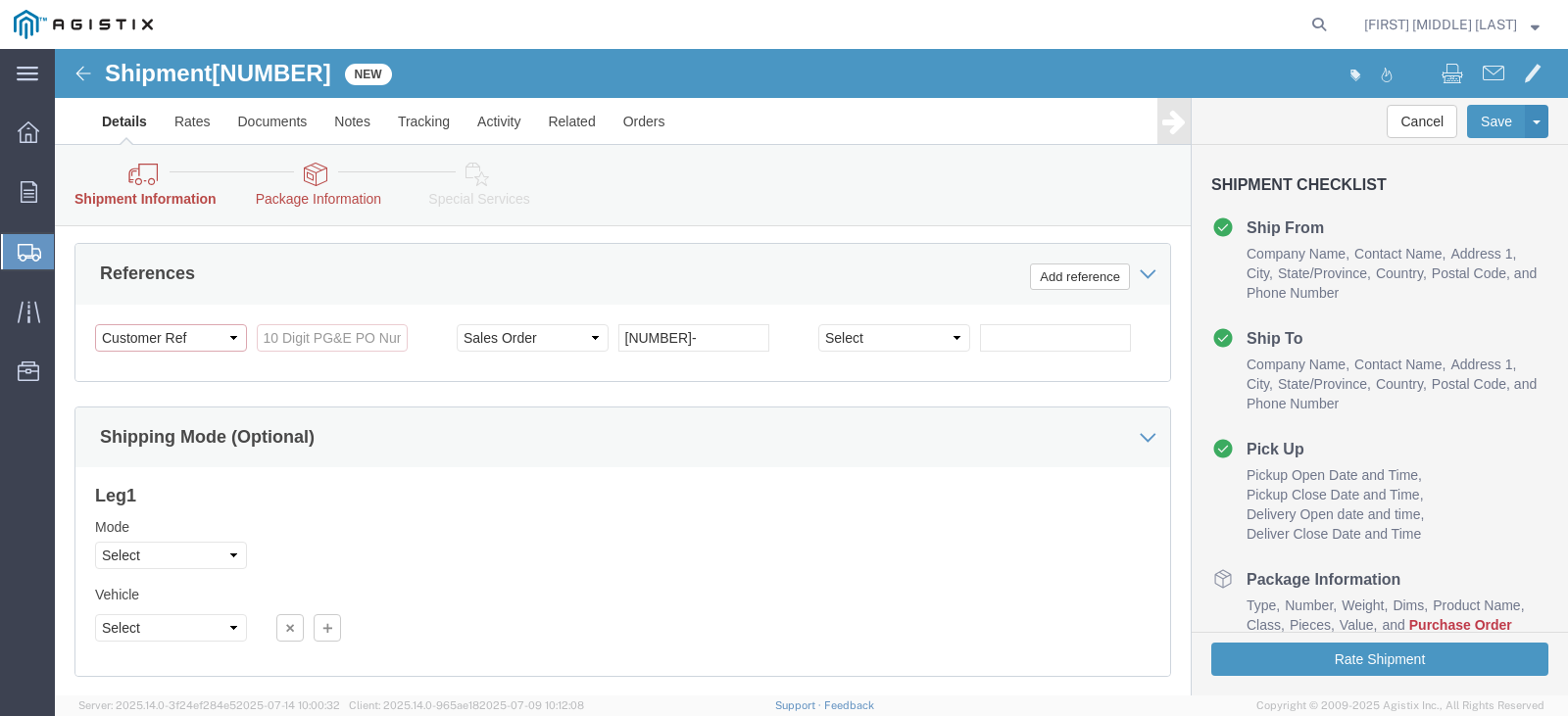 click on "Select Account Type Activity ID Airline Appointment Number ASN Batch Request # Bill Of Lading Bin Booking Number Booking Request ID Cancel Pickup Location CBP Entry No Claim Container Number Customer Ref Delivery Number Department Document No Expenditure Export Reference Flight Number General GL Code House Airway Bill Internal Requisition Invoice Number ITN No Job Number License Lloyd's Code Lot Number Master Airway Bill Master Tracking Number Material Requisition Order Number Organization Packing Slip Pickup Number Pickup Request PO Line Item No PRO # Problem File Number Project Project Number Protocol Number Purchase Order Quote Number R.M.A. Release Number Route Sales Order Seal Number Serial No Shipment Id Number Shipment Line No Study Number Task Tender ID VAT Number Vessel Name VIN Voyage Number Waybill Number Work Order" 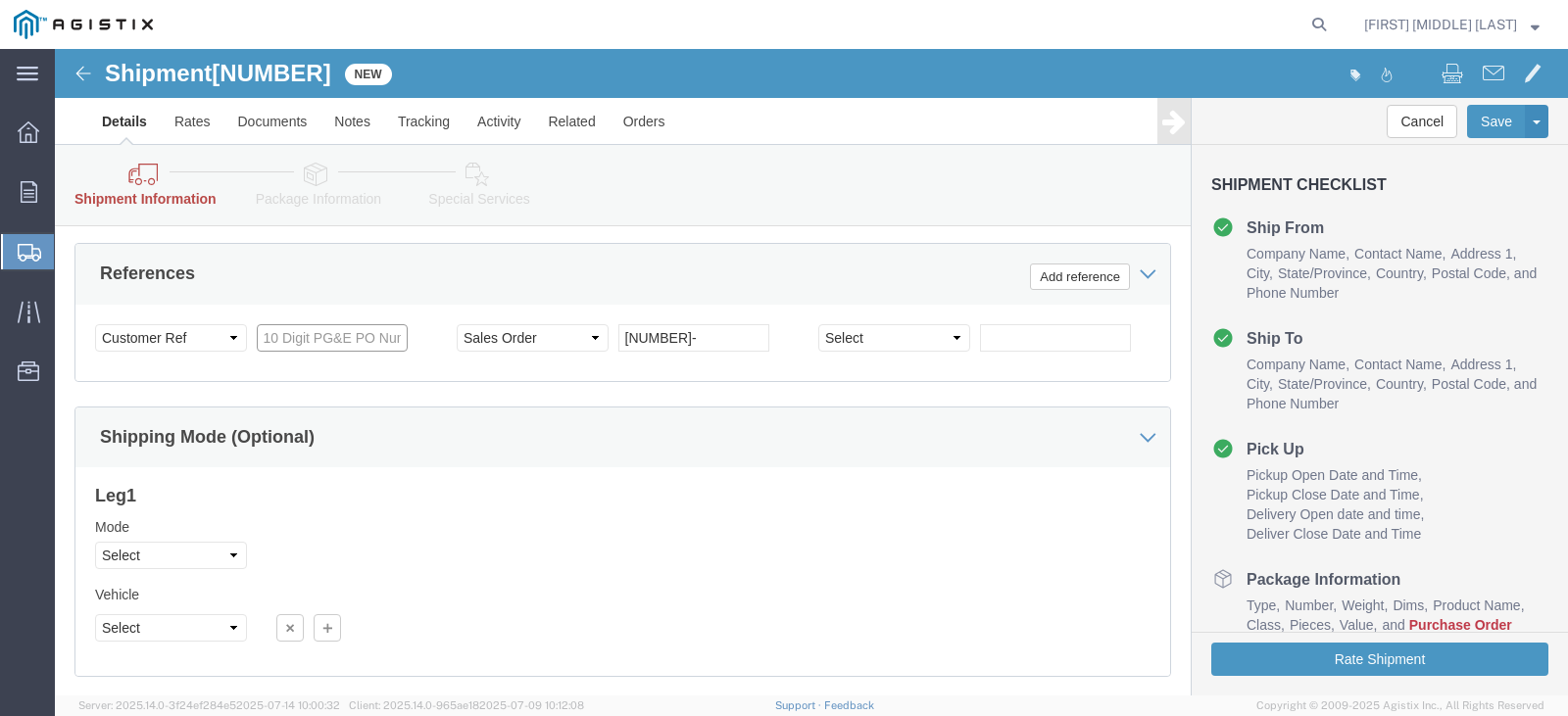 click on "References / Purchase Order: This field is required." 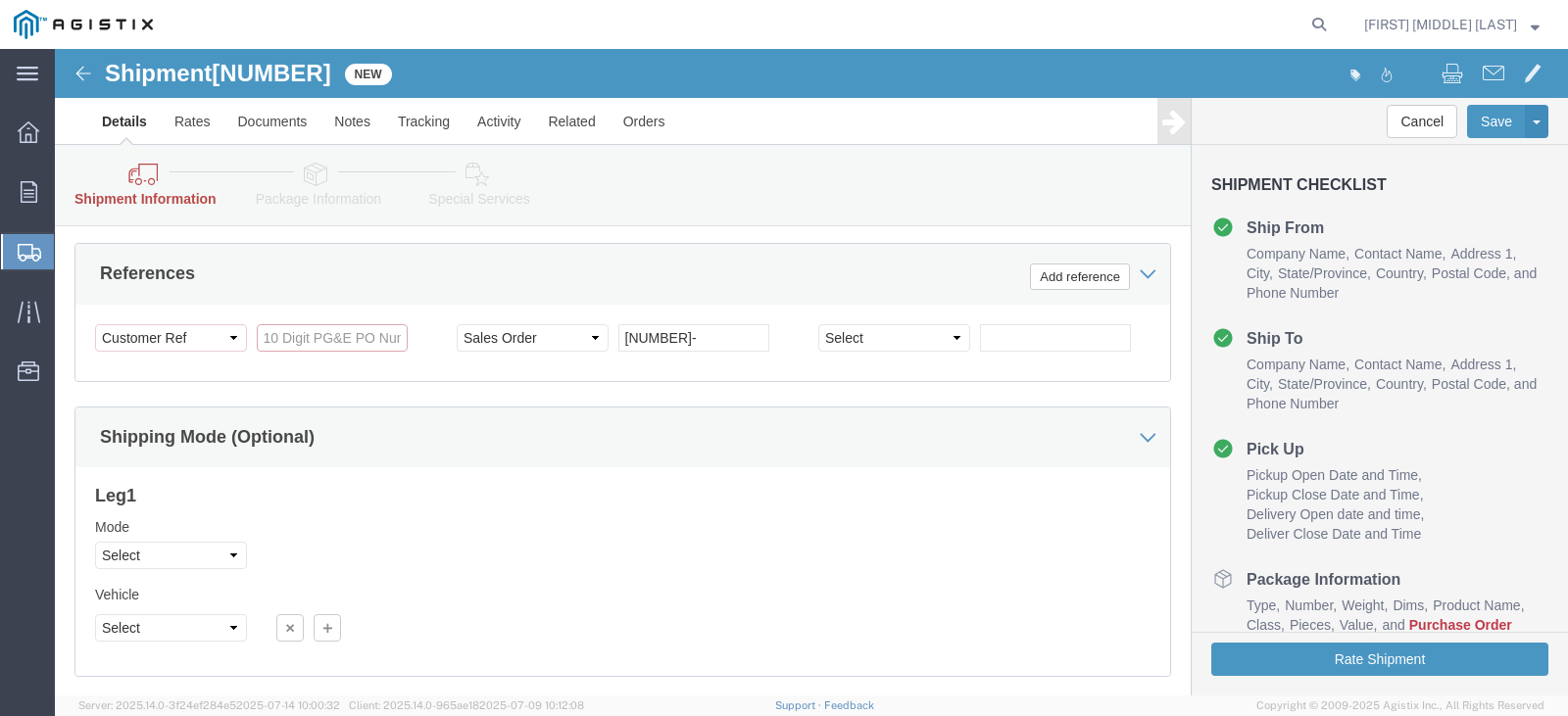 click on "References / Purchase Order: This field is required." 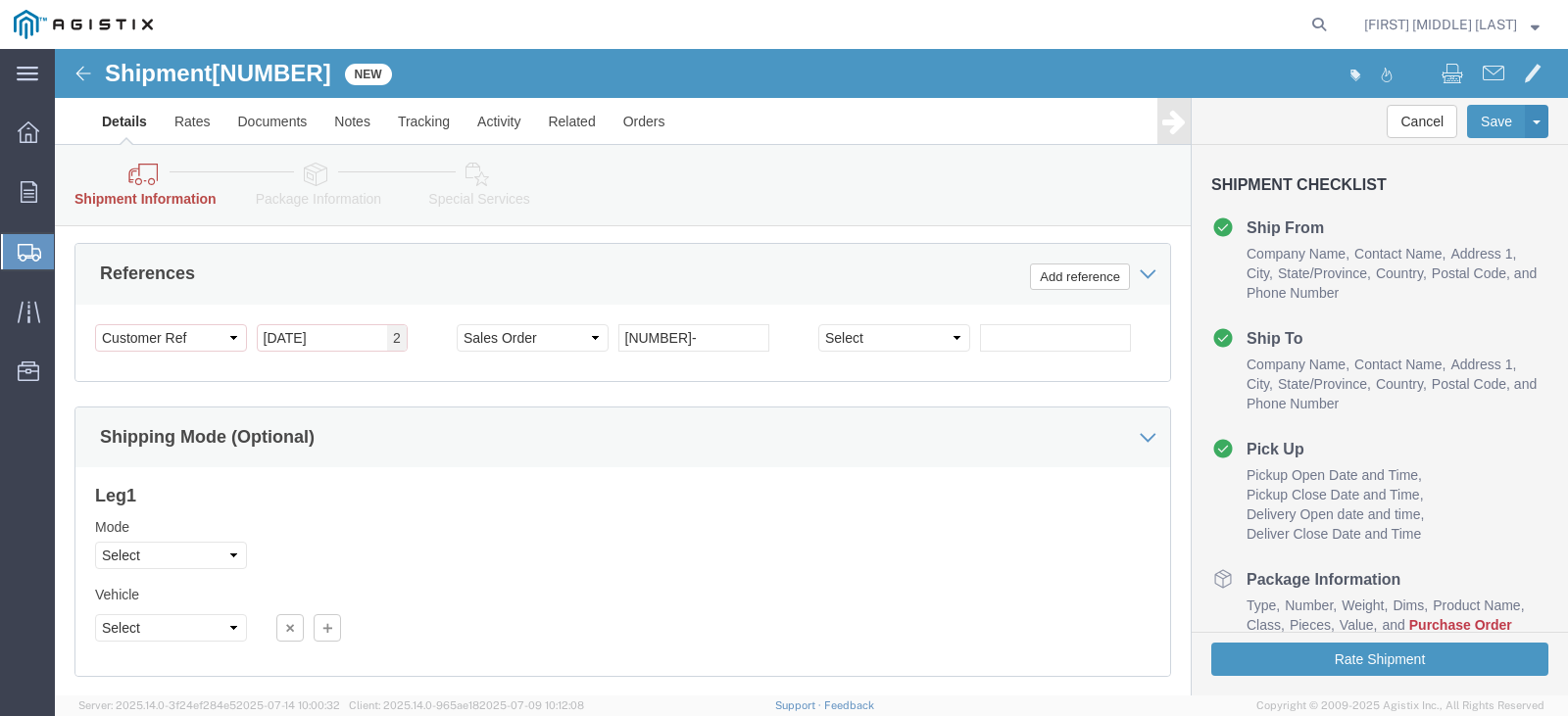 click on "Select Account Type Activity ID Airline Appointment Number ASN Batch Request # Bill Of Lading Bin Booking Number Booking Request ID Cancel Pickup Location CBP Entry No Claim Container Number Customer Ref Delivery Number Department Document No Expenditure Export Reference Flight Number General GL Code House Airway Bill Internal Requisition Invoice Number ITN No Job Number License Lloyd's Code Lot Number Master Airway Bill Master Tracking Number Material Requisition Order Number Organization Packing Slip Pickup Number Pickup Request PO Line Item No PRO # Problem File Number Project Project Number Protocol Number Purchase Order Quote Number R.M.A. Release Number Route Sales Order Seal Number Serial No Shipment Id Number Shipment Line No Study Number Task Tender ID VAT Number Vessel Name VIN Voyage Number Waybill Number Work Order [DATE] Purchase Order Purchase Order Purchase Order 2 Select Account Type Activity ID Airline Appointment Number ASN Batch Request # Bill Of Lading Bin Booking Number CBP Entry No VIN" 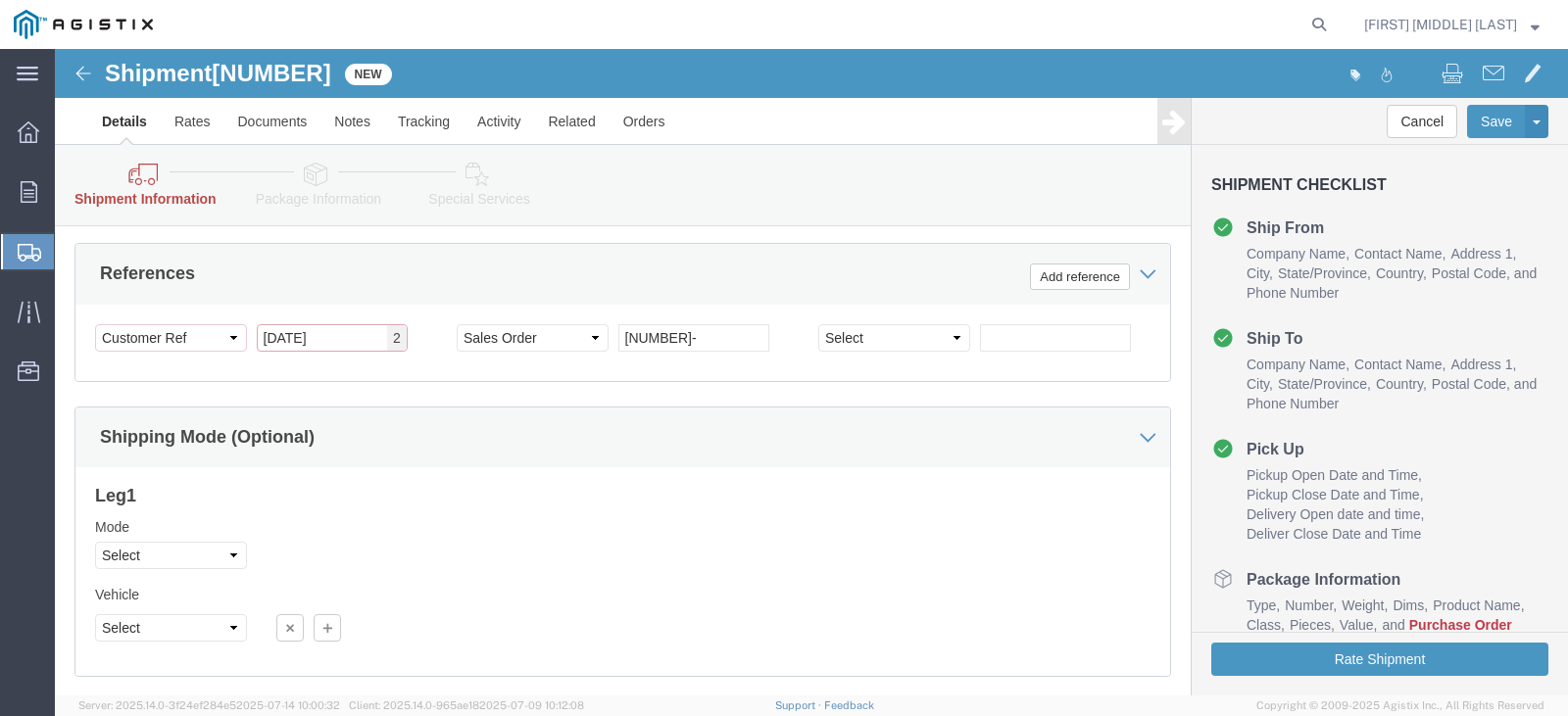click on "[DATE]" 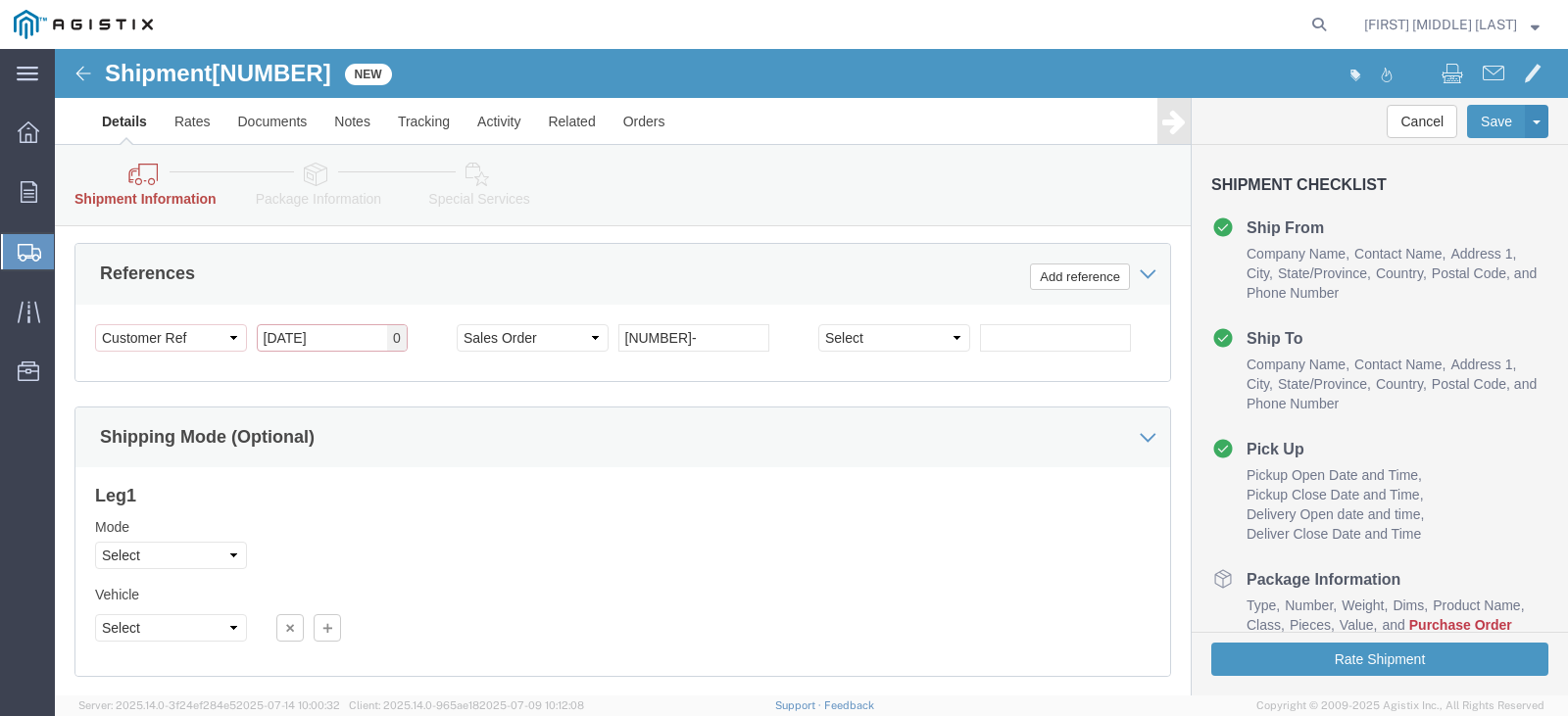 type on "[DATE]" 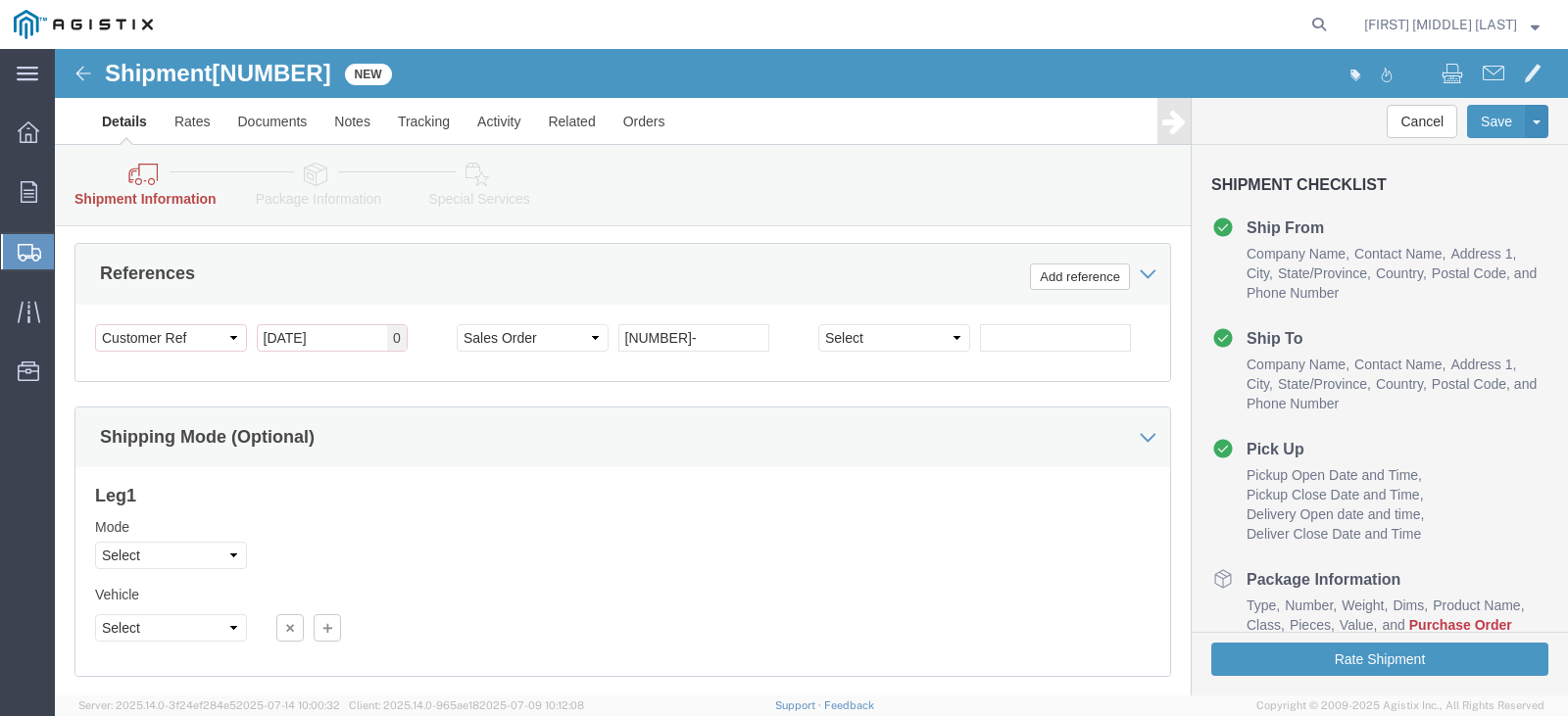 click on "Shipping Mode (Optional)" 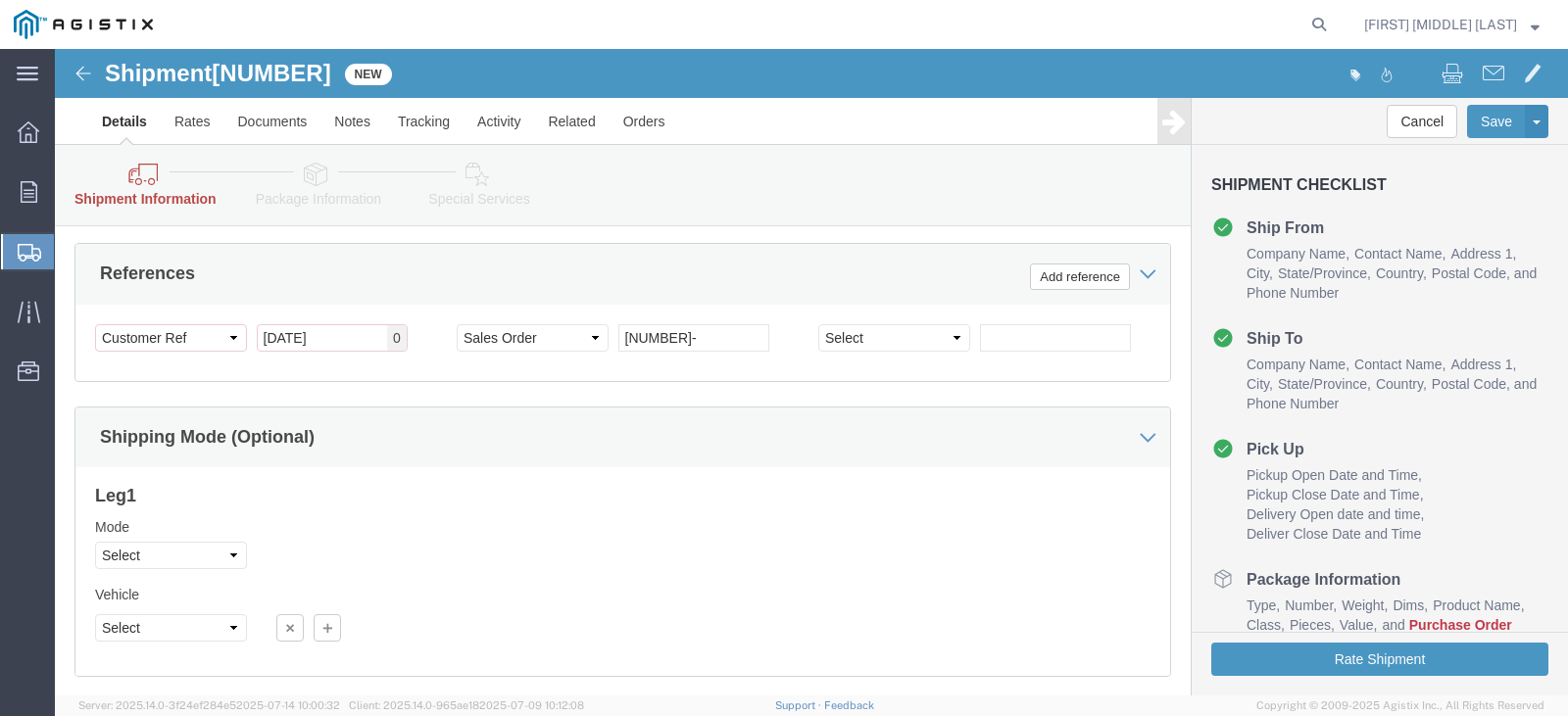 click on "Shipping Mode (Optional)" 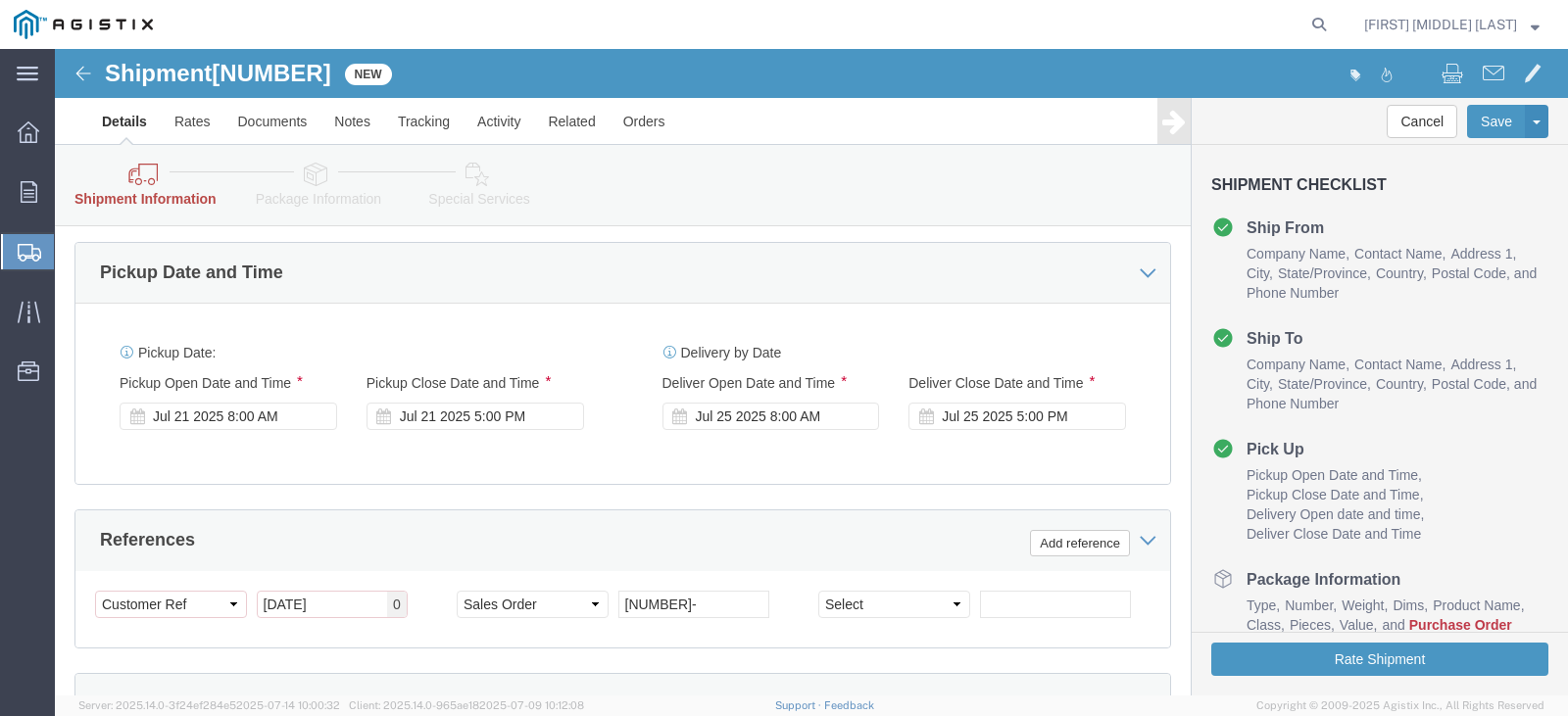 scroll, scrollTop: 902, scrollLeft: 0, axis: vertical 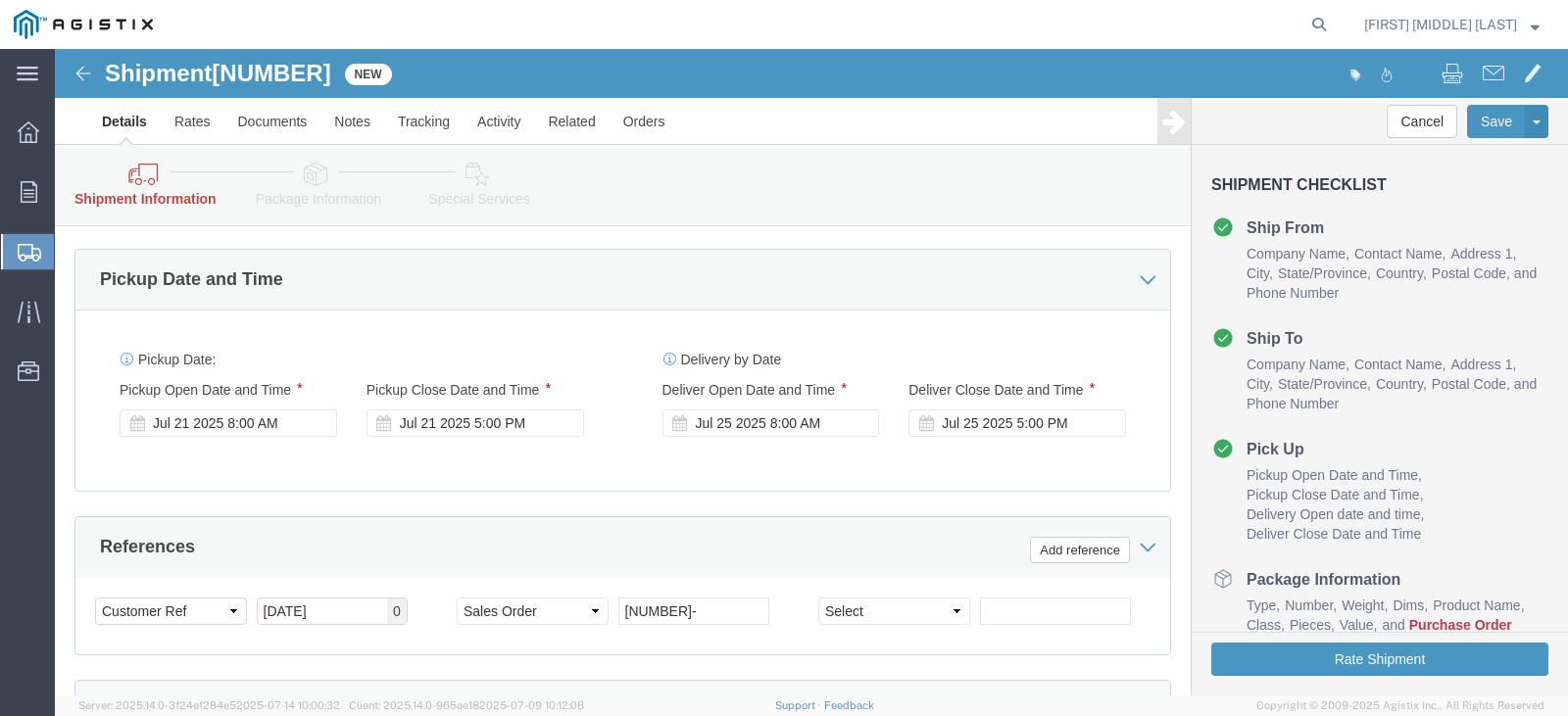 click 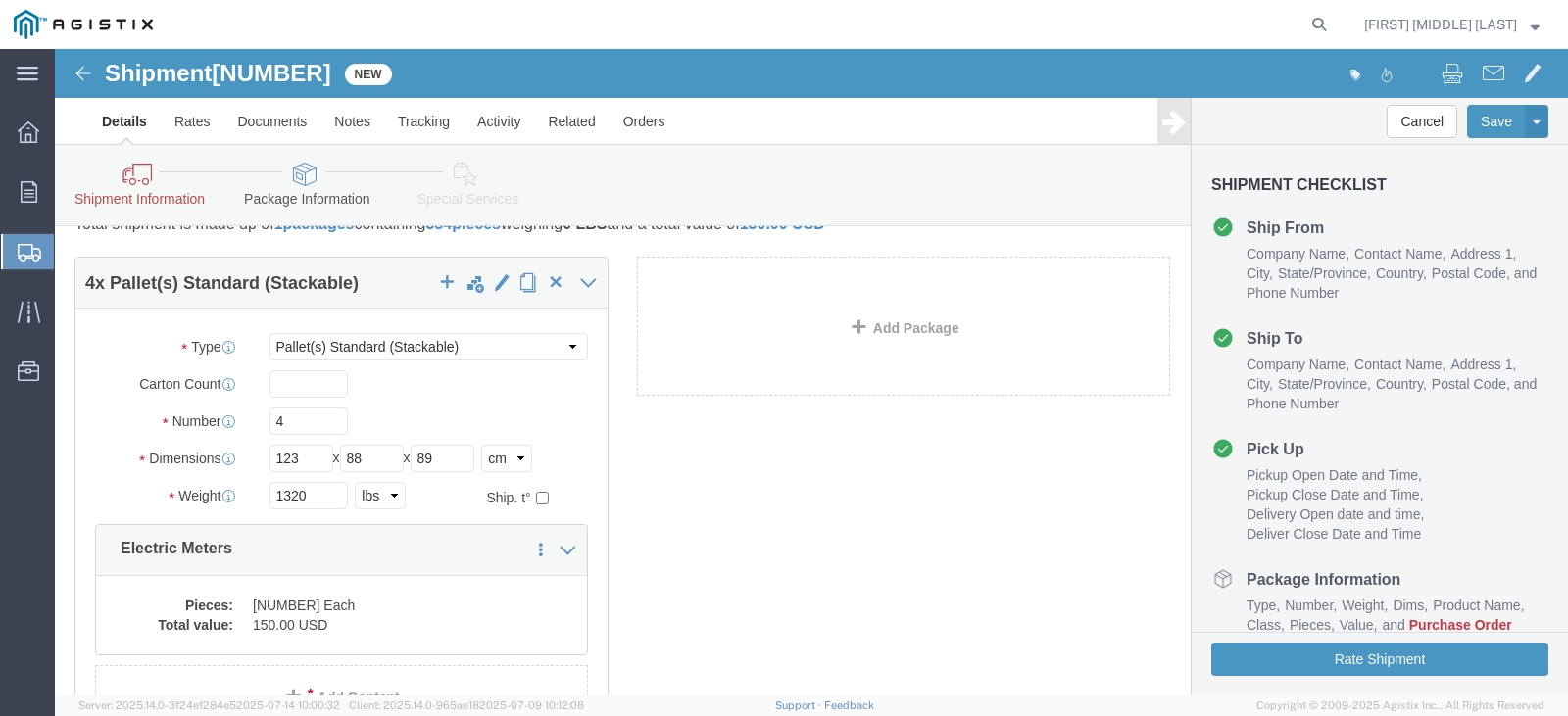 scroll, scrollTop: 132, scrollLeft: 0, axis: vertical 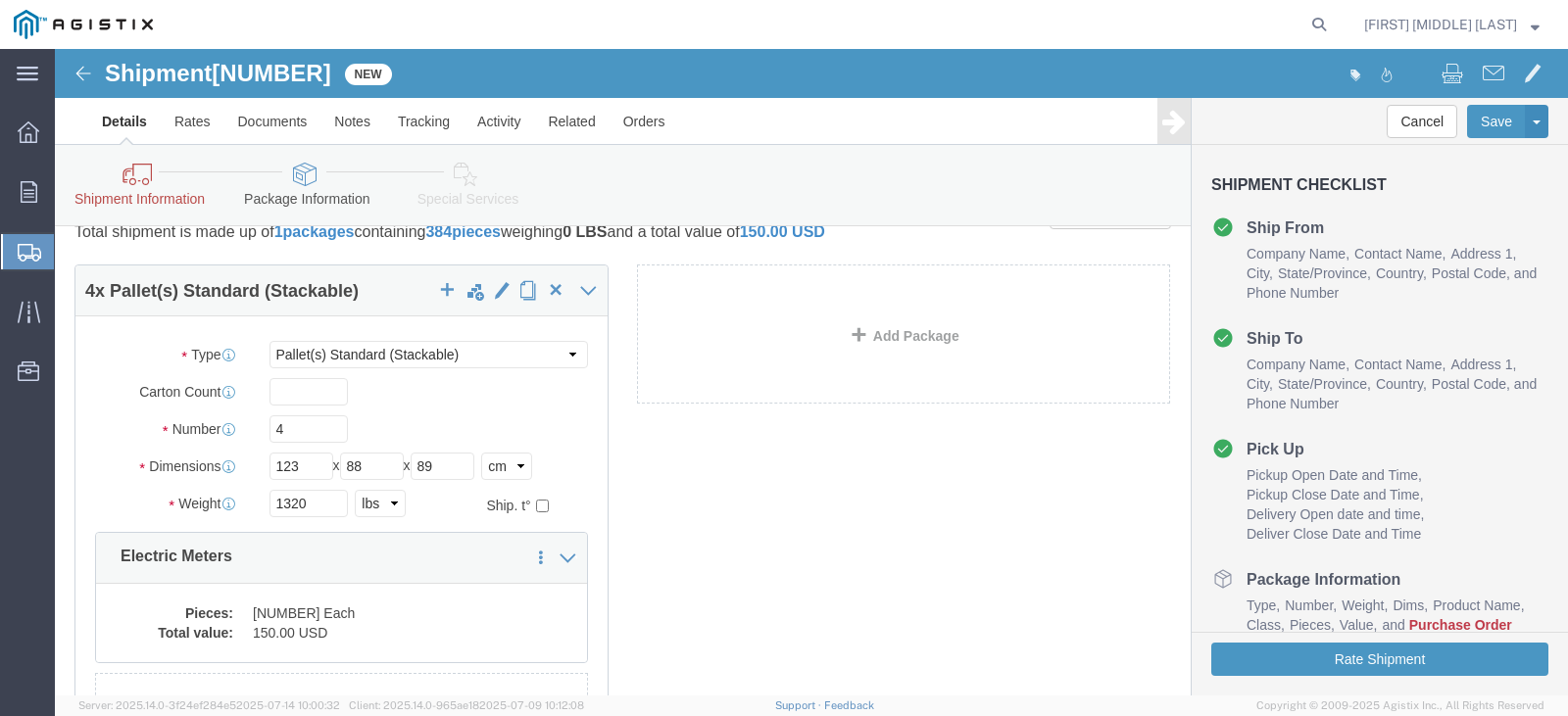 click 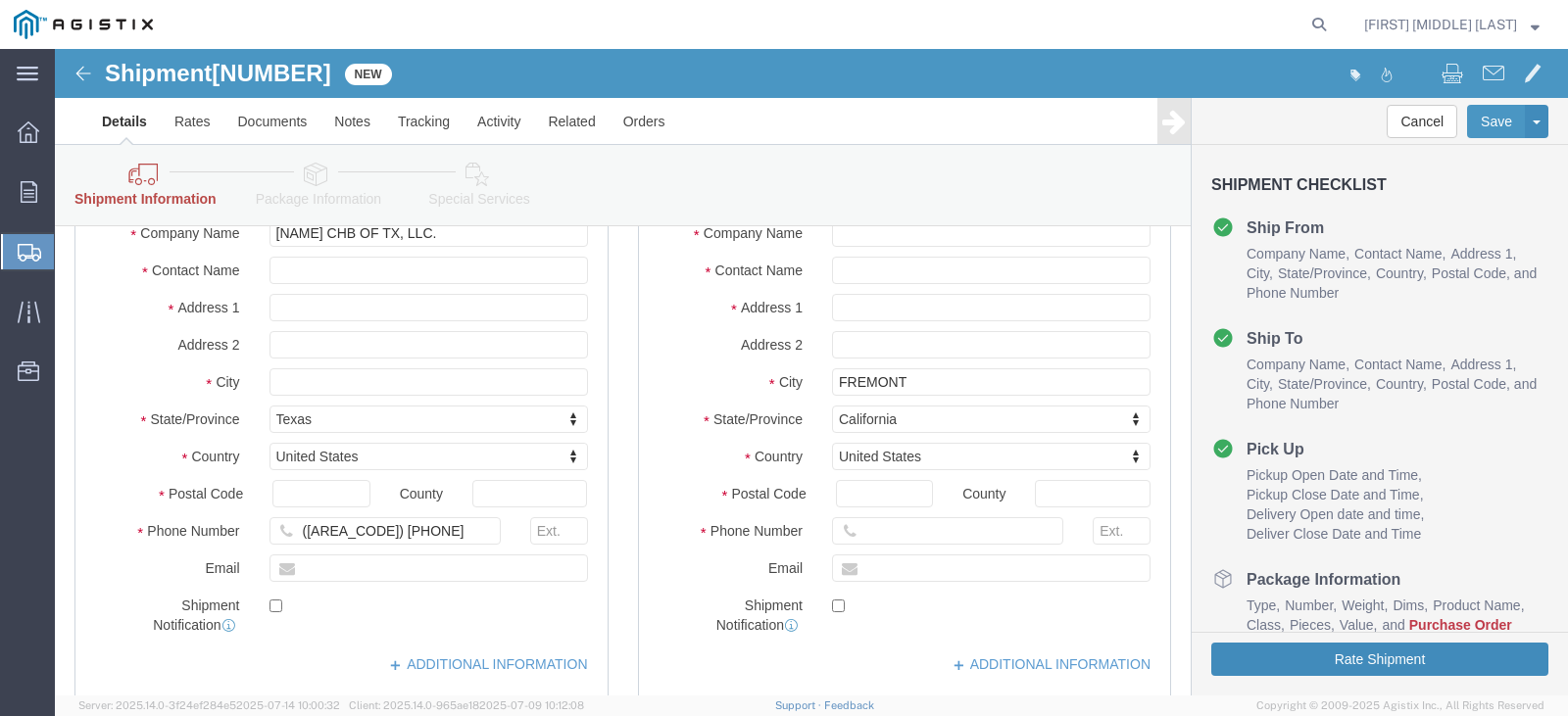 scroll, scrollTop: 426, scrollLeft: 0, axis: vertical 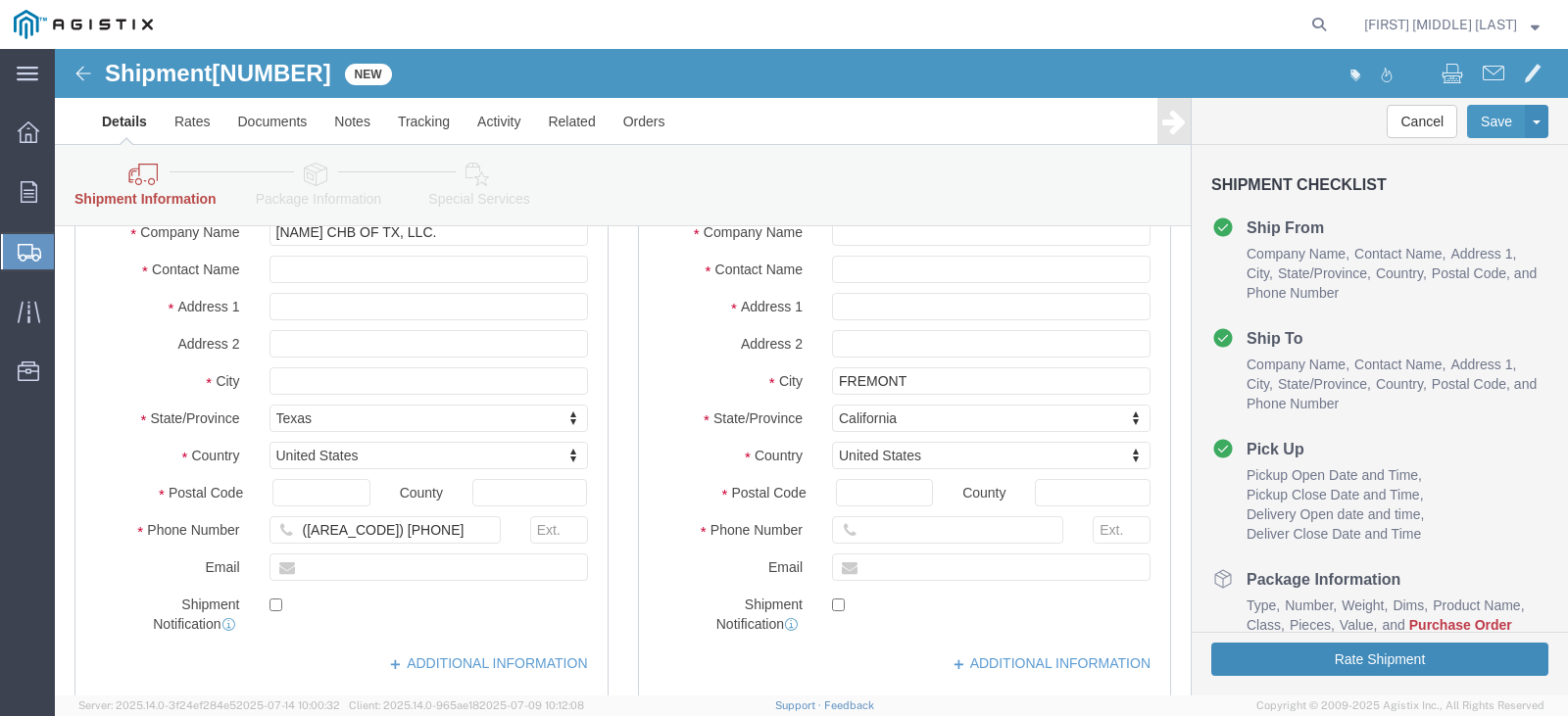 click on "Rate Shipment" 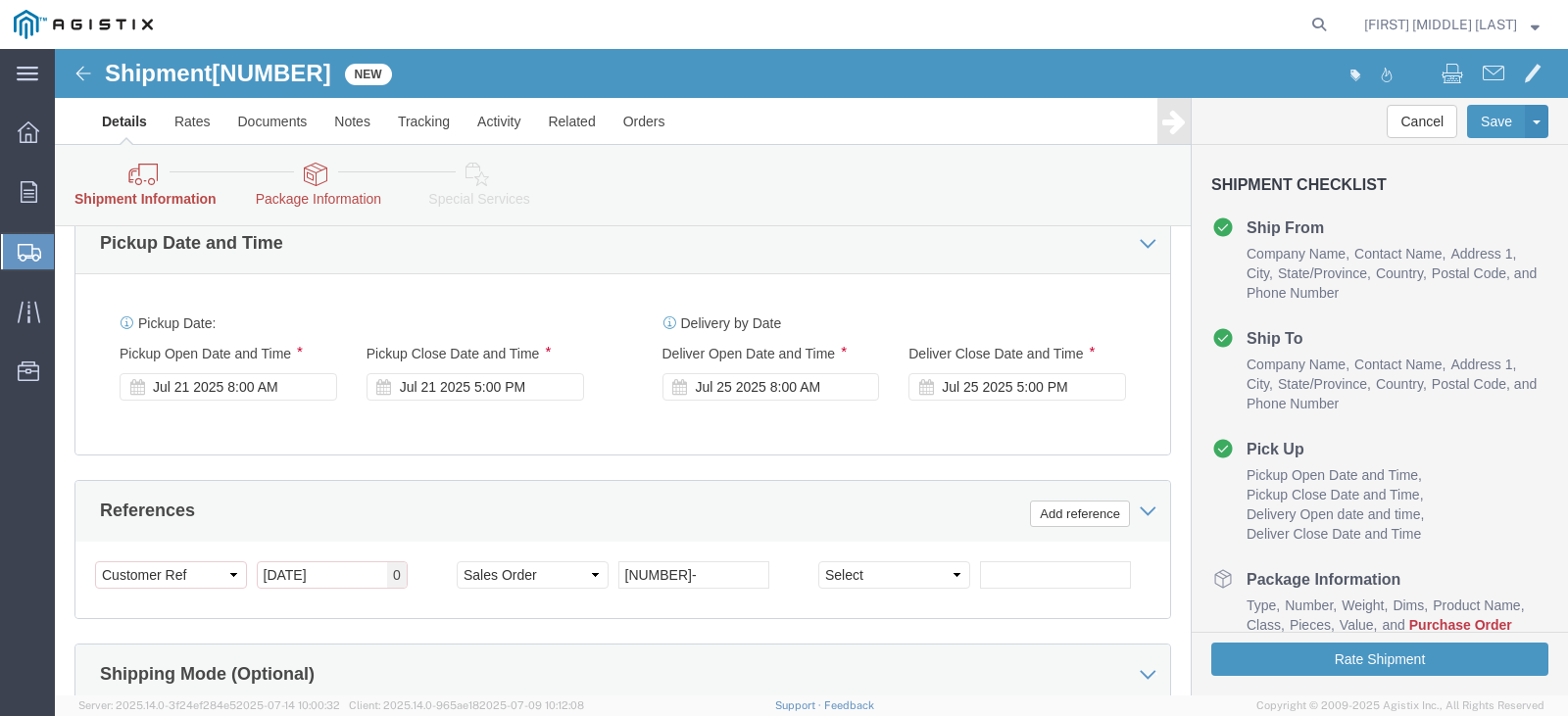 scroll, scrollTop: 902, scrollLeft: 0, axis: vertical 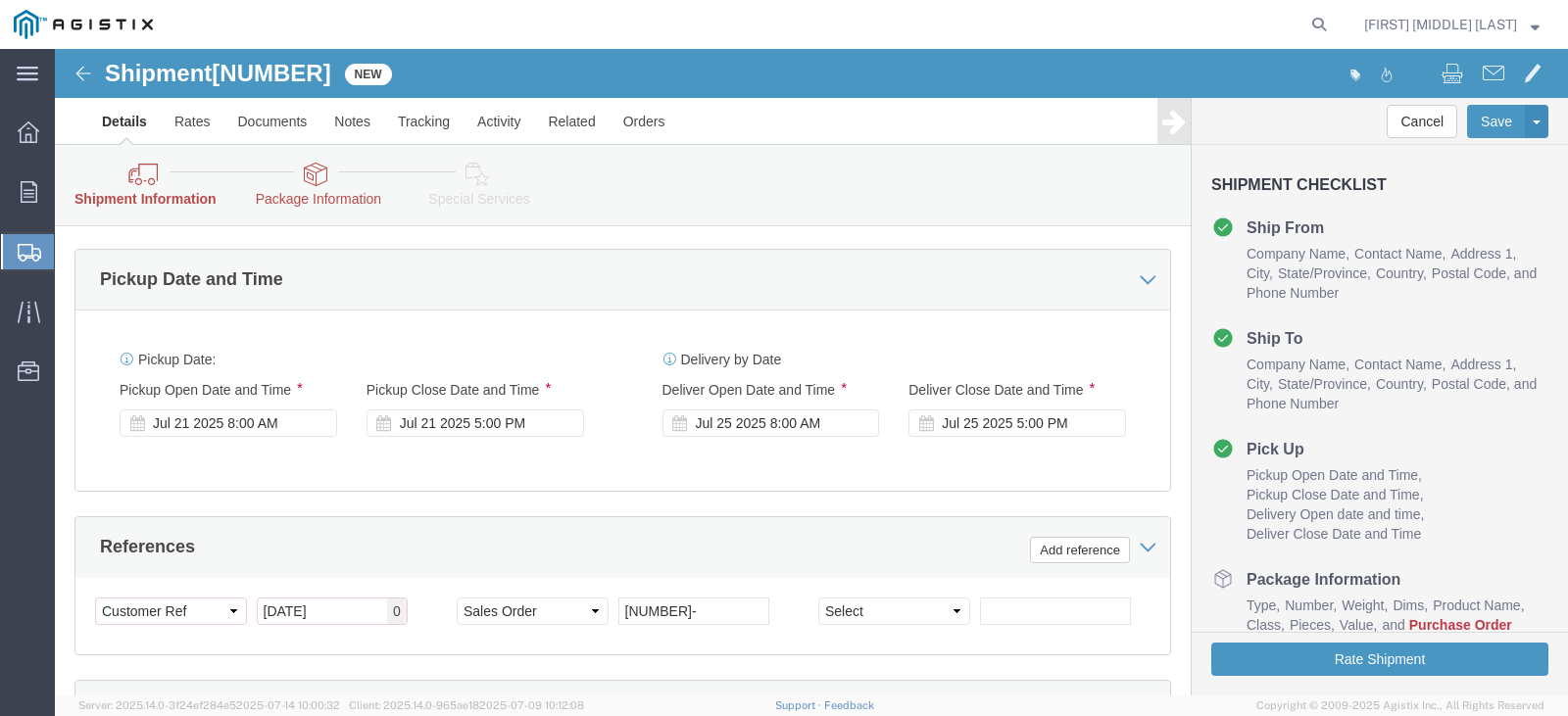 click 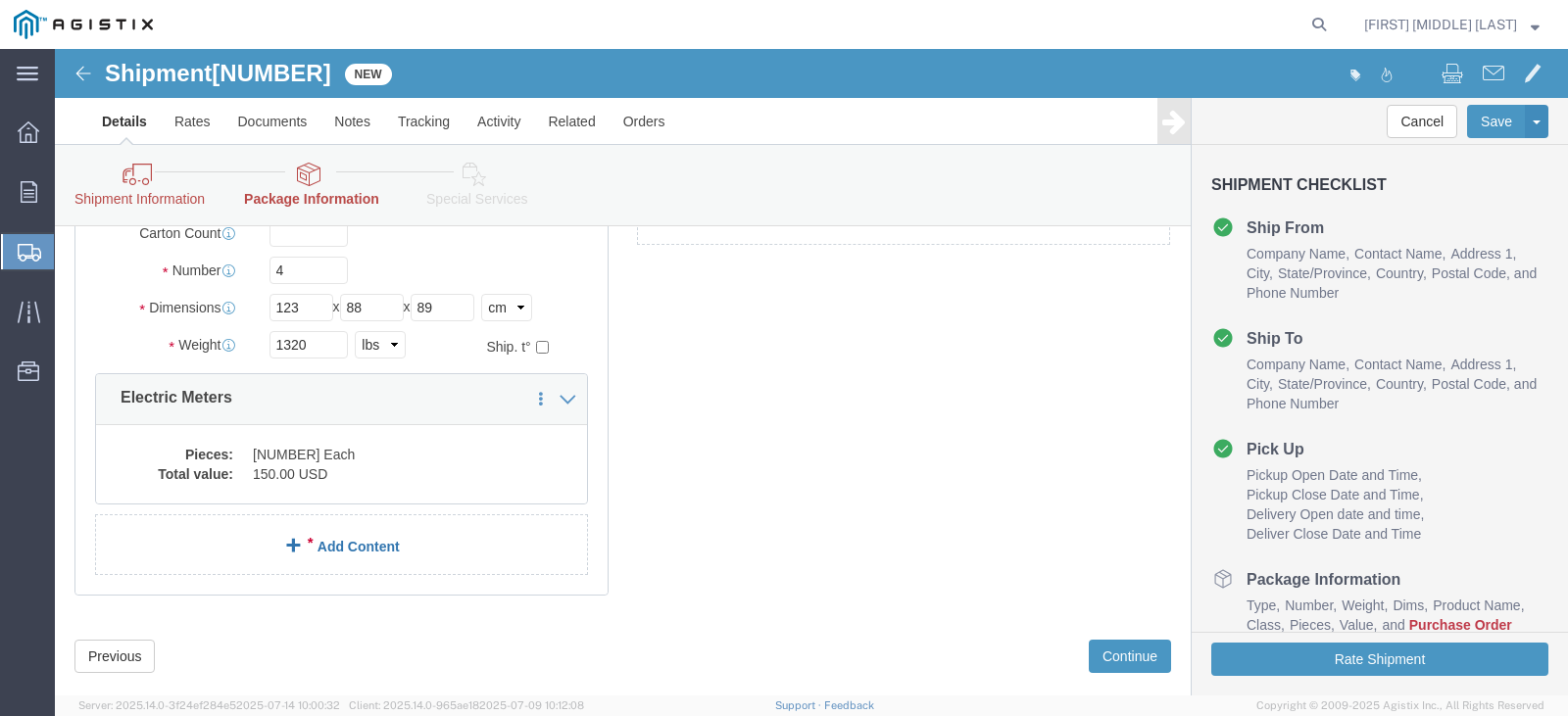 scroll, scrollTop: 328, scrollLeft: 0, axis: vertical 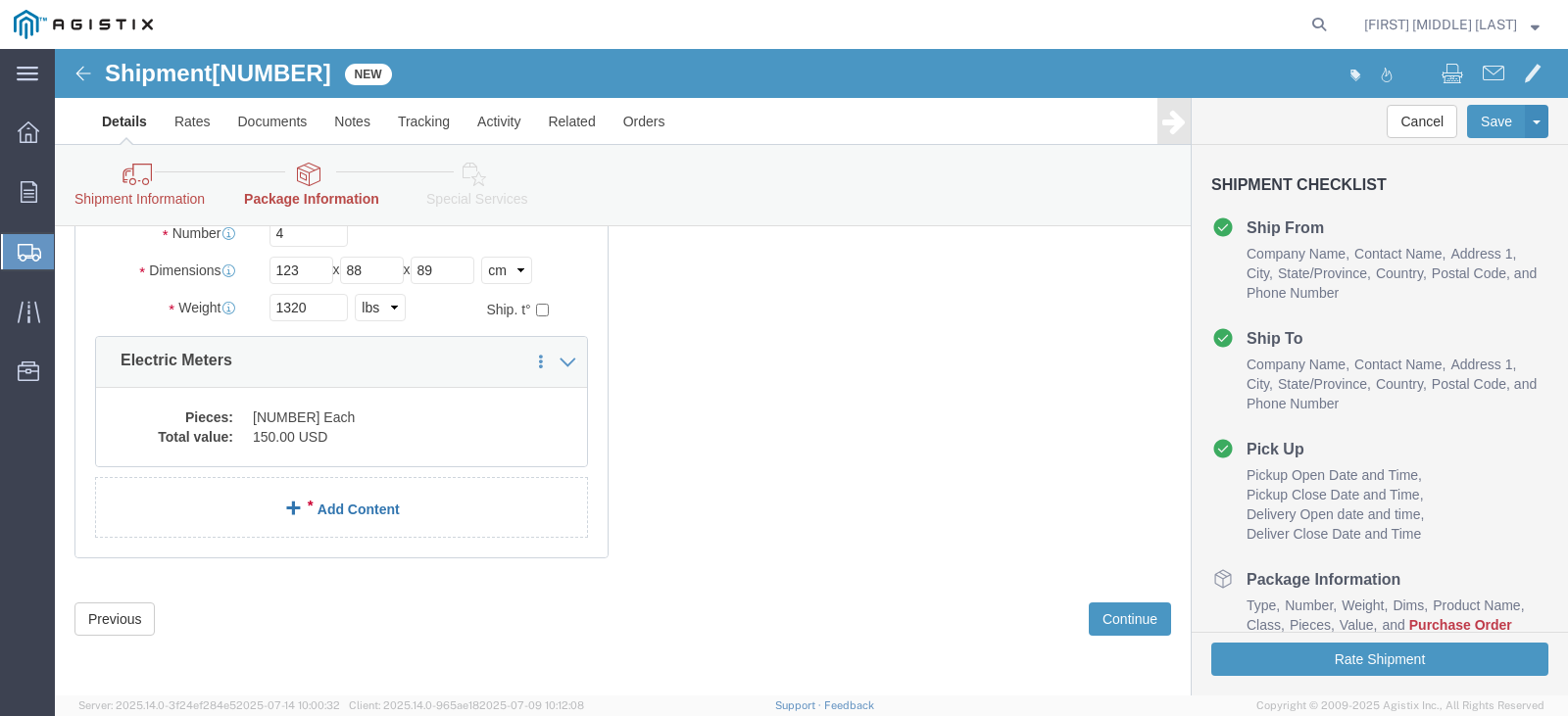 click on "Add Content" 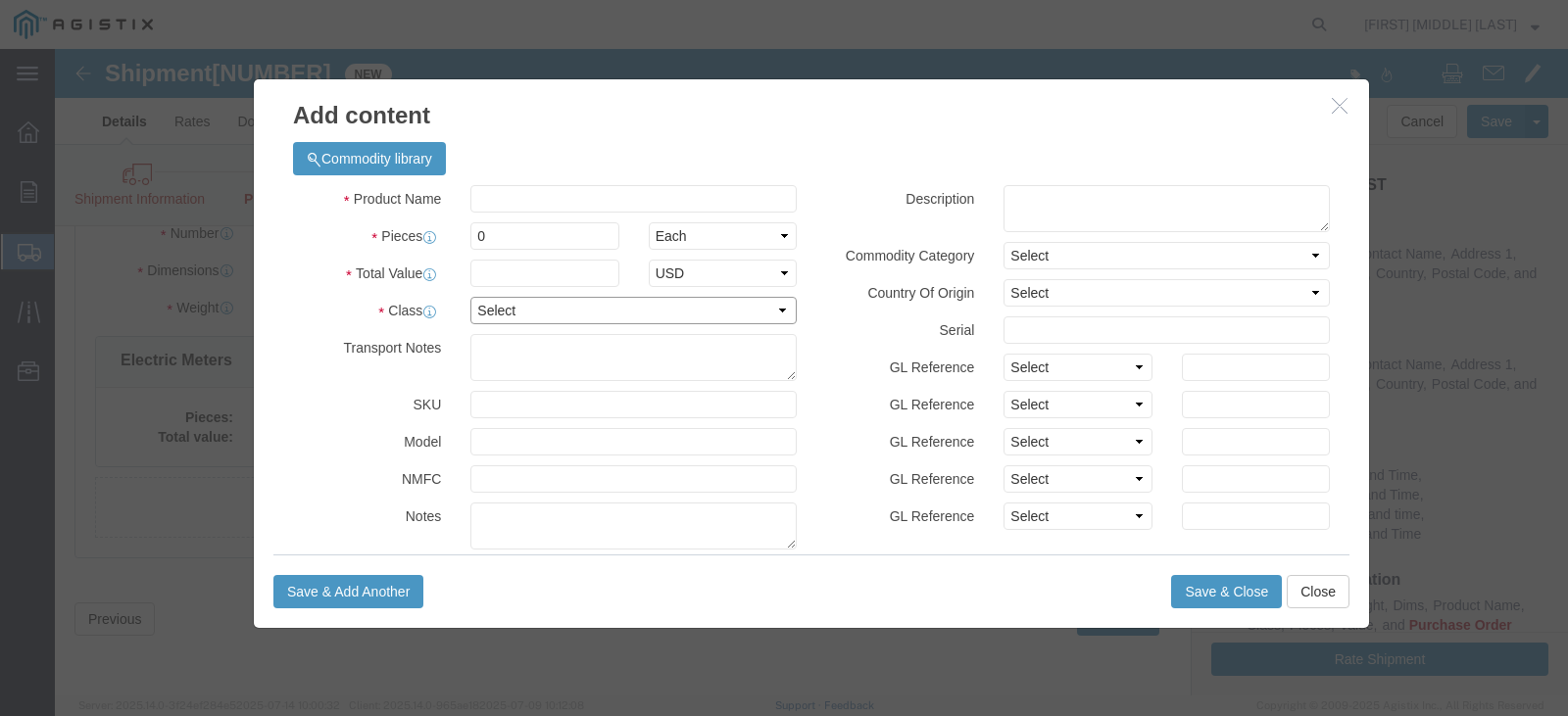 click on "Select 50 55 60 65 70 77.5 85 92.5 100 110 125 150 175 200 250 300 400 500" 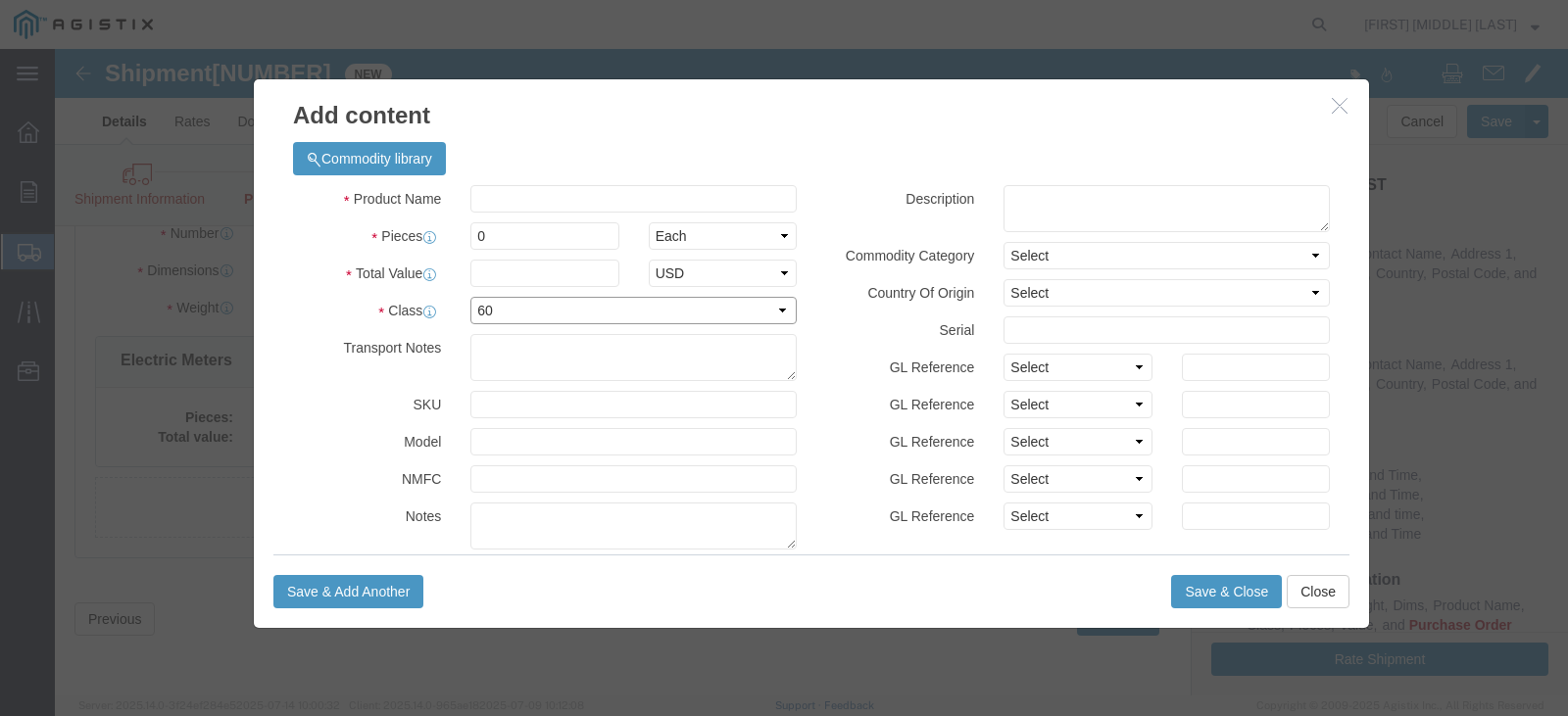 click on "Select 50 55 60 65 70 77.5 85 92.5 100 110 125 150 175 200 250 300 400 500" 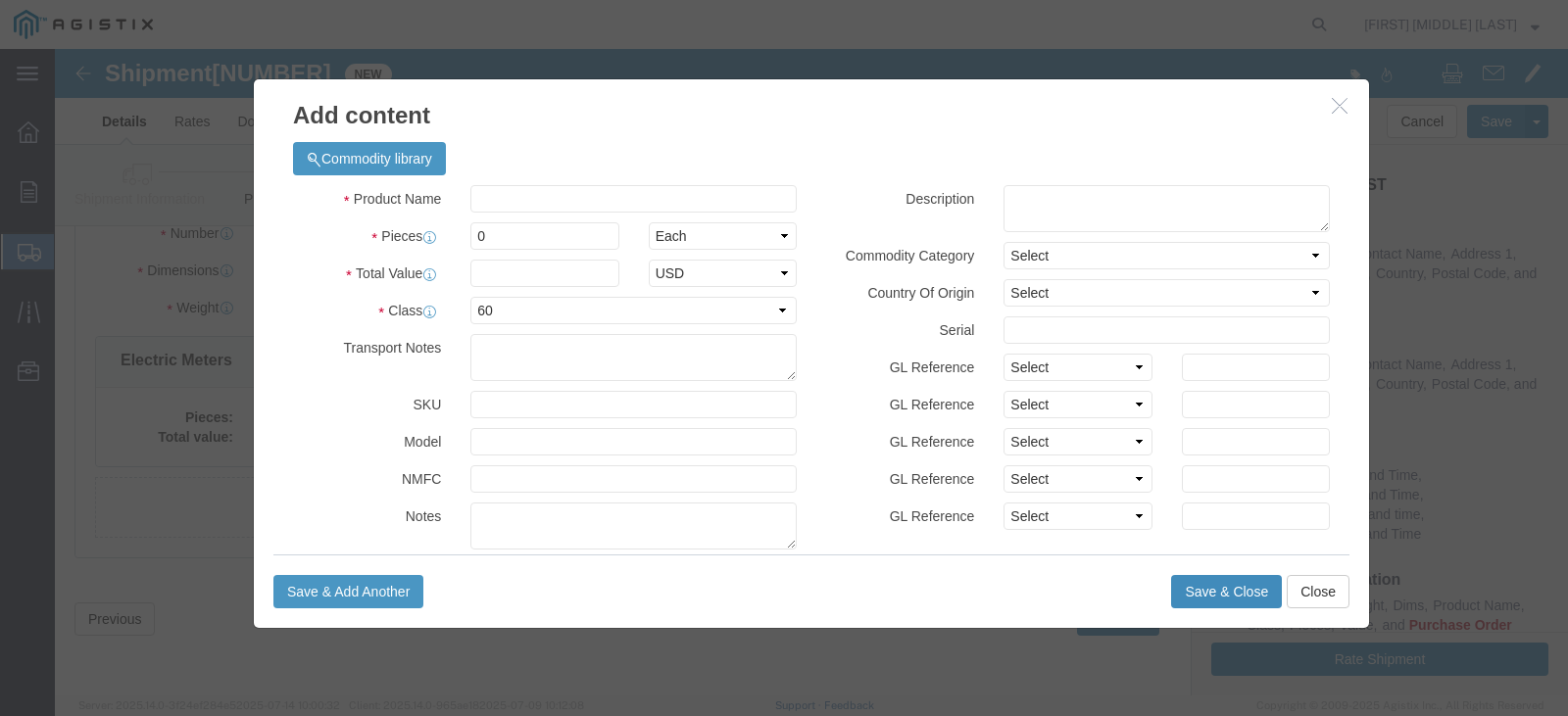 click on "Save & Close" 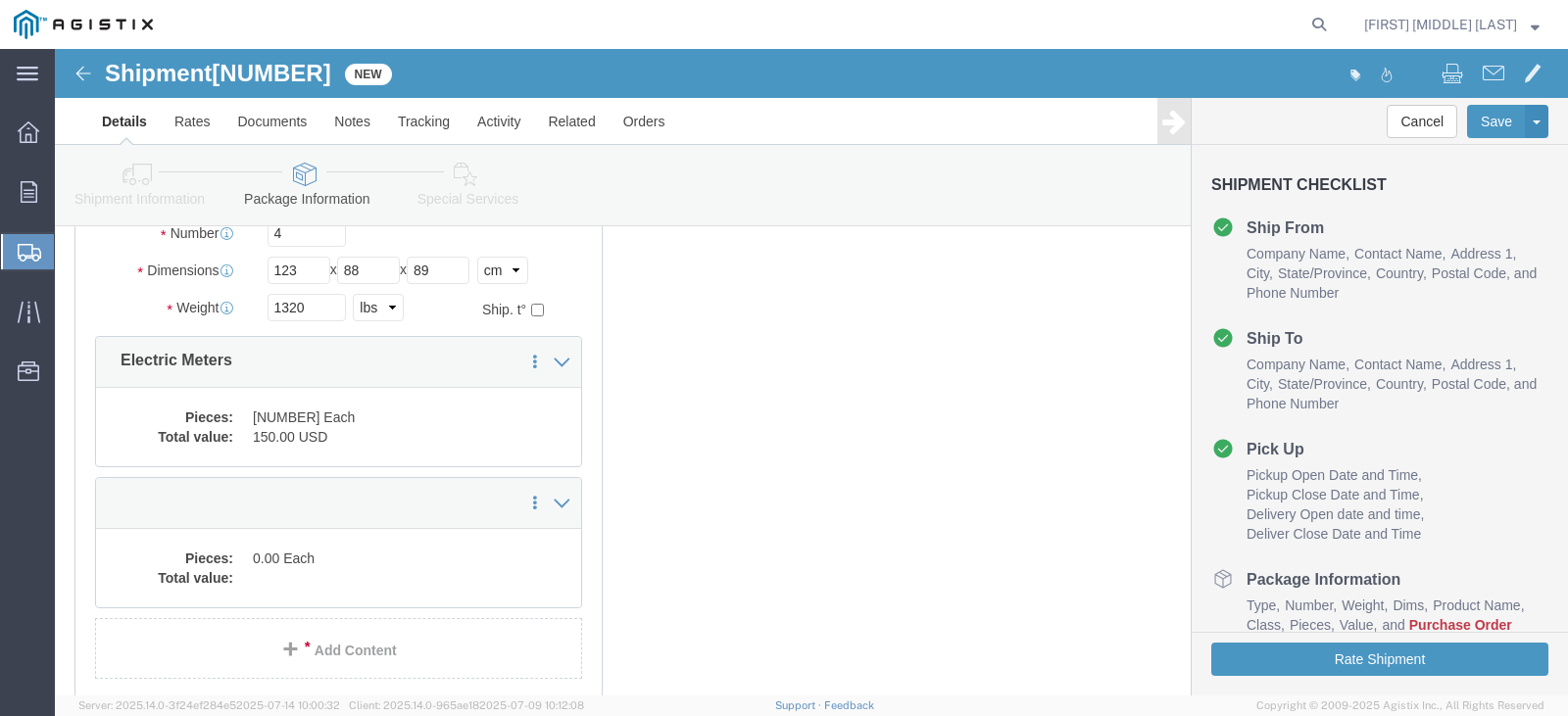scroll, scrollTop: 348, scrollLeft: 0, axis: vertical 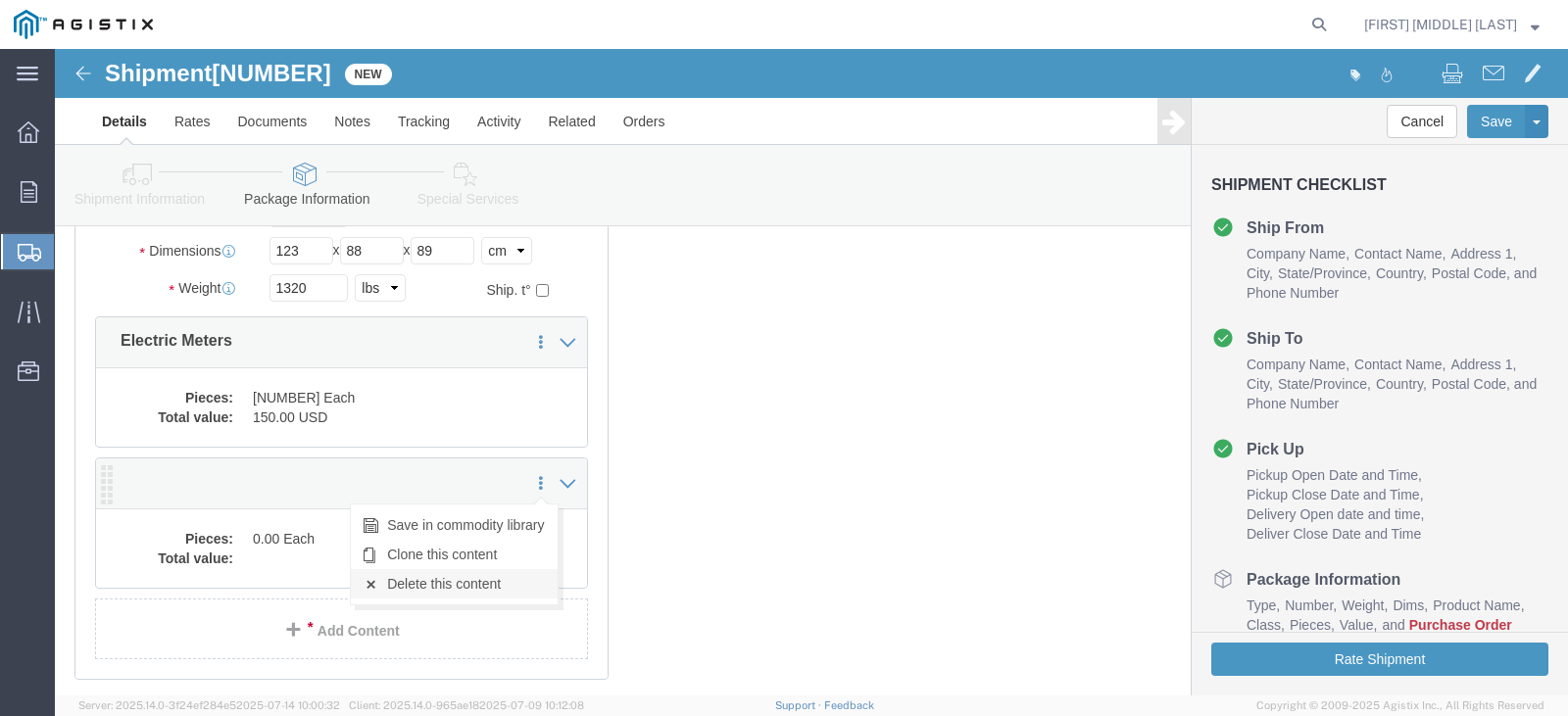 click on "Delete this content" 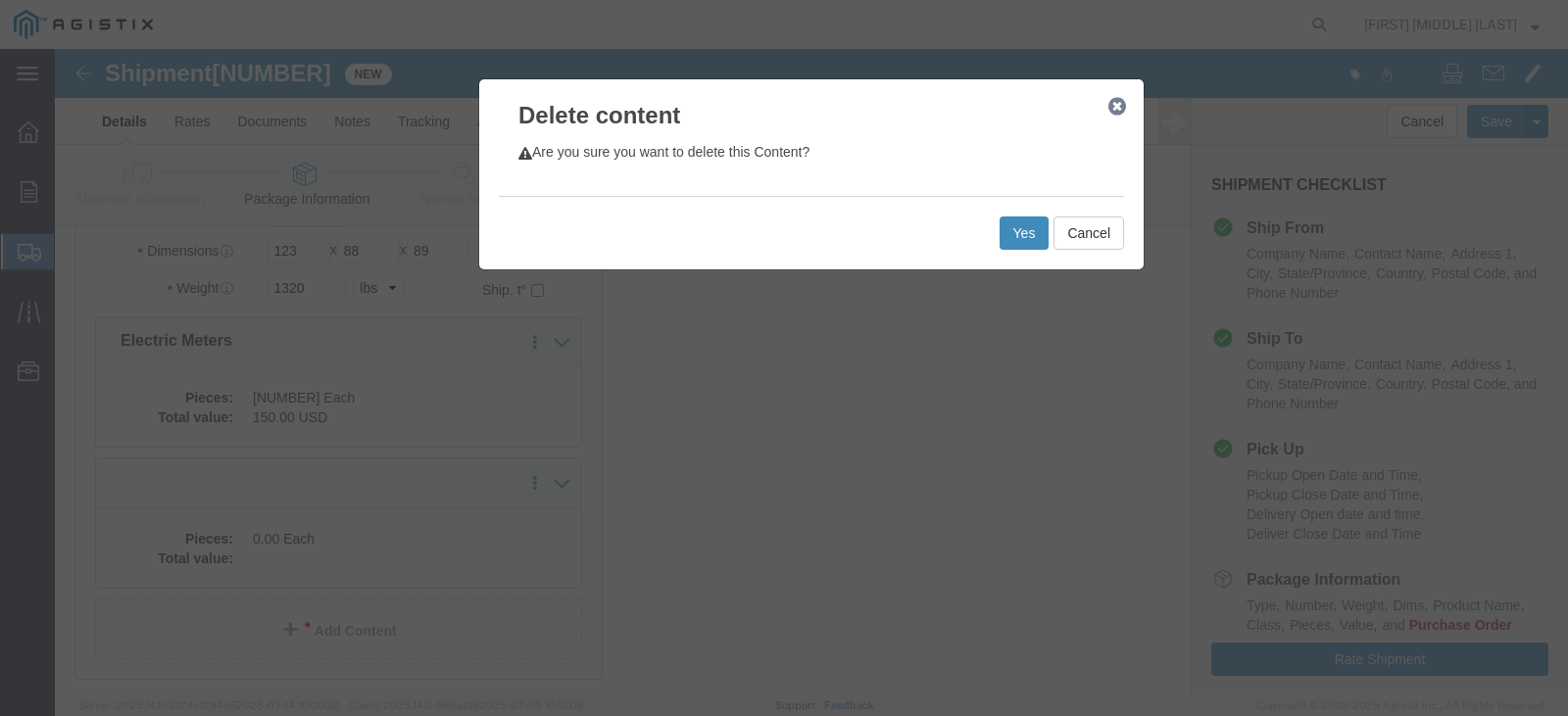 click on "Yes" 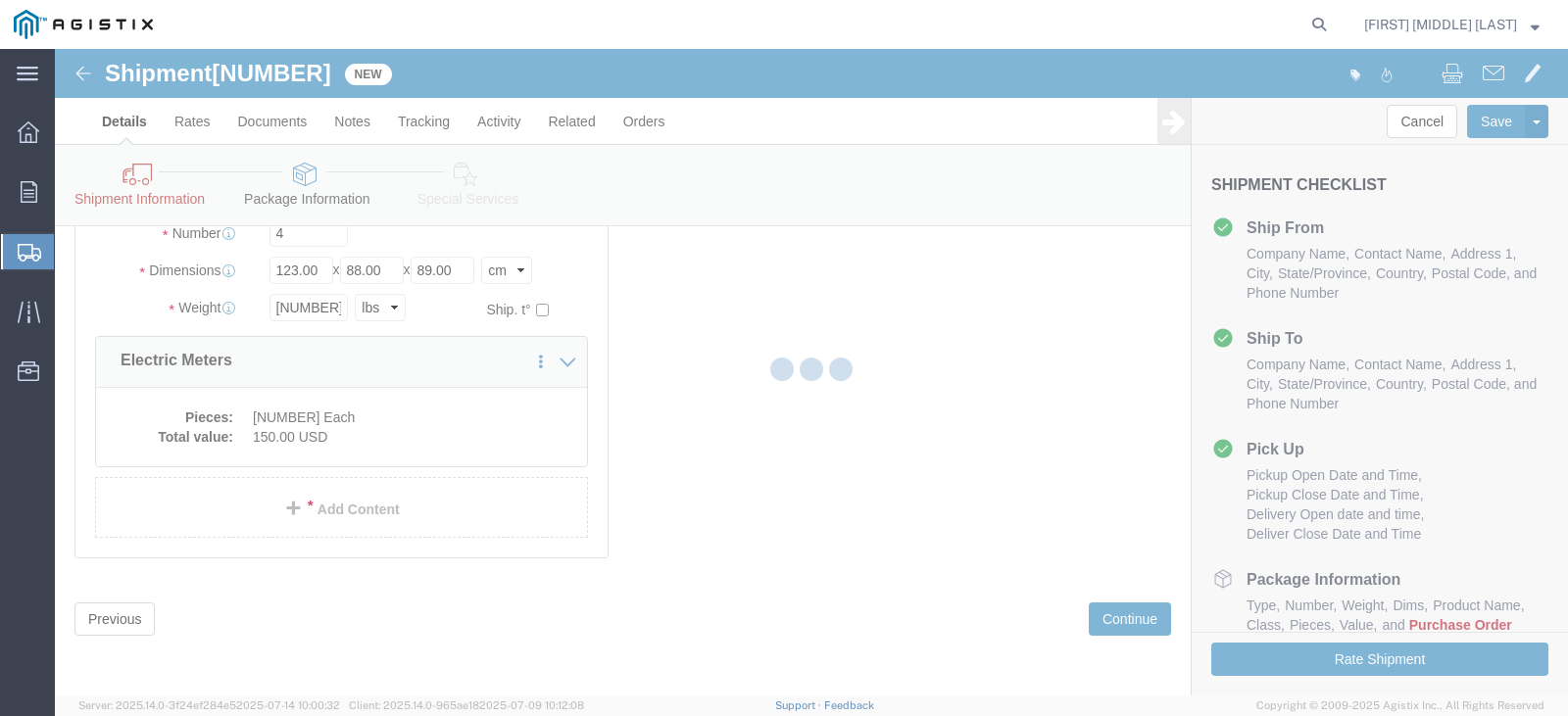 scroll, scrollTop: 0, scrollLeft: 0, axis: both 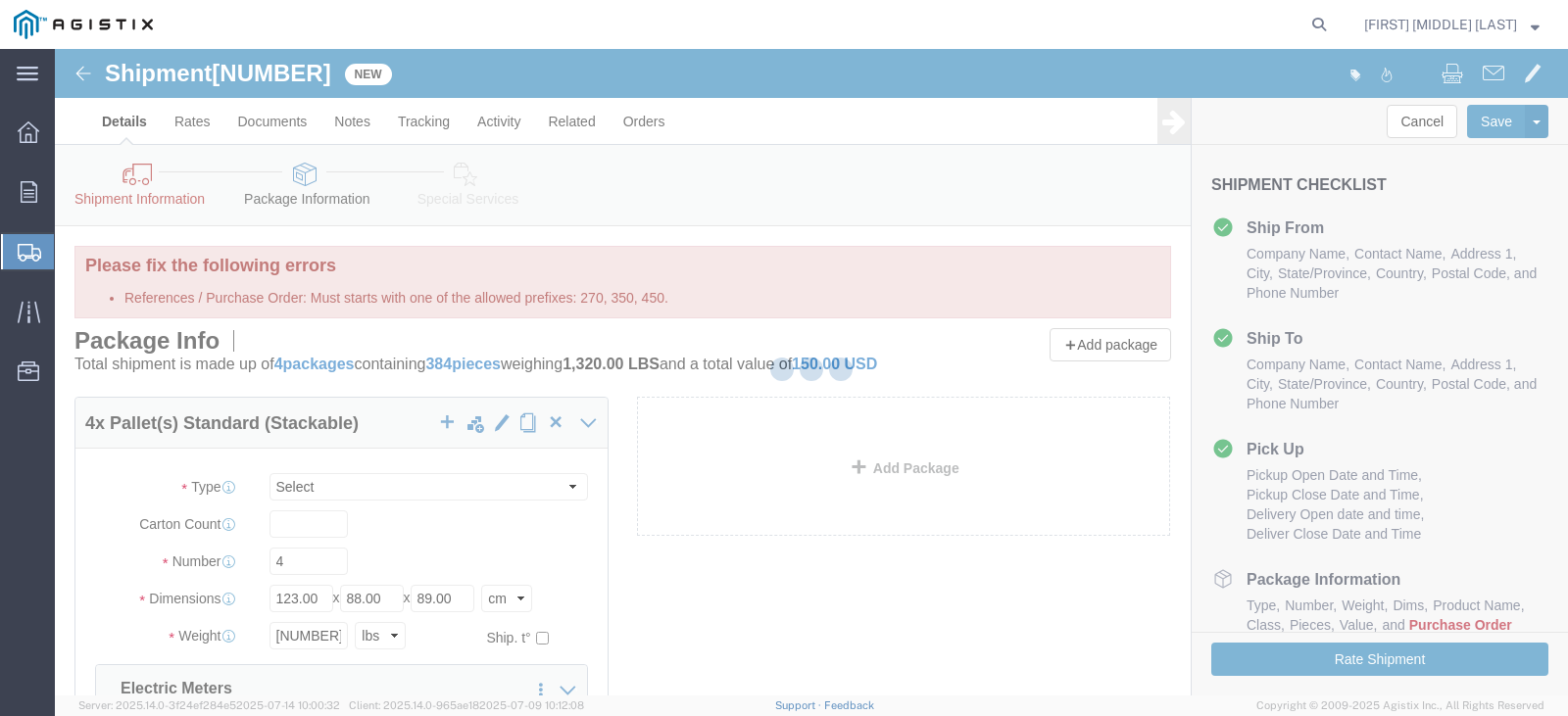 select on "PSST" 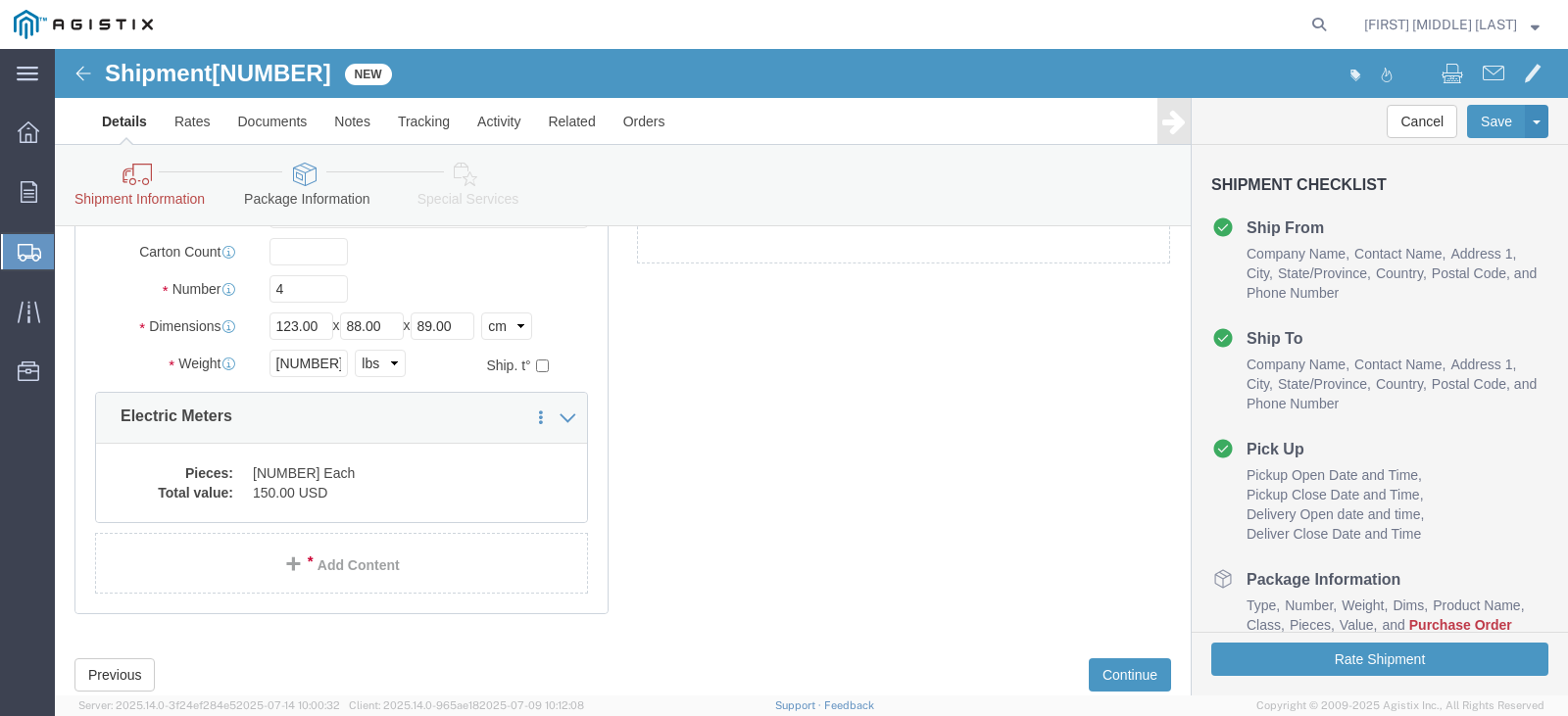 scroll, scrollTop: 348, scrollLeft: 0, axis: vertical 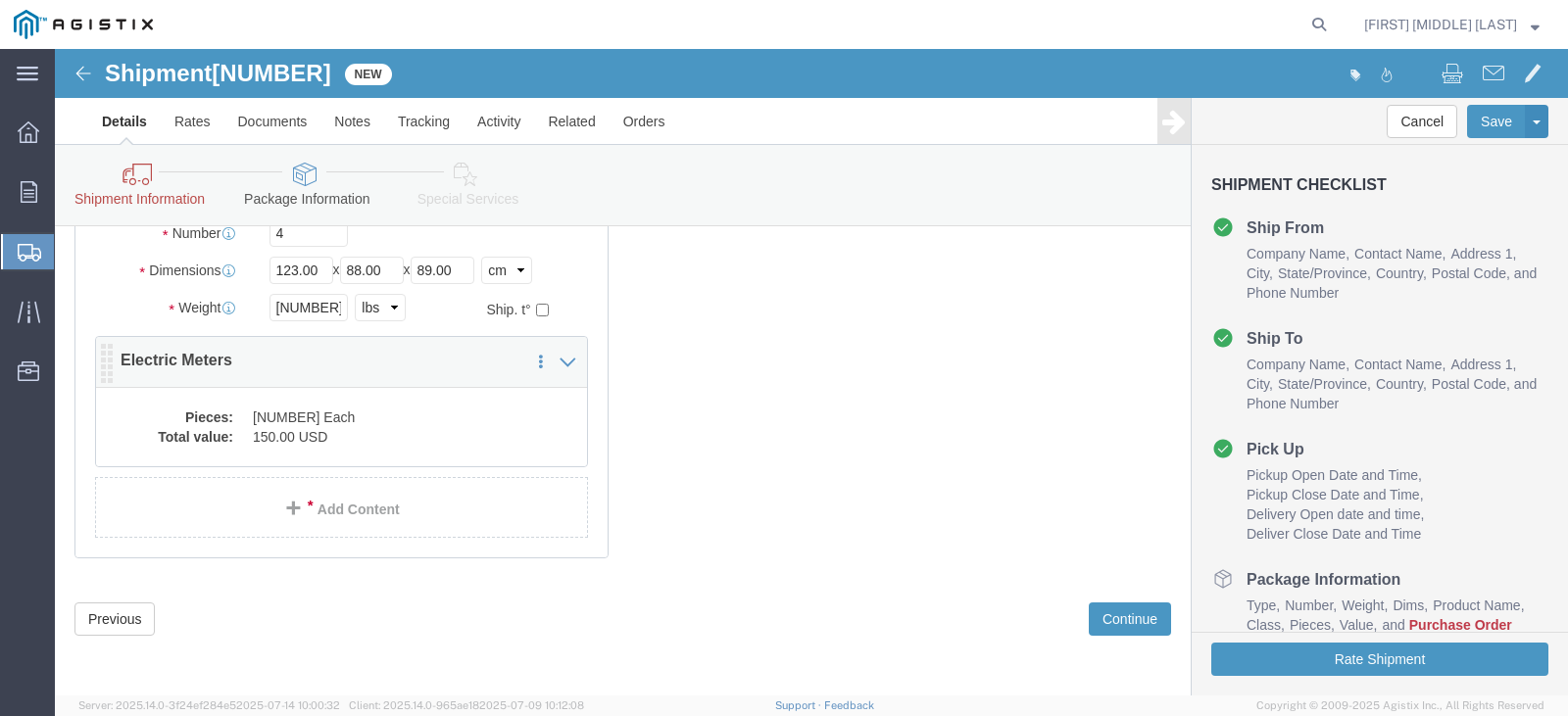 click on "[NUMBER] Each" 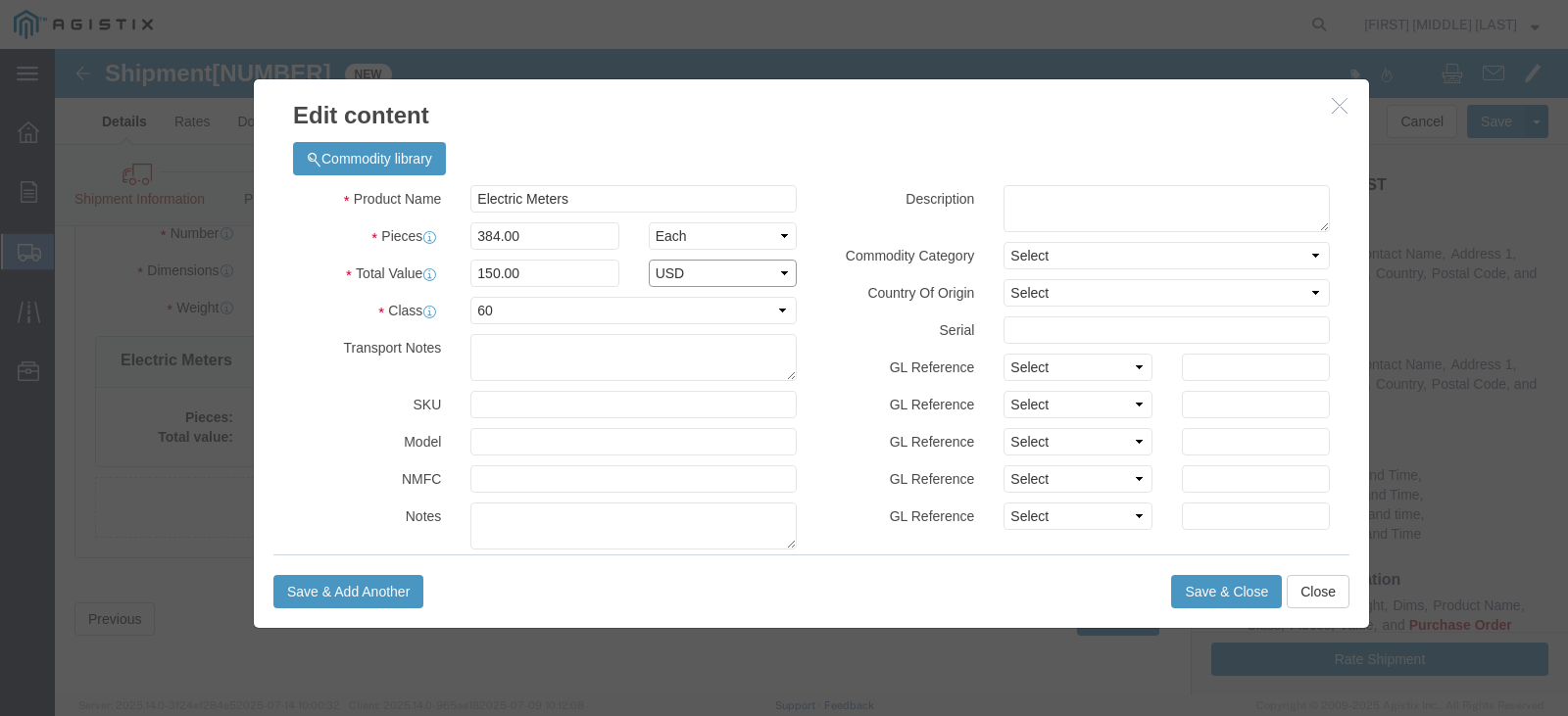 click on "Select ADP AED AFN ALL AMD AOA ARS ATS AUD AWG AZN BAM BBD BDT BGL BGN BHD BIF BMD BND BOB BRL BSD BTN BWP BYN BZD CAD CDF CHF CLP CNY COP CRC CUC CUP CVE CYP CZK DJF DKK DOP DZD EGP ERN ETB EUR FJD FKP GBP GEL GHS GIP GMD GNF GTQ GWP GYD HKD HNL HRK HTG HUF IDR ILS INR IQD IRR ISK JMD JOD JPY KES KGS KHR KMF KPW KRW KWD KYD KZT LAK LBP LKR LRD LSL LYD MAD MDL MGA MGF MKD MMK MNT MOP MRU MUR MVR MWK MXN MYR MZN NAD NGN NIO NOK NPR NZD OMR PAB PEN PGK PHP PKR PLN PYG QAR RON RSD RUB RWF SAR SBD SCR SDG SEK SGD SHP SLE SLL SOS SRD SRG SSP STN SVC SYP SZL THB TJS TMT TND TOP TPE TRY TTD TWD TZS UAH UGX USD UYU UZS VED VEF VES VND VUV WST XAF XCD XCG XDR XOF XPF XSU YER ZAR ZMW ZWG" 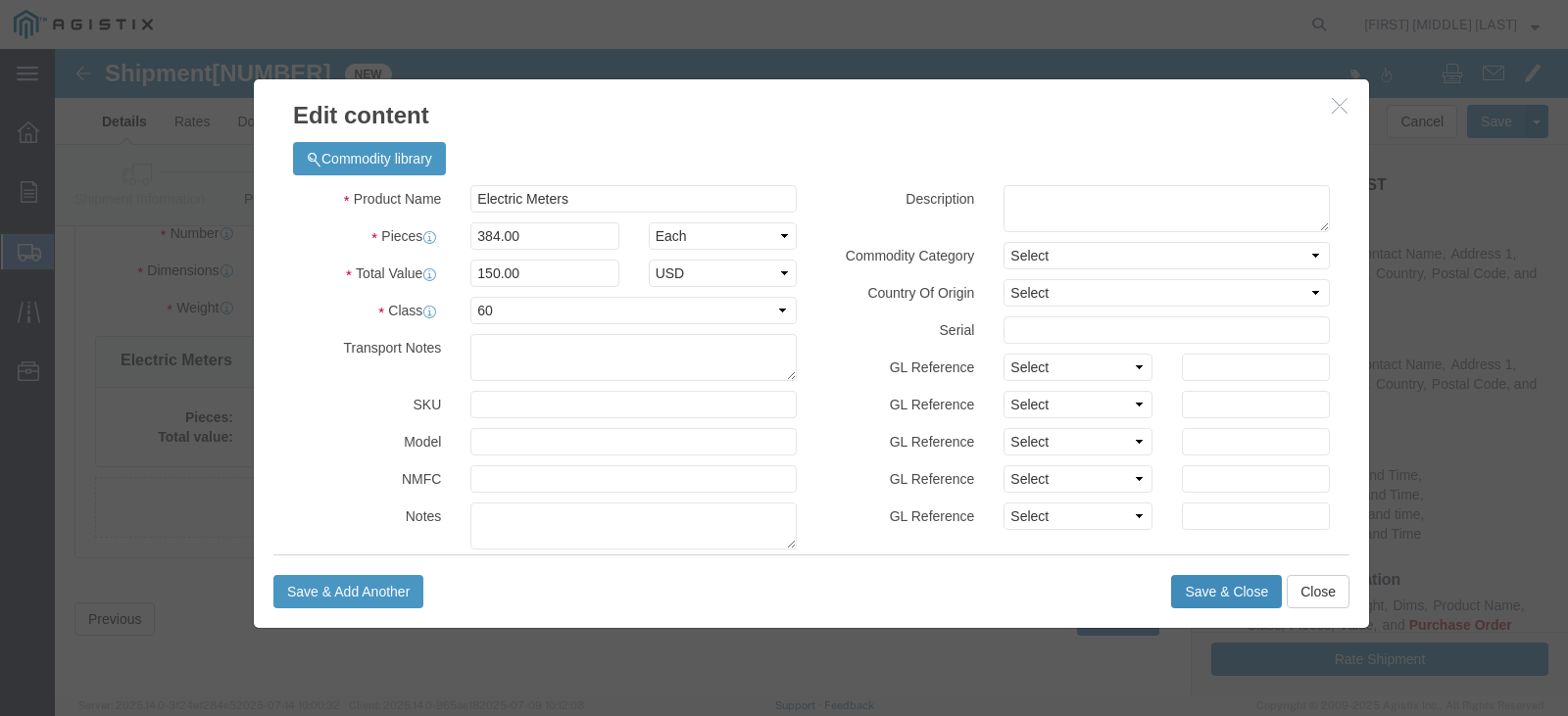 click on "Save & Close" 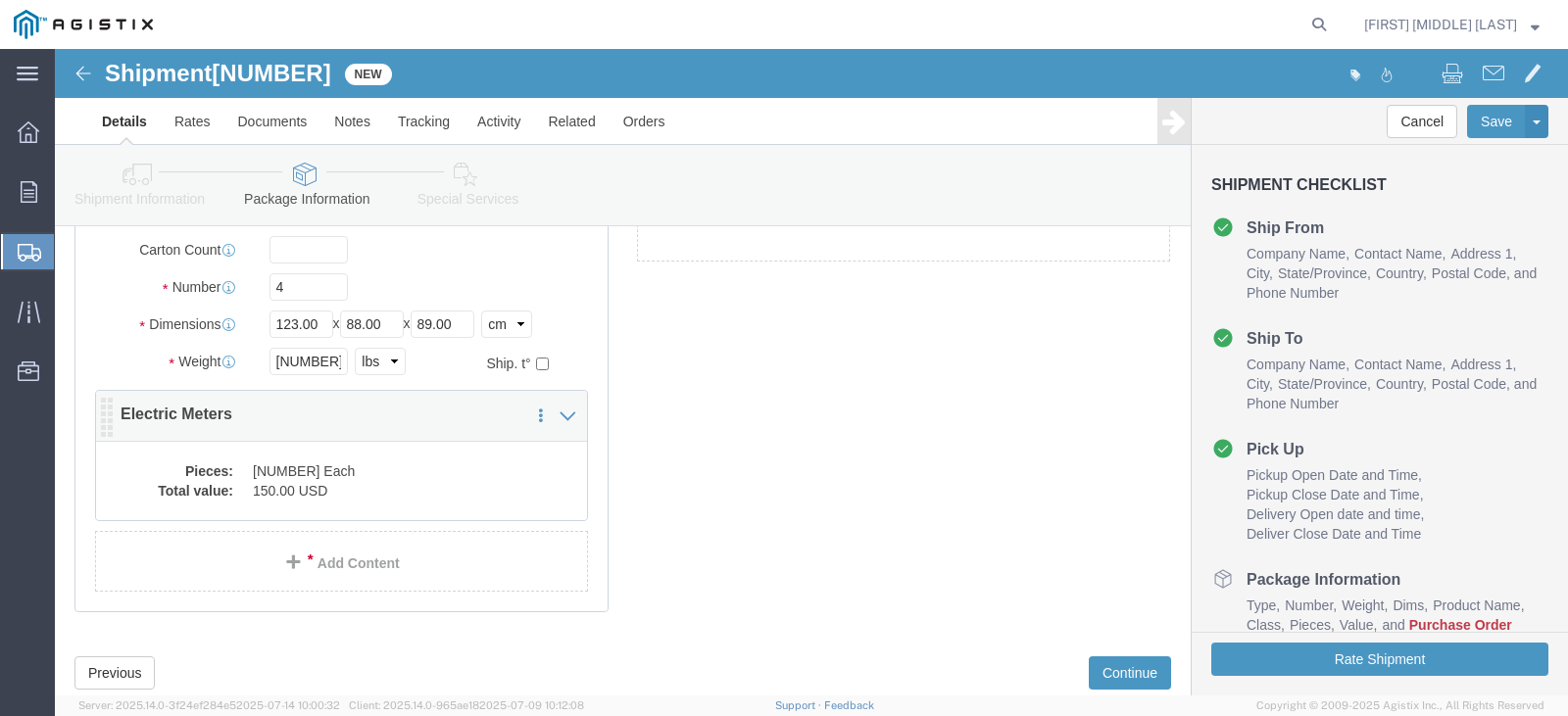 scroll, scrollTop: 152, scrollLeft: 0, axis: vertical 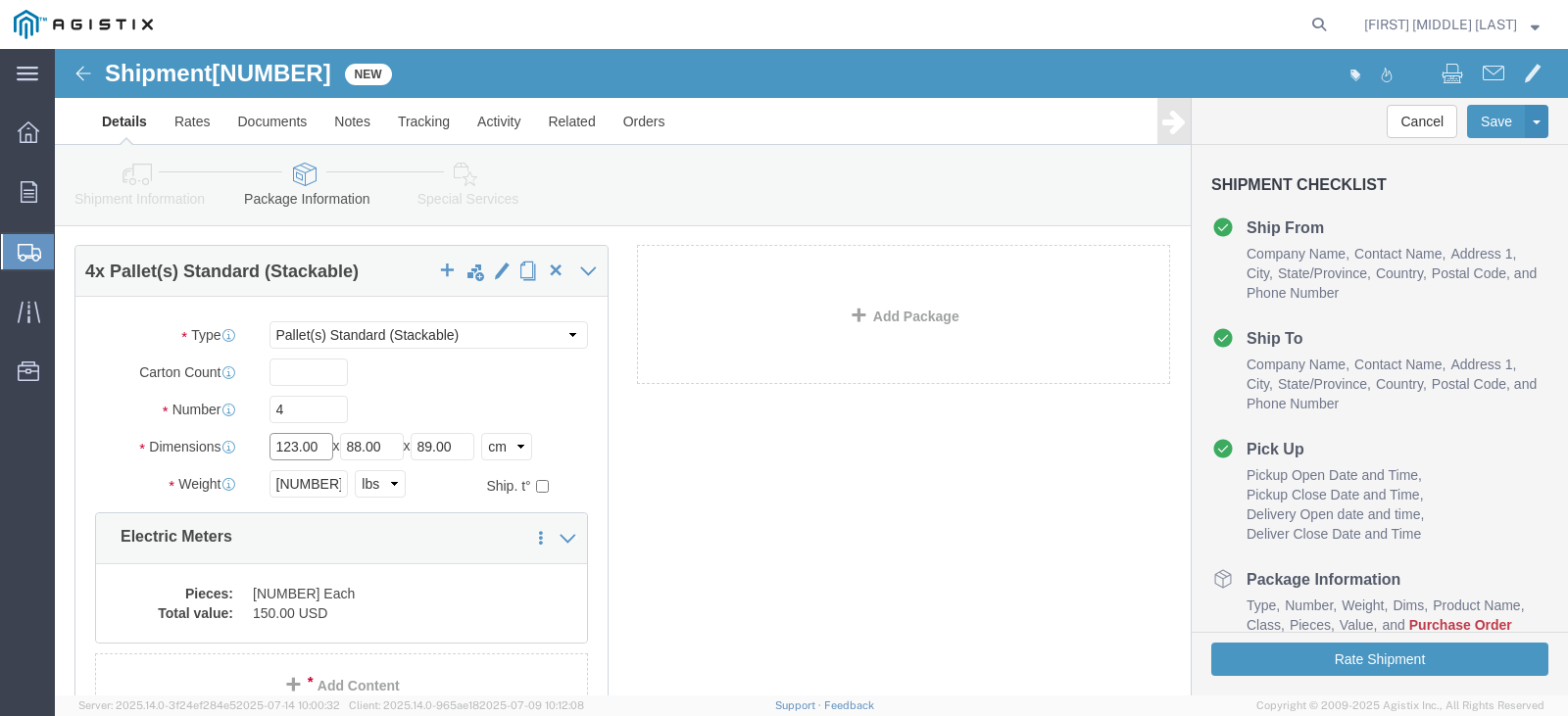 click on "123.00" 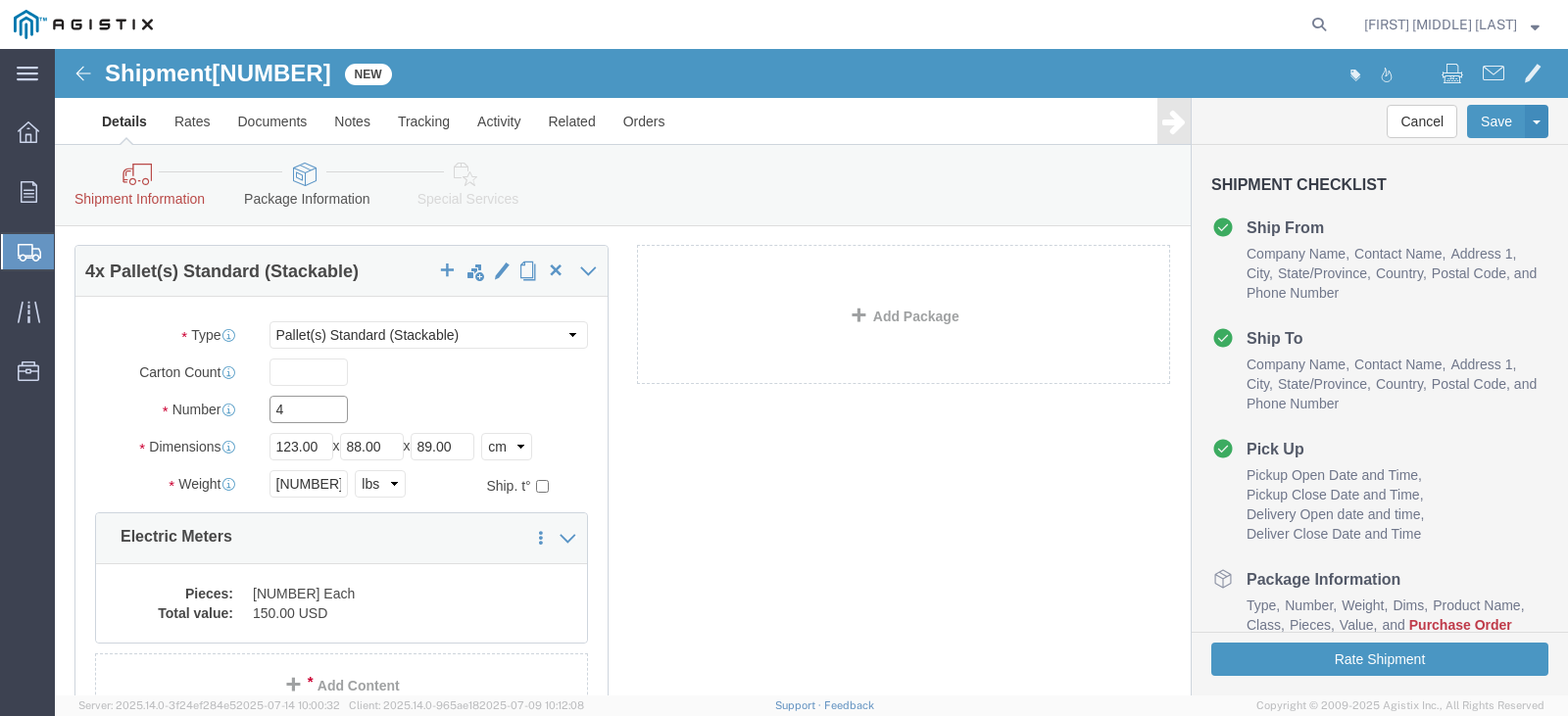 click on "4" 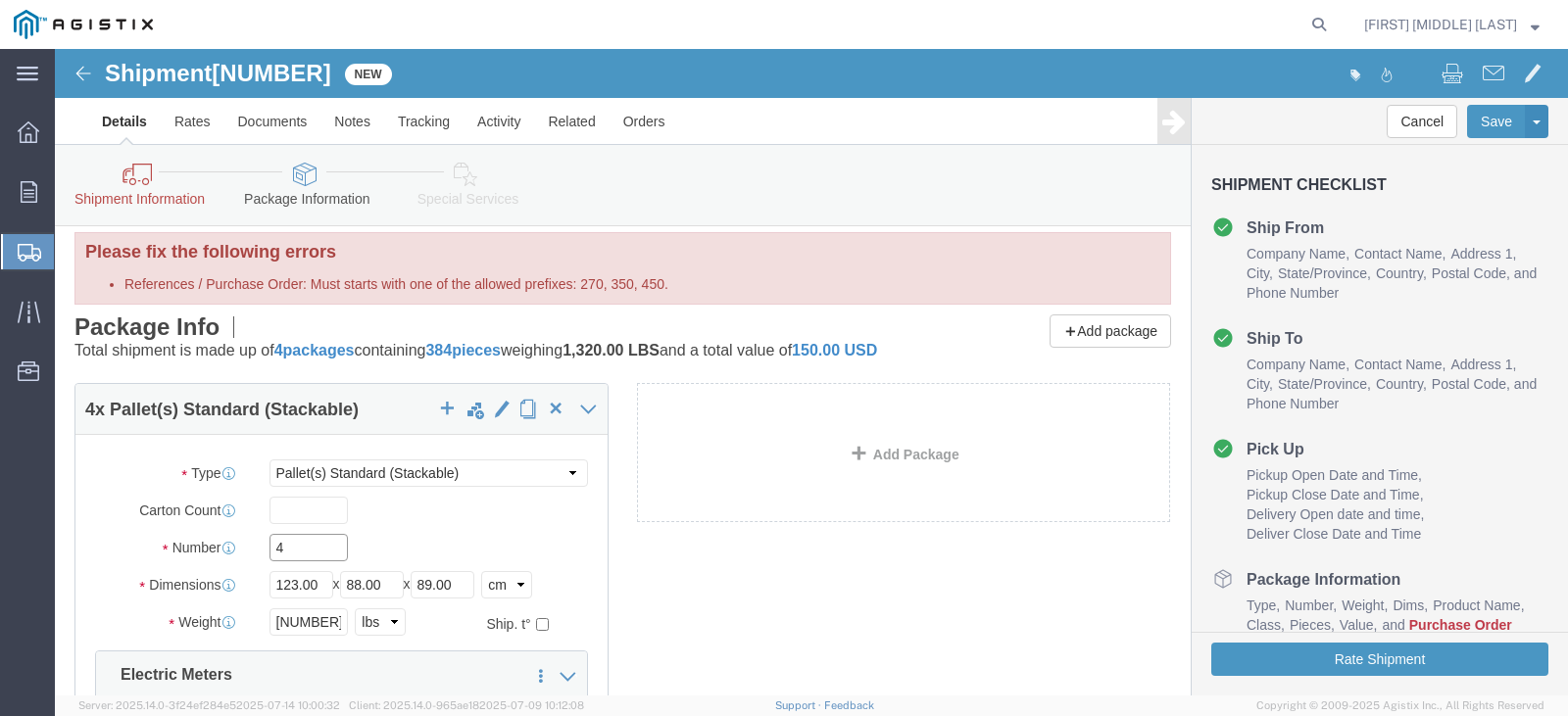 scroll, scrollTop: 0, scrollLeft: 0, axis: both 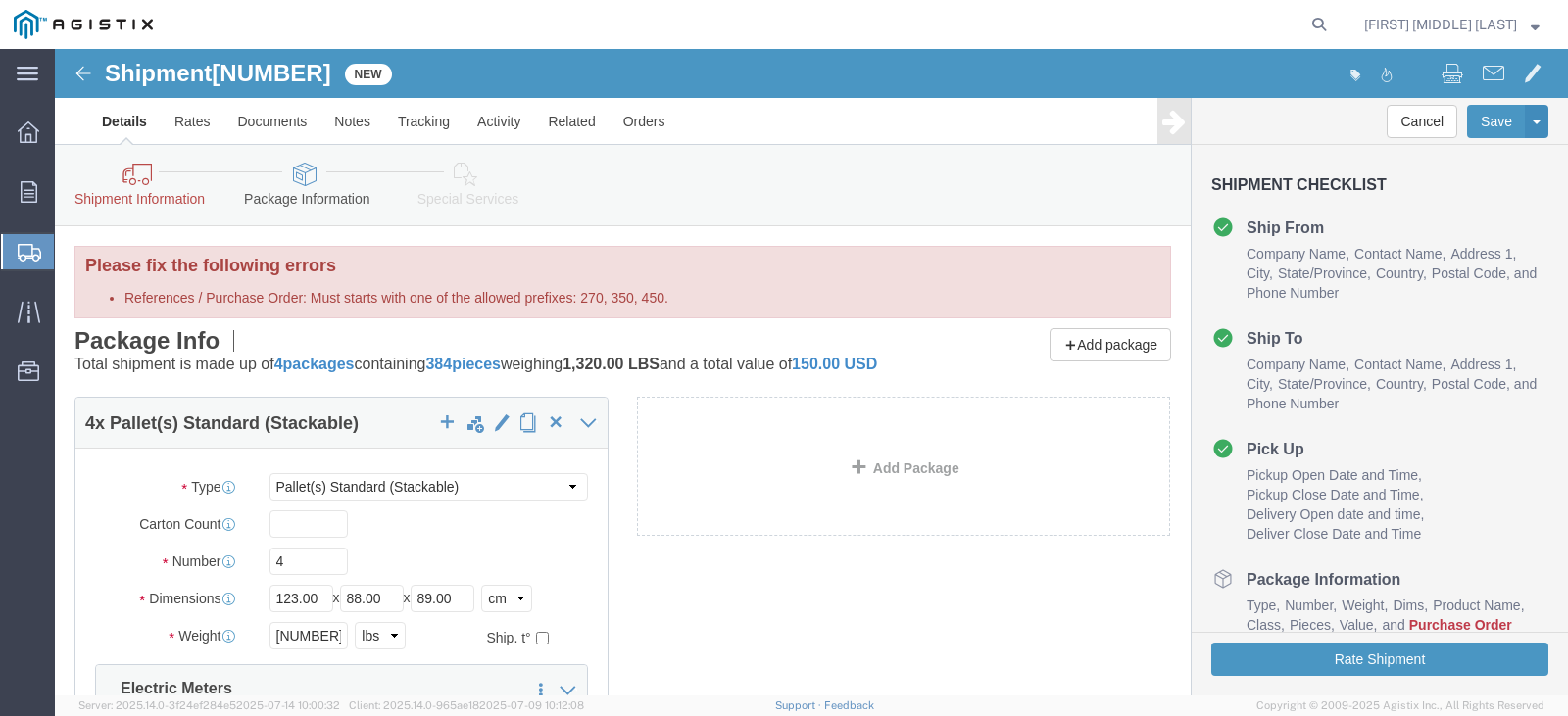 click on "Shipment Information Package Information Special Services" 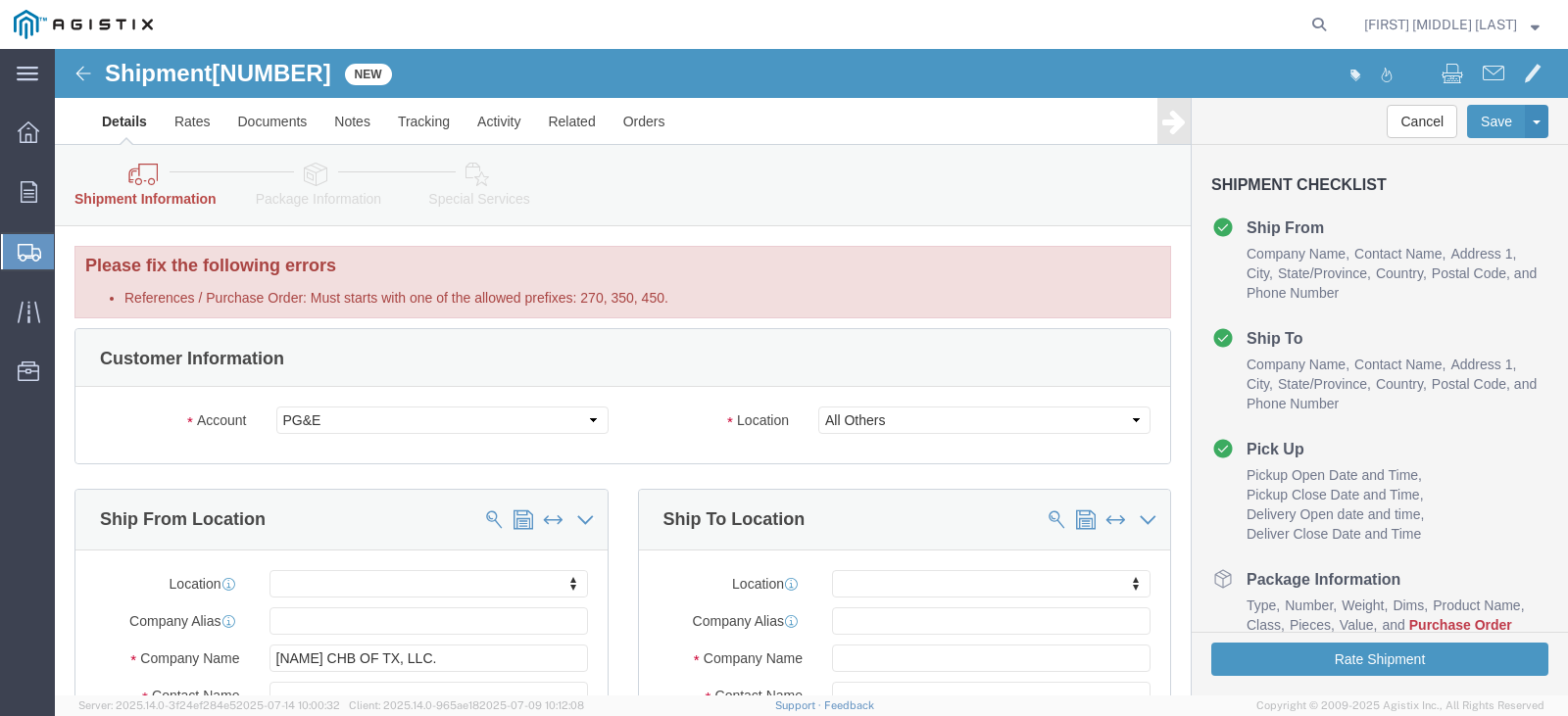drag, startPoint x: 320, startPoint y: 350, endPoint x: 299, endPoint y: 344, distance: 21.84033 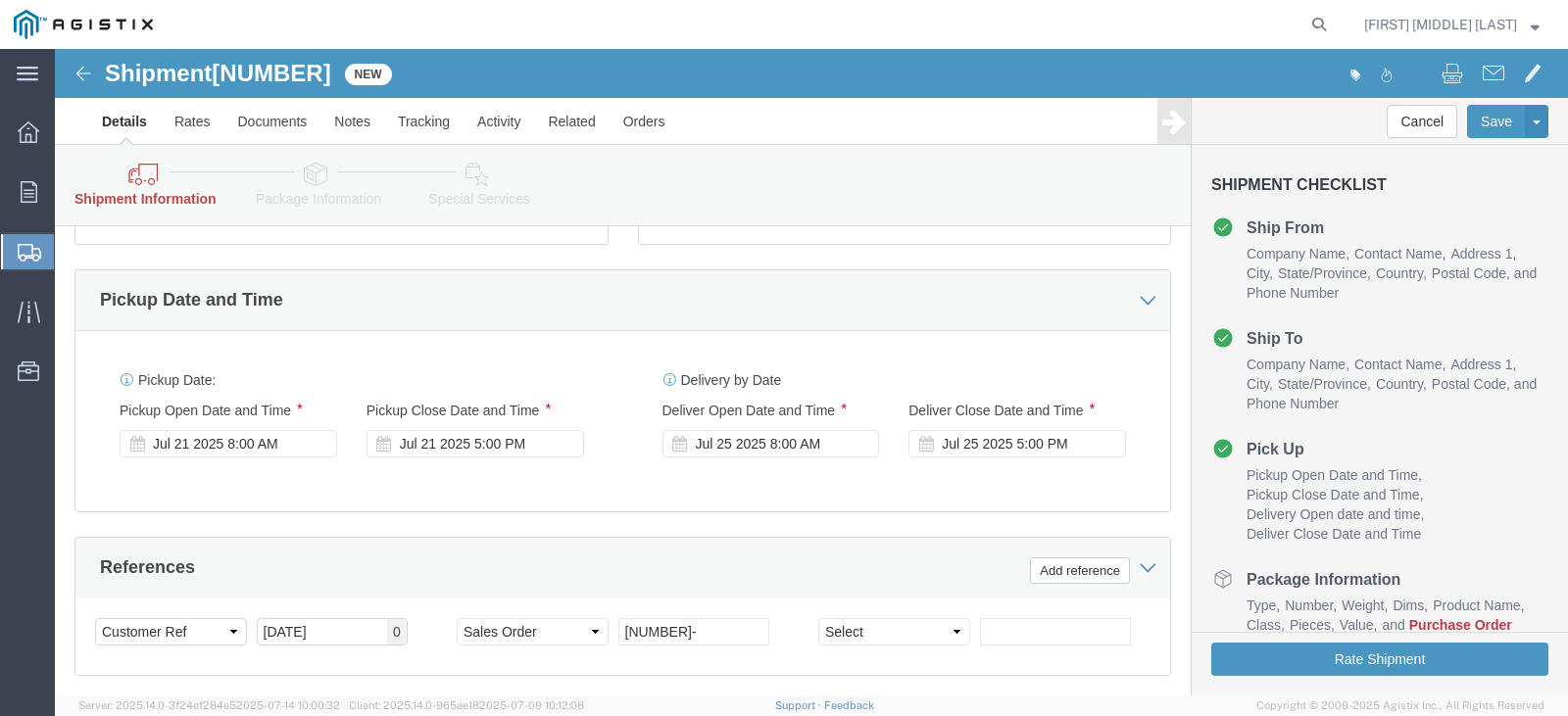 scroll, scrollTop: 1175, scrollLeft: 0, axis: vertical 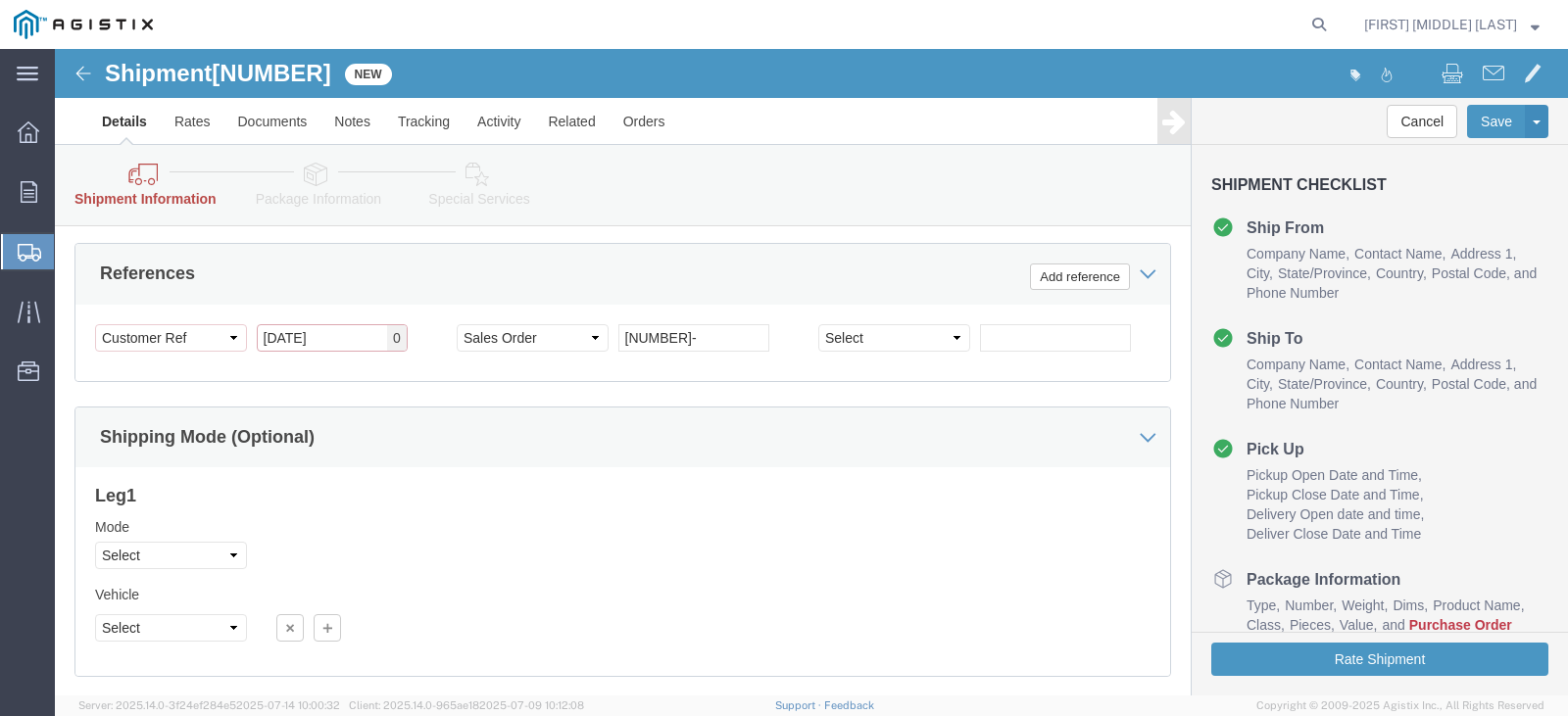 drag, startPoint x: 297, startPoint y: 288, endPoint x: 48, endPoint y: 275, distance: 249.33913 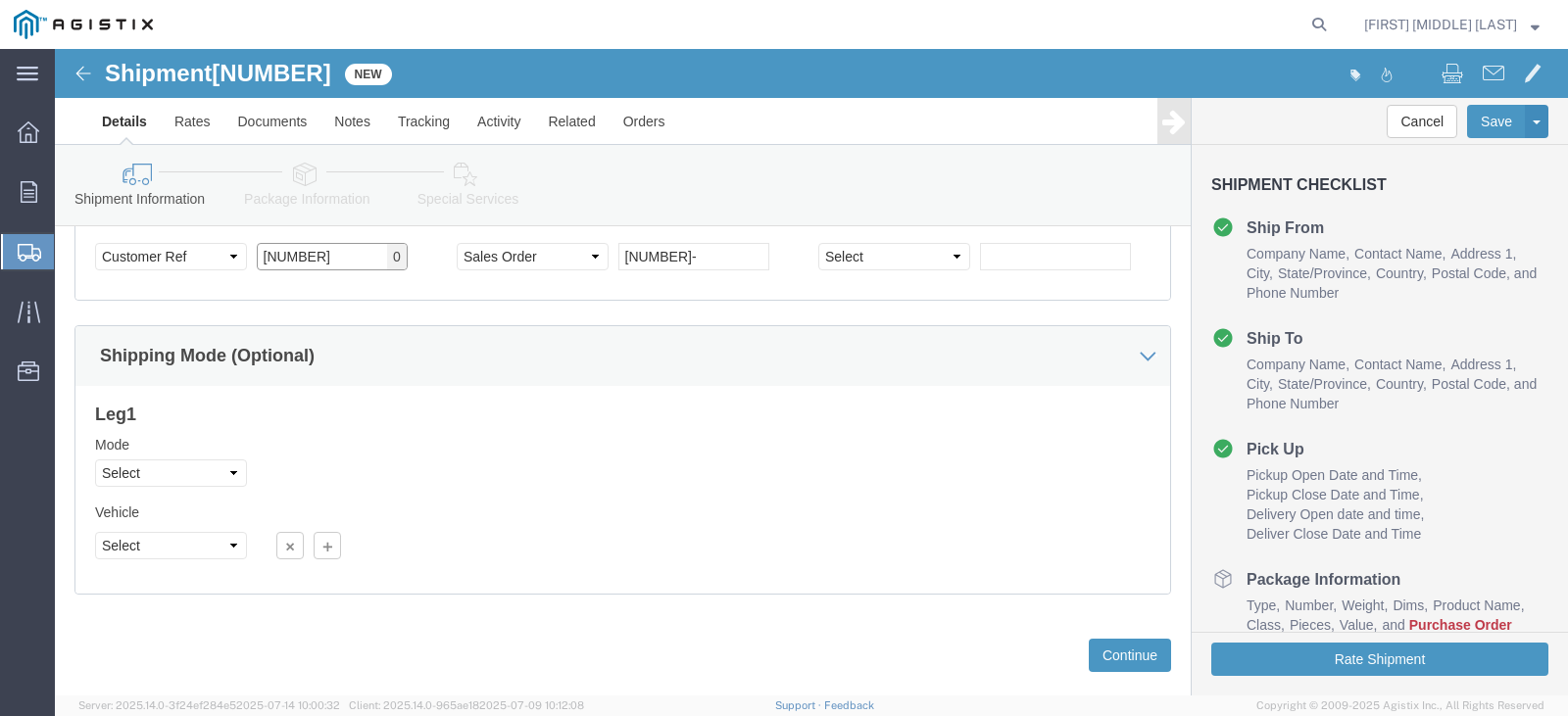 scroll, scrollTop: 1093, scrollLeft: 0, axis: vertical 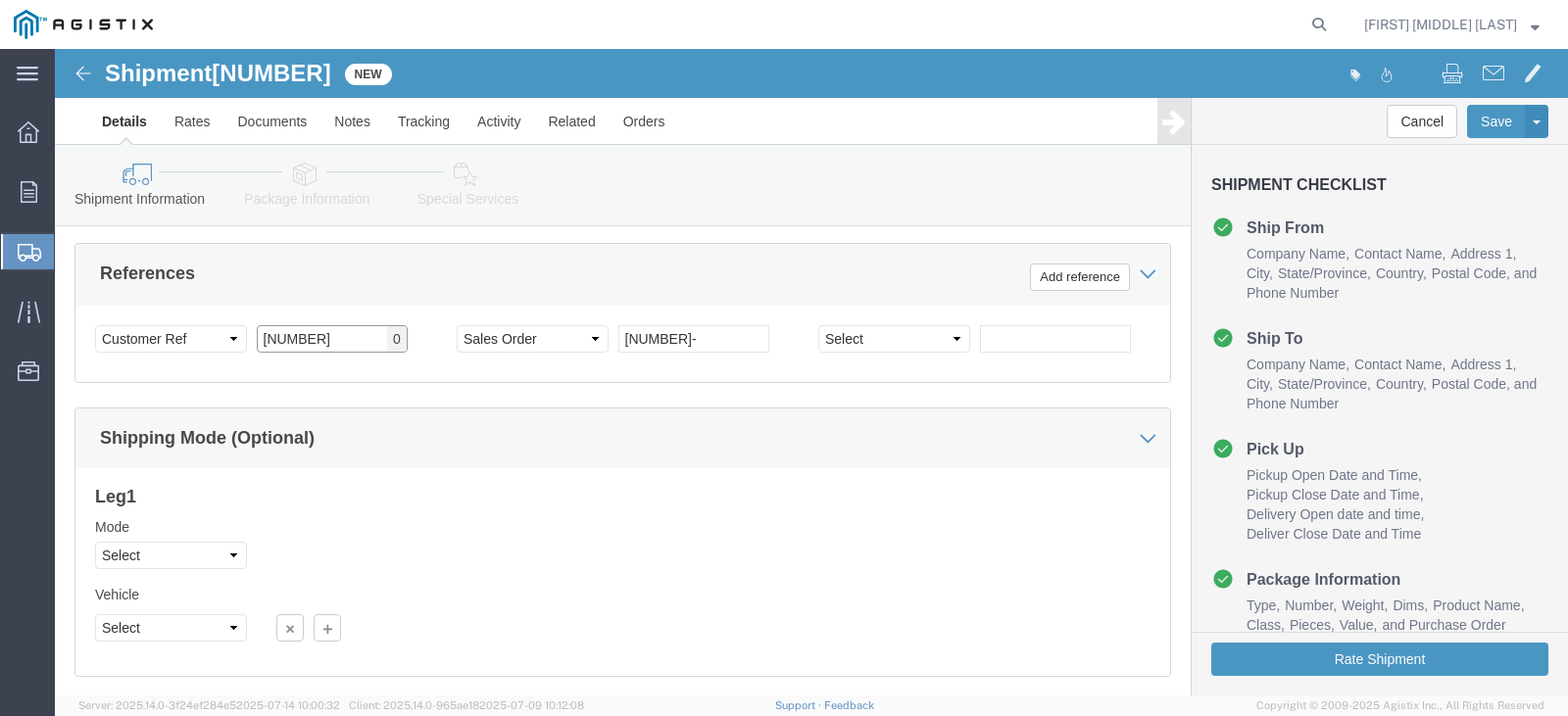 type on "[NUMBER]" 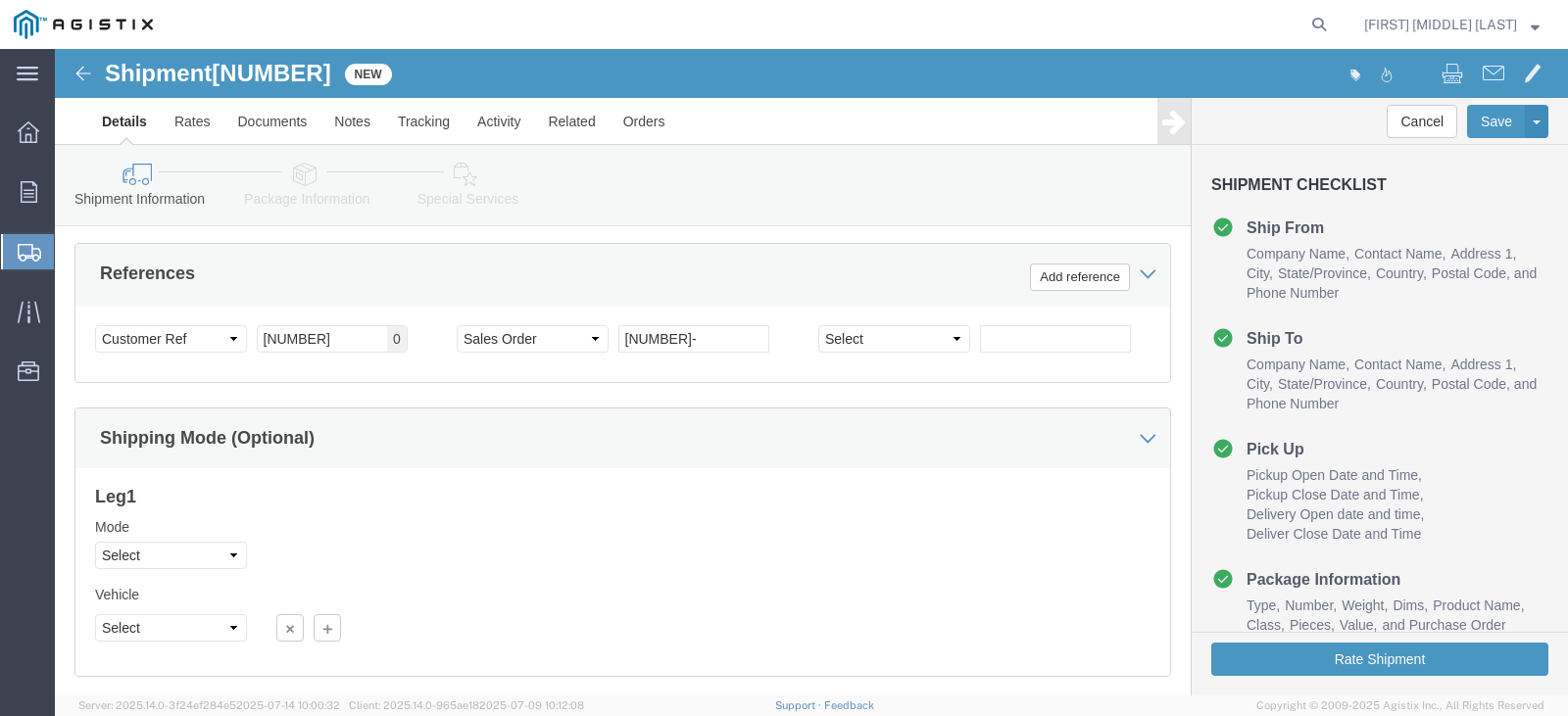 click on "Shipping Mode (Optional)" 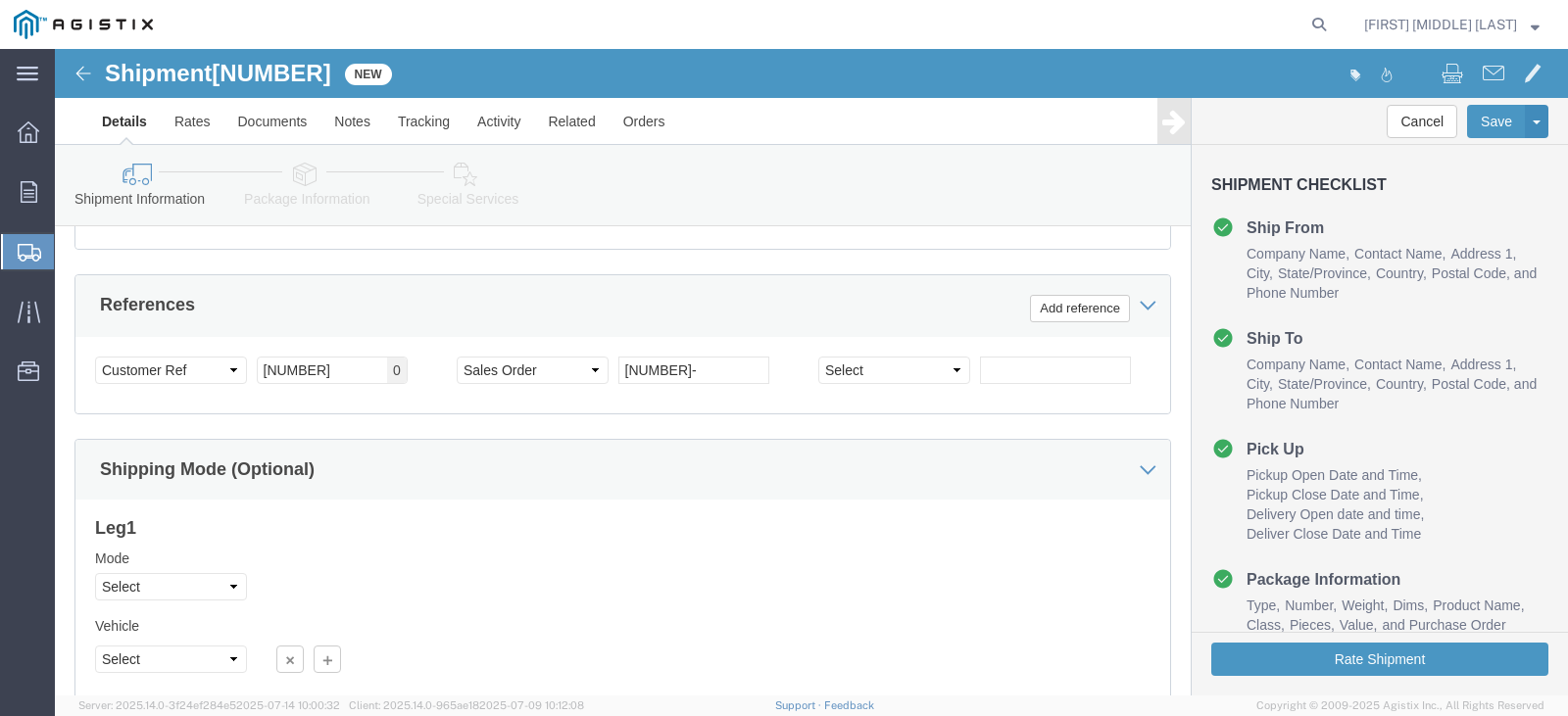 scroll, scrollTop: 1212, scrollLeft: 0, axis: vertical 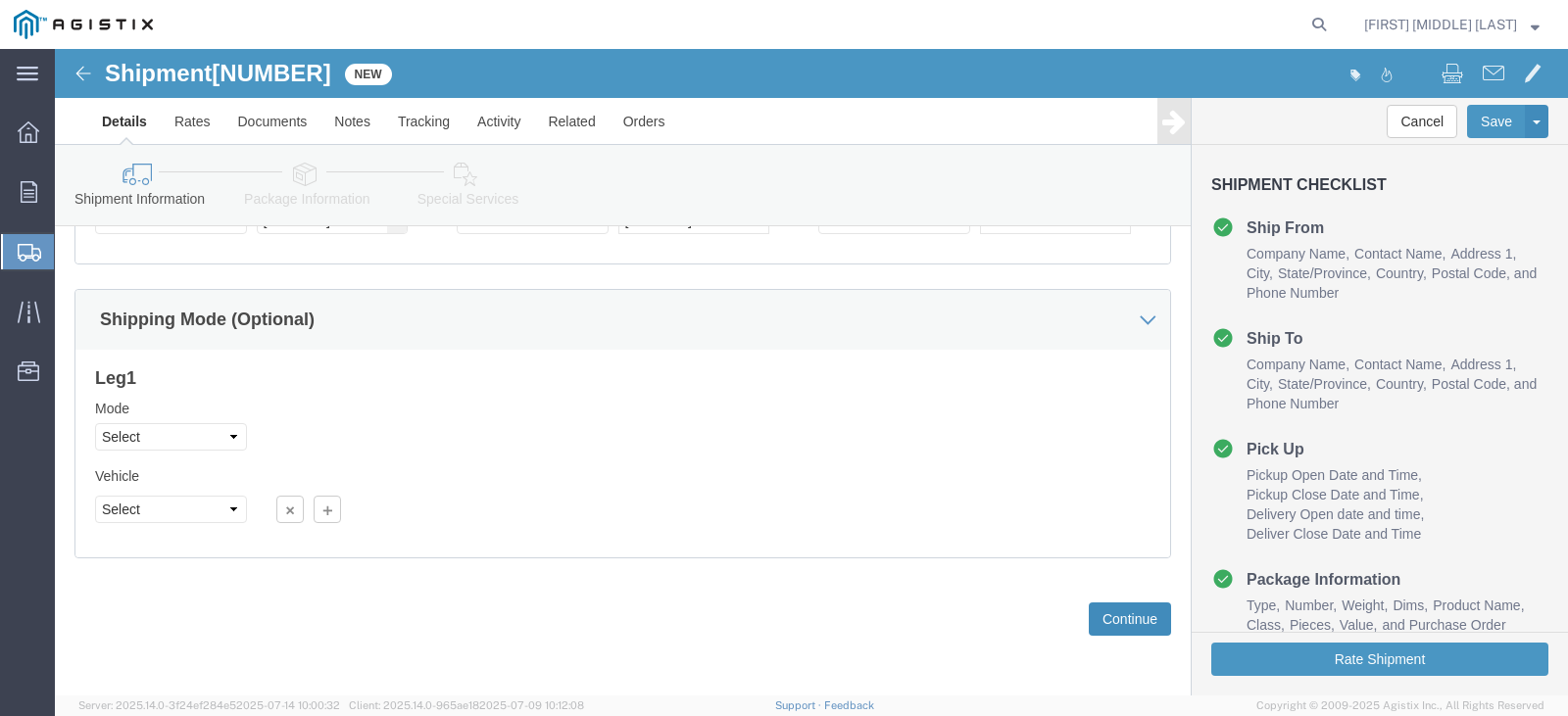 drag, startPoint x: 1044, startPoint y: 567, endPoint x: 1039, endPoint y: 557, distance: 11.18034 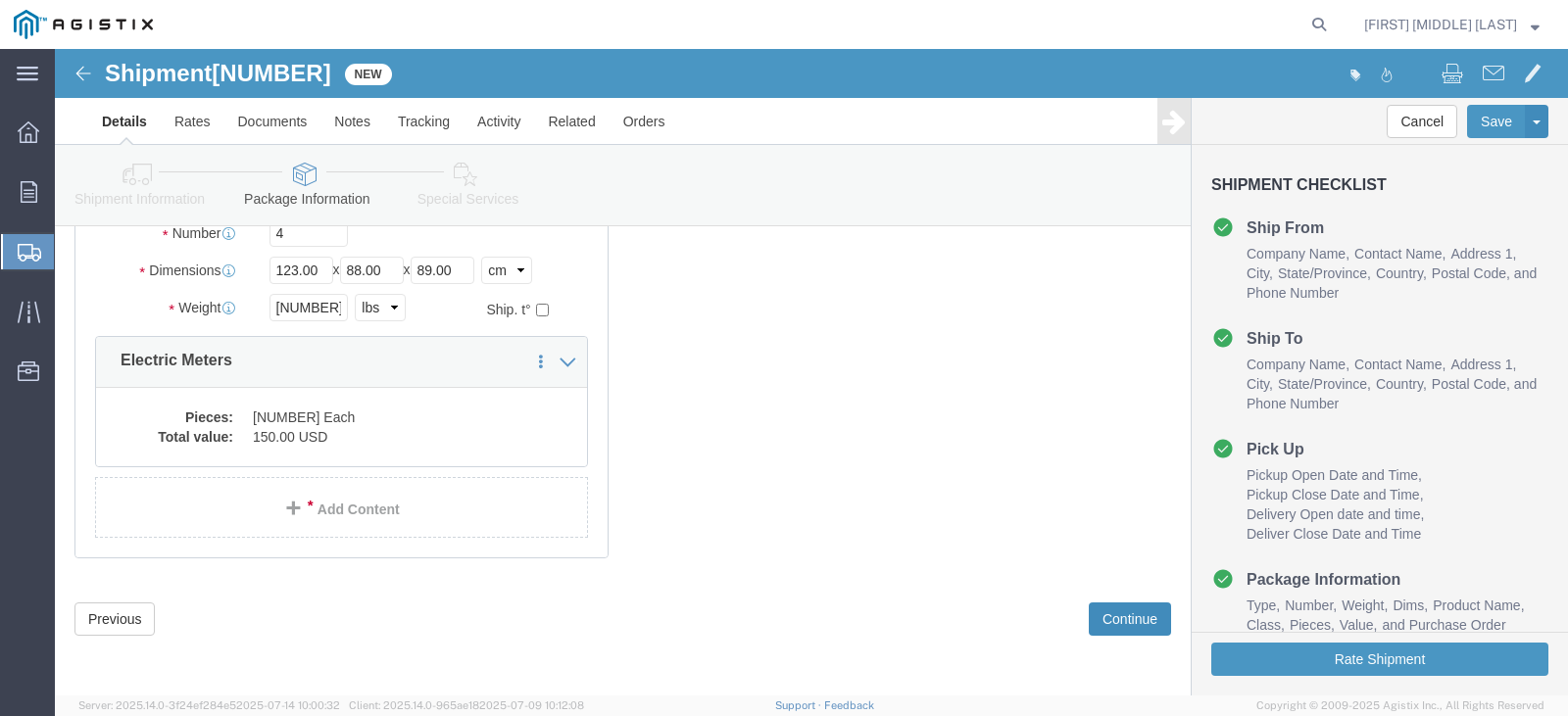 scroll, scrollTop: 265, scrollLeft: 0, axis: vertical 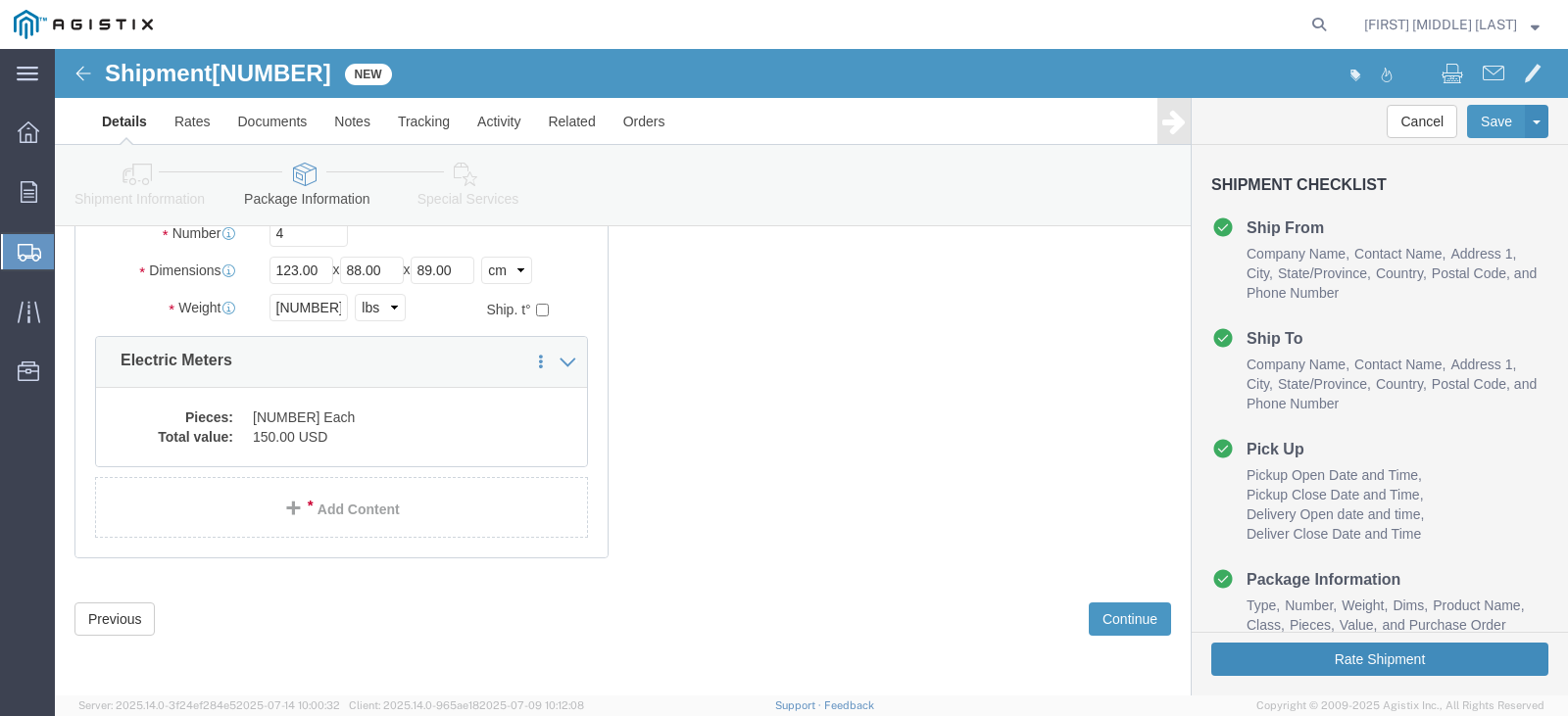 click on "Rate Shipment" 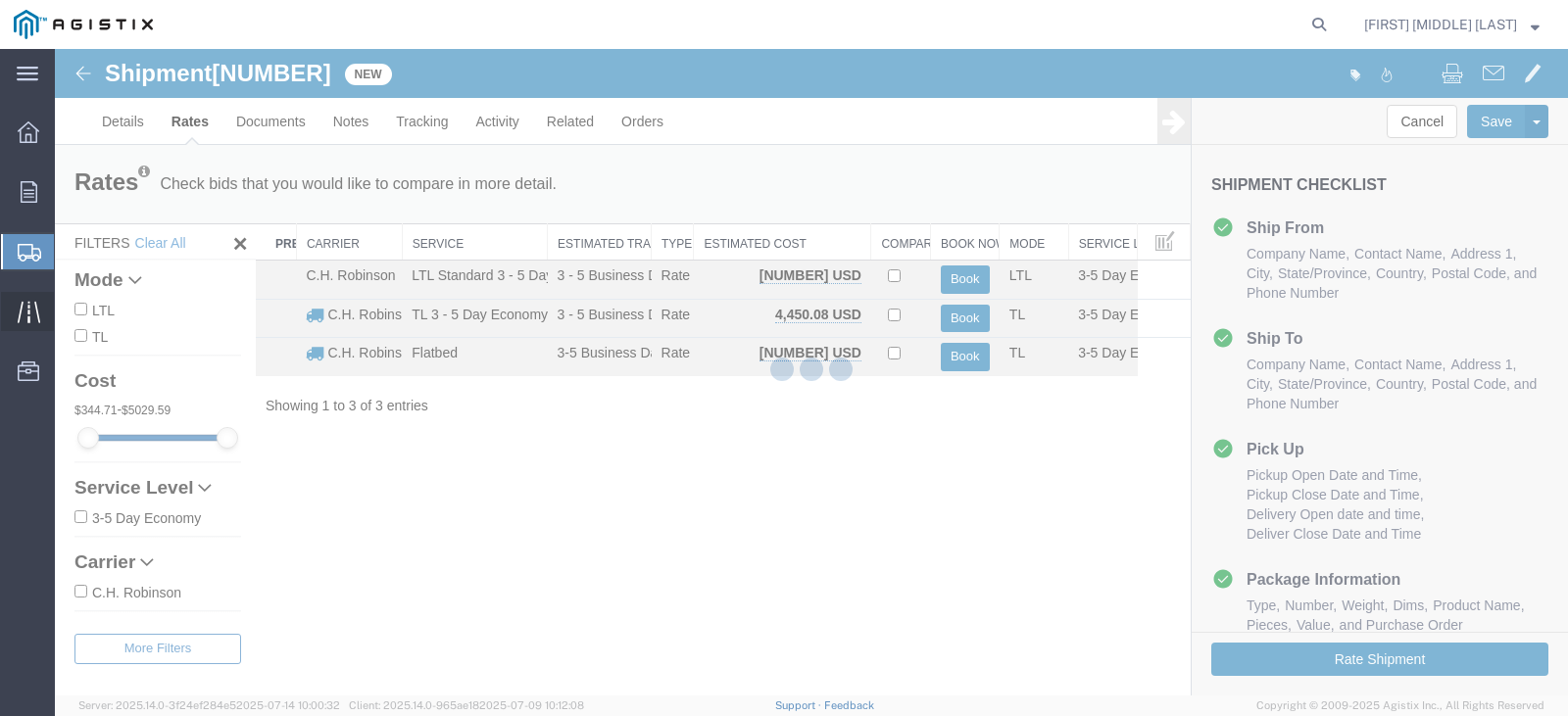 scroll, scrollTop: 0, scrollLeft: 0, axis: both 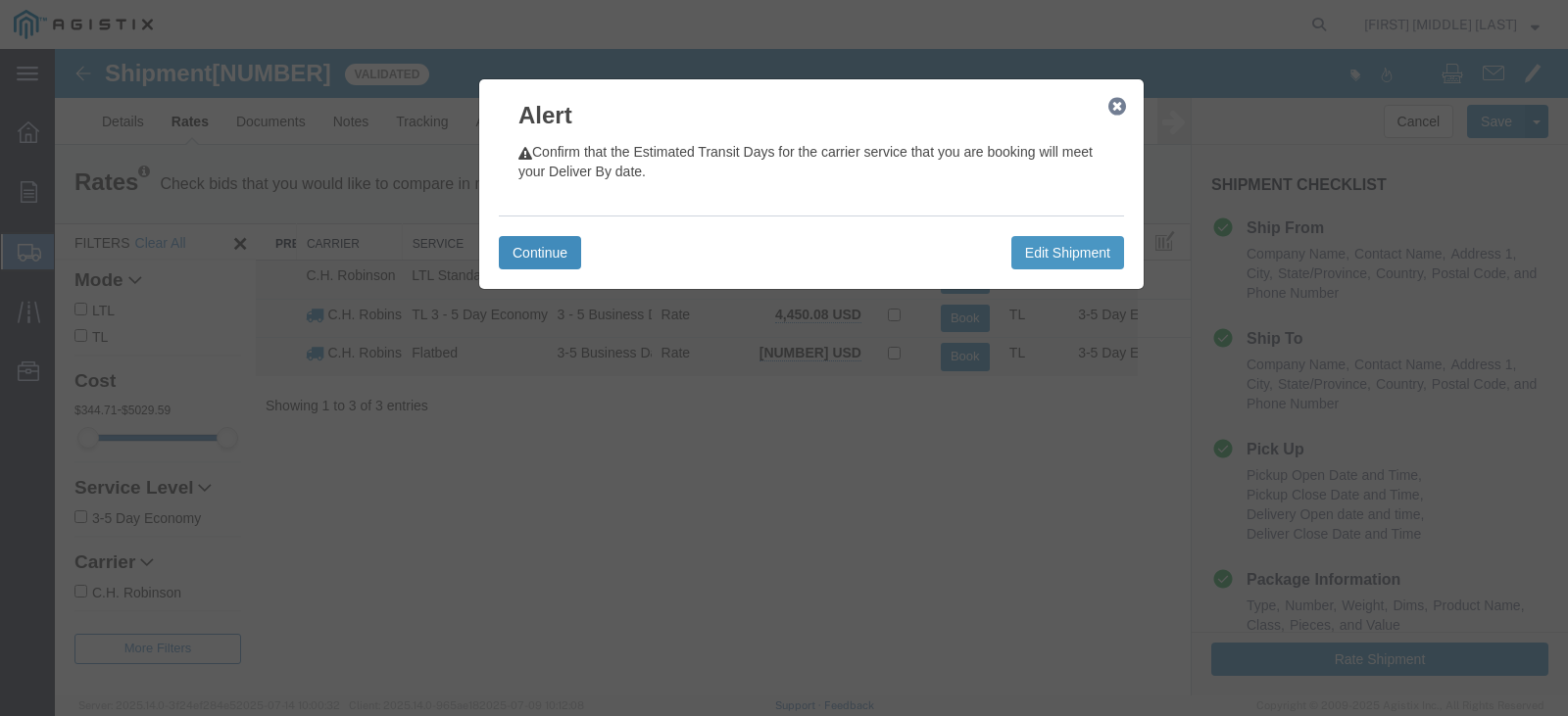 click on "Continue" at bounding box center (540, 253) 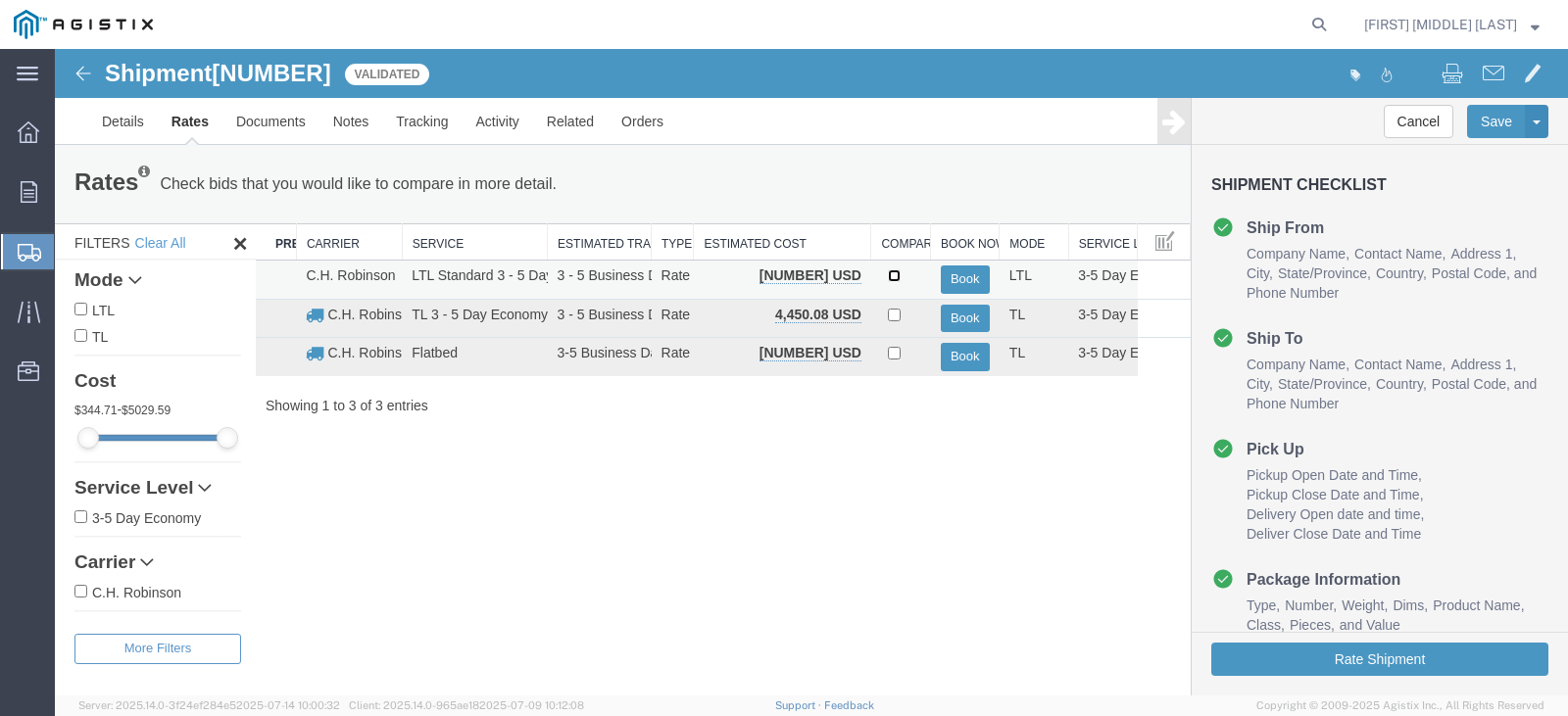click at bounding box center [894, 275] 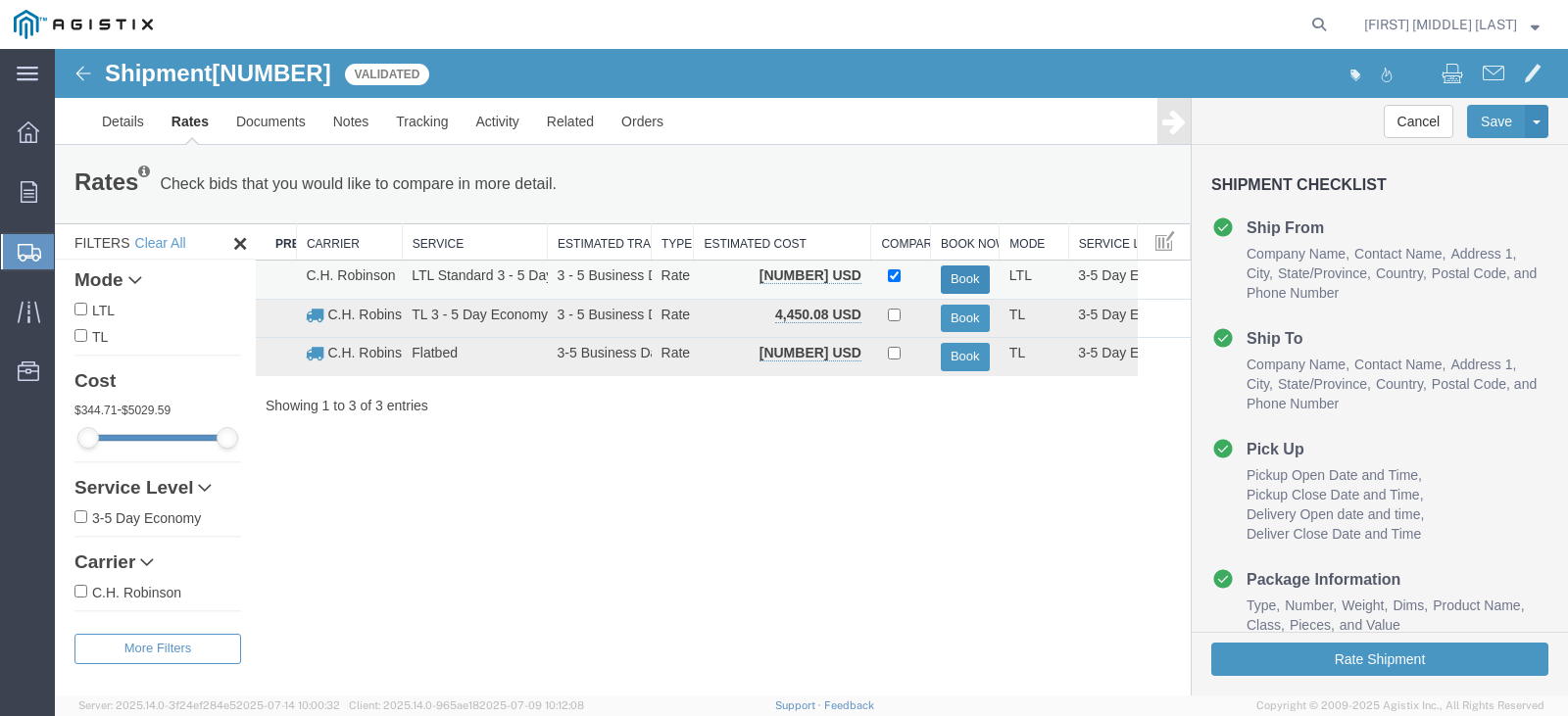 click on "Book" at bounding box center (965, 279) 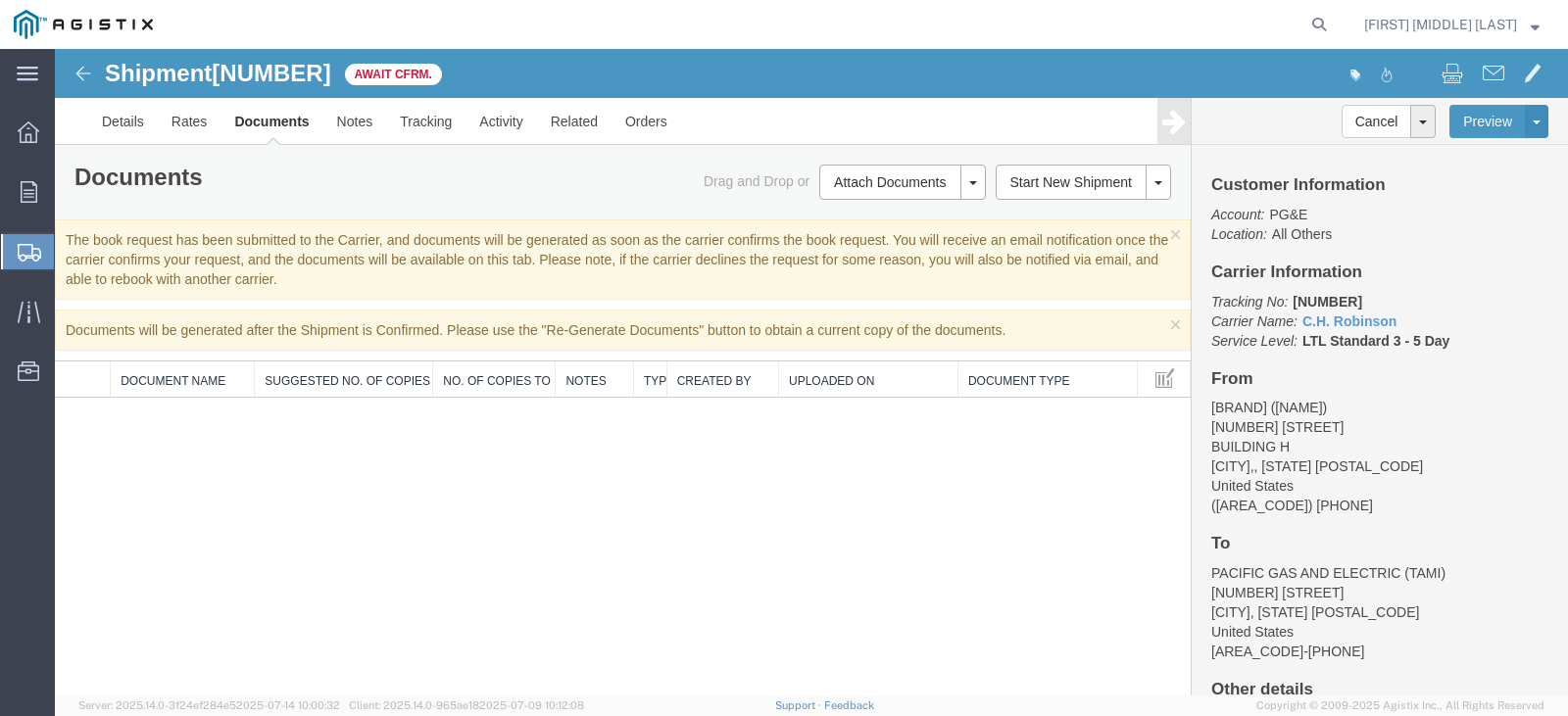 click on "[NUMBER]" at bounding box center (270, 72) 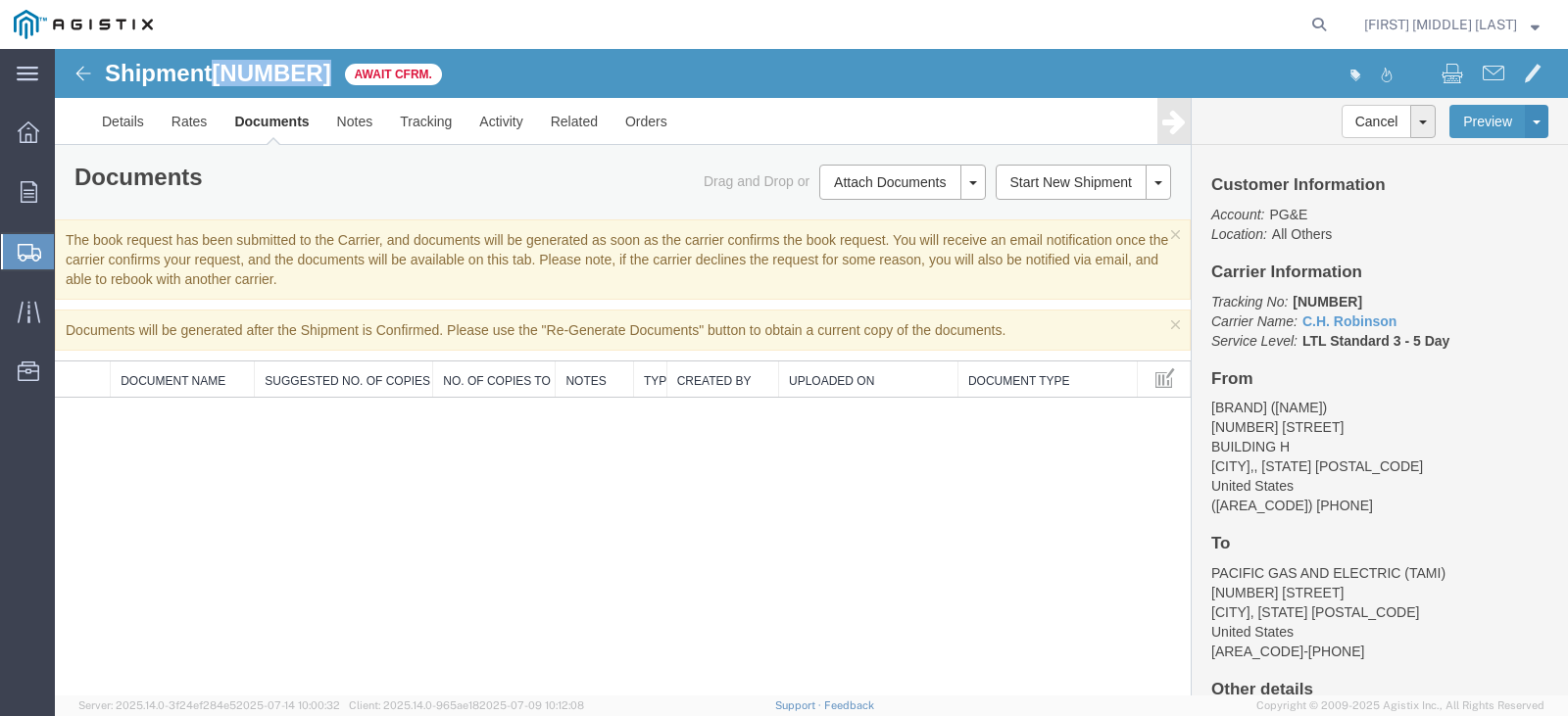 click on "[NUMBER]" at bounding box center [270, 72] 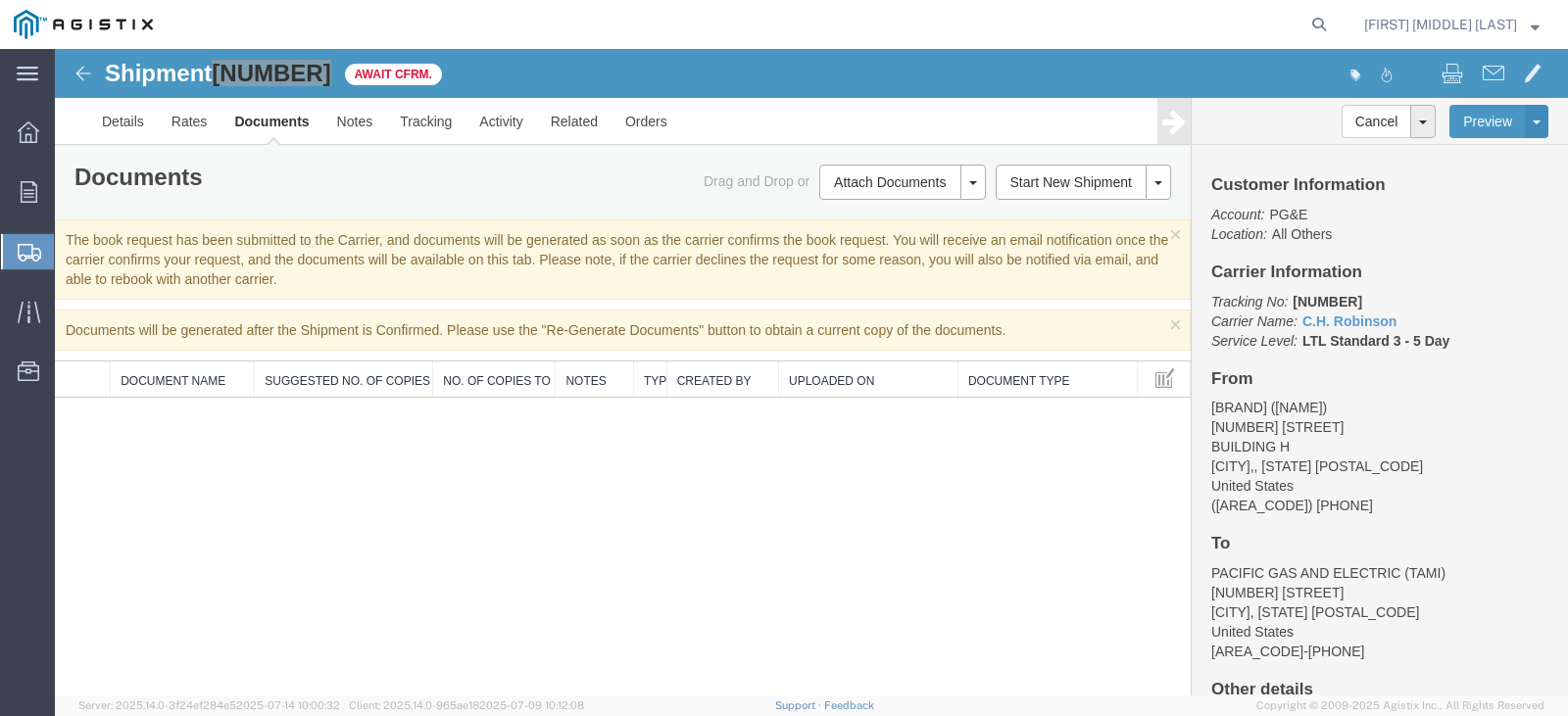 click 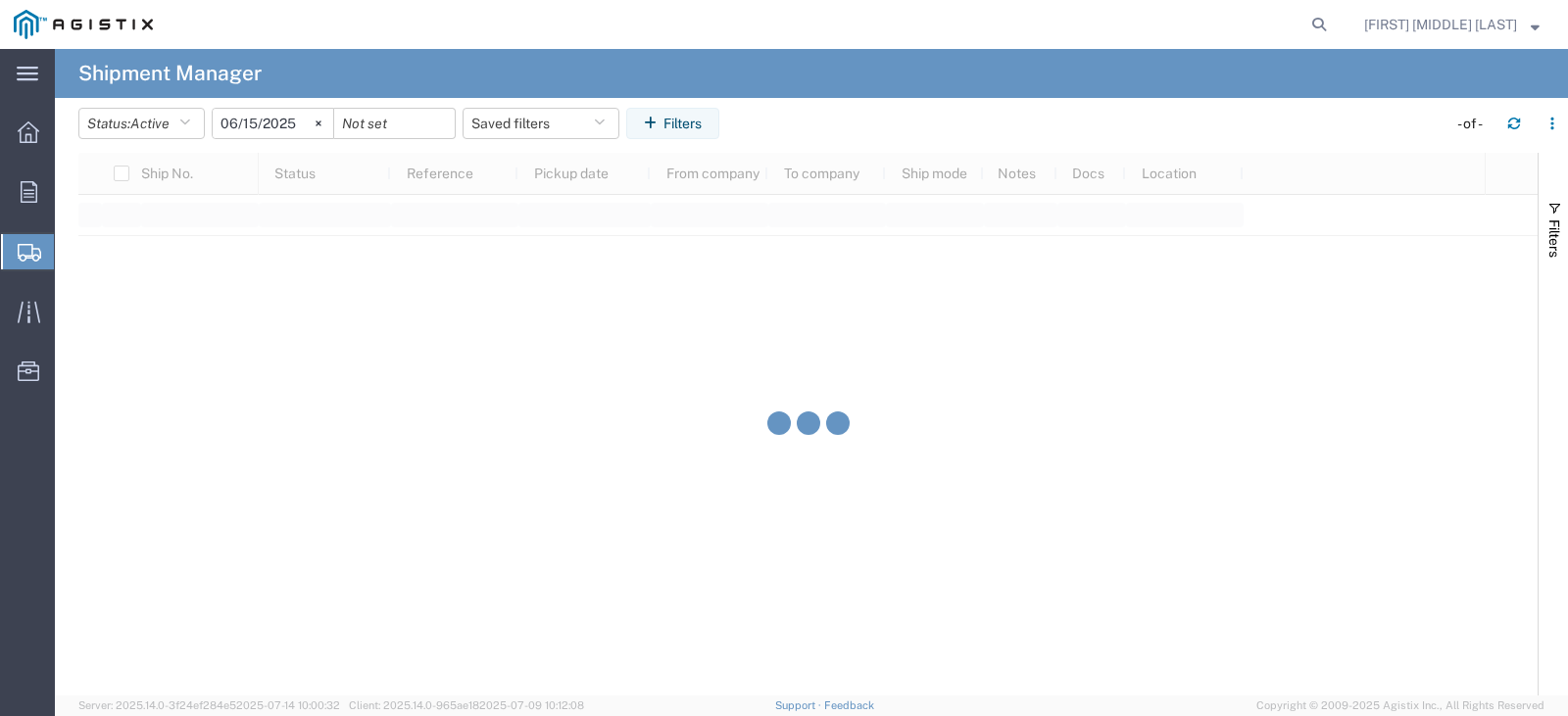 click on "Create from Template" 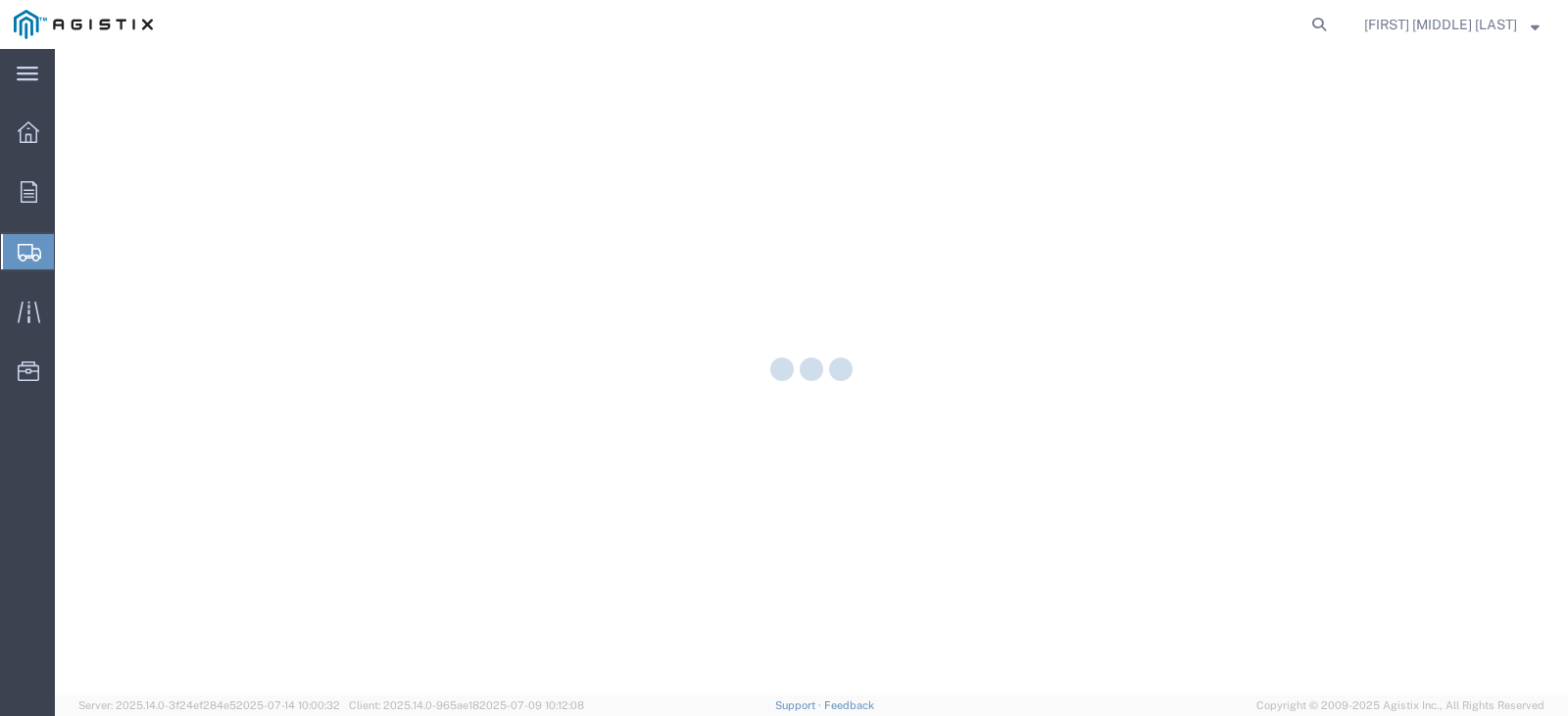 scroll, scrollTop: 0, scrollLeft: 0, axis: both 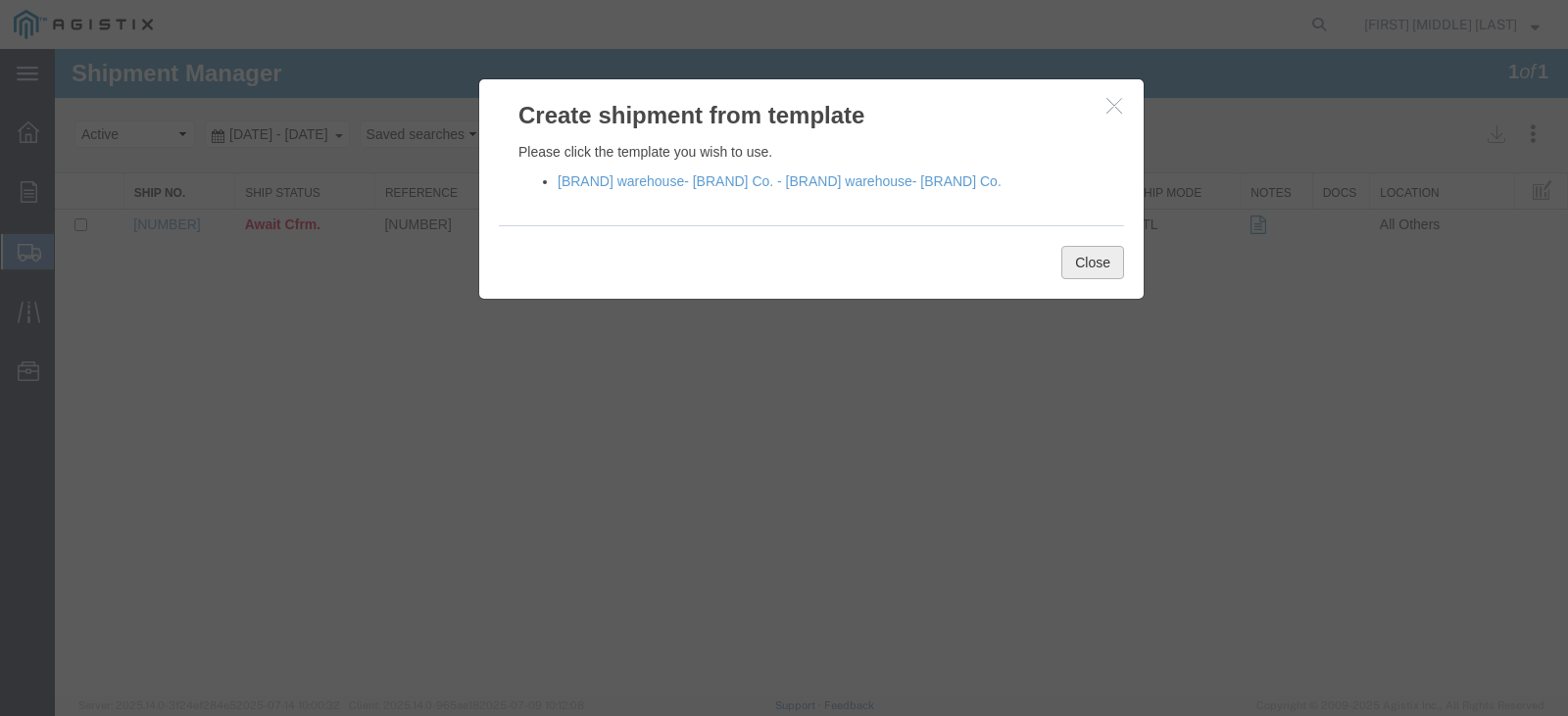 click on "Close" at bounding box center (1093, 263) 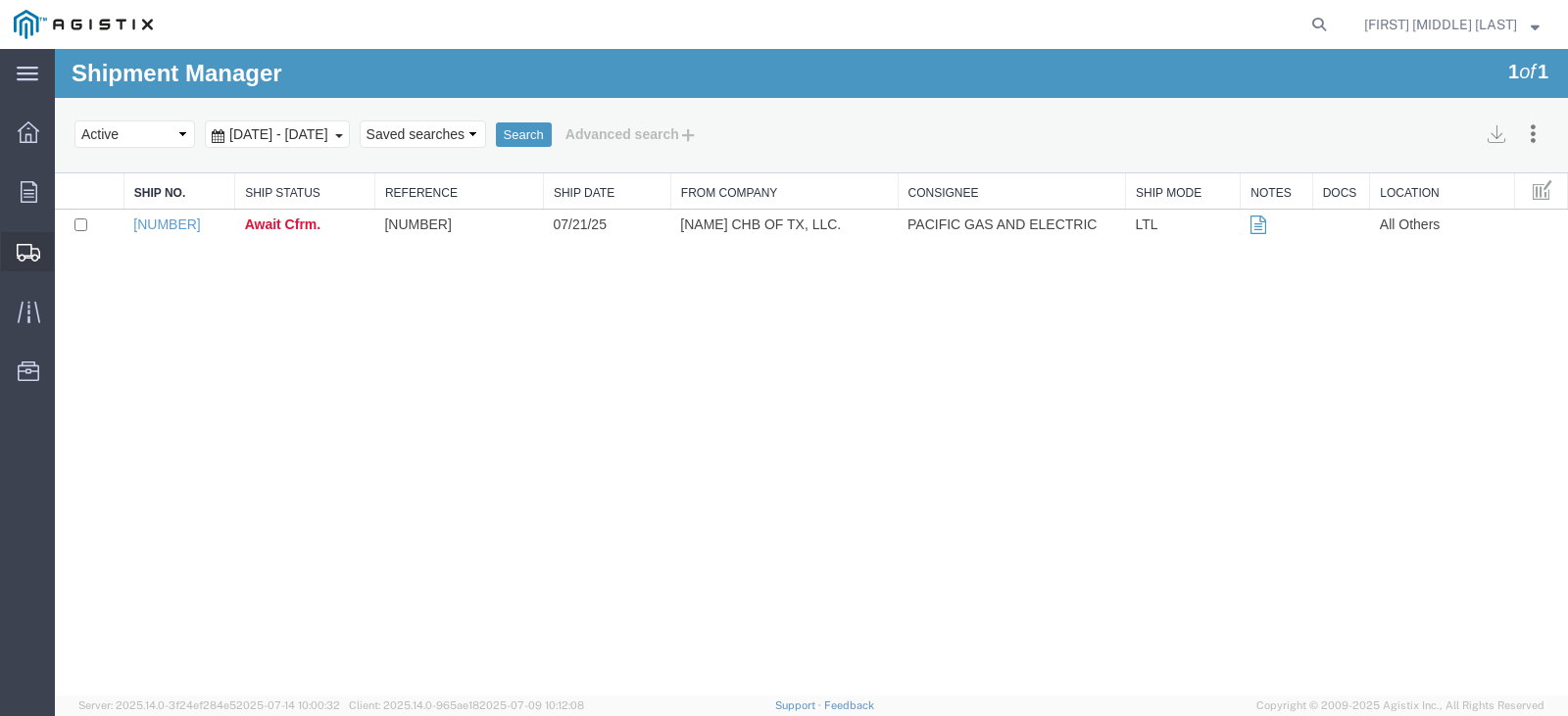 click 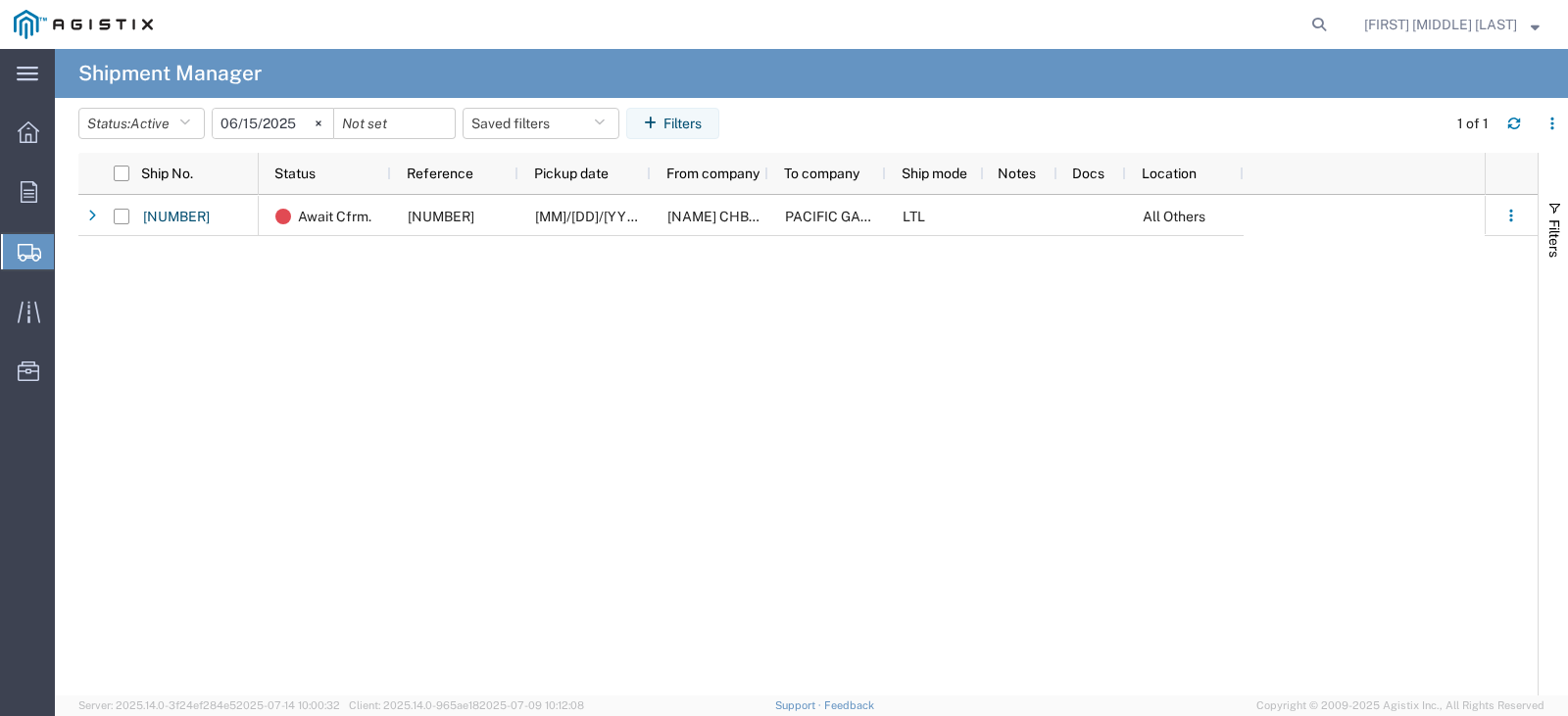click 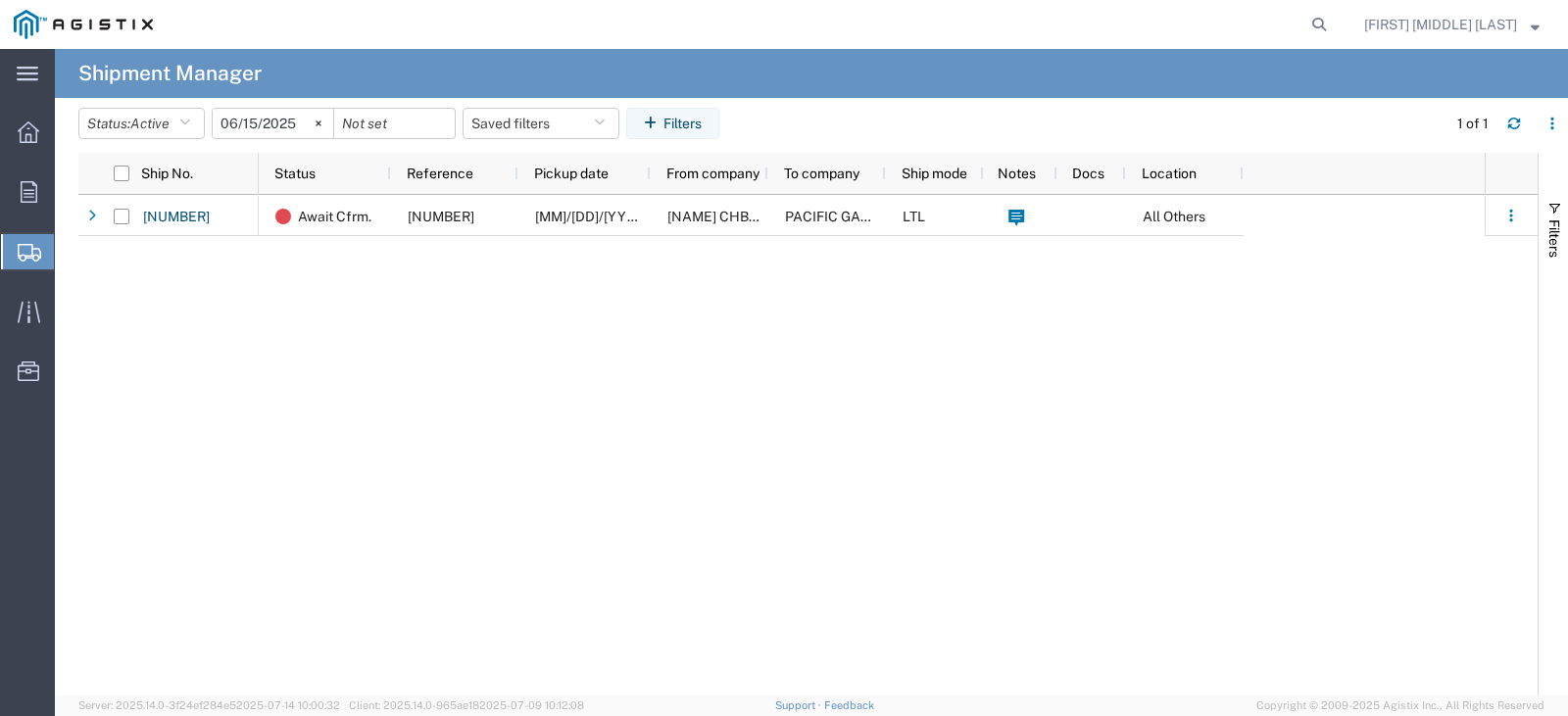 click on "Create from Template" 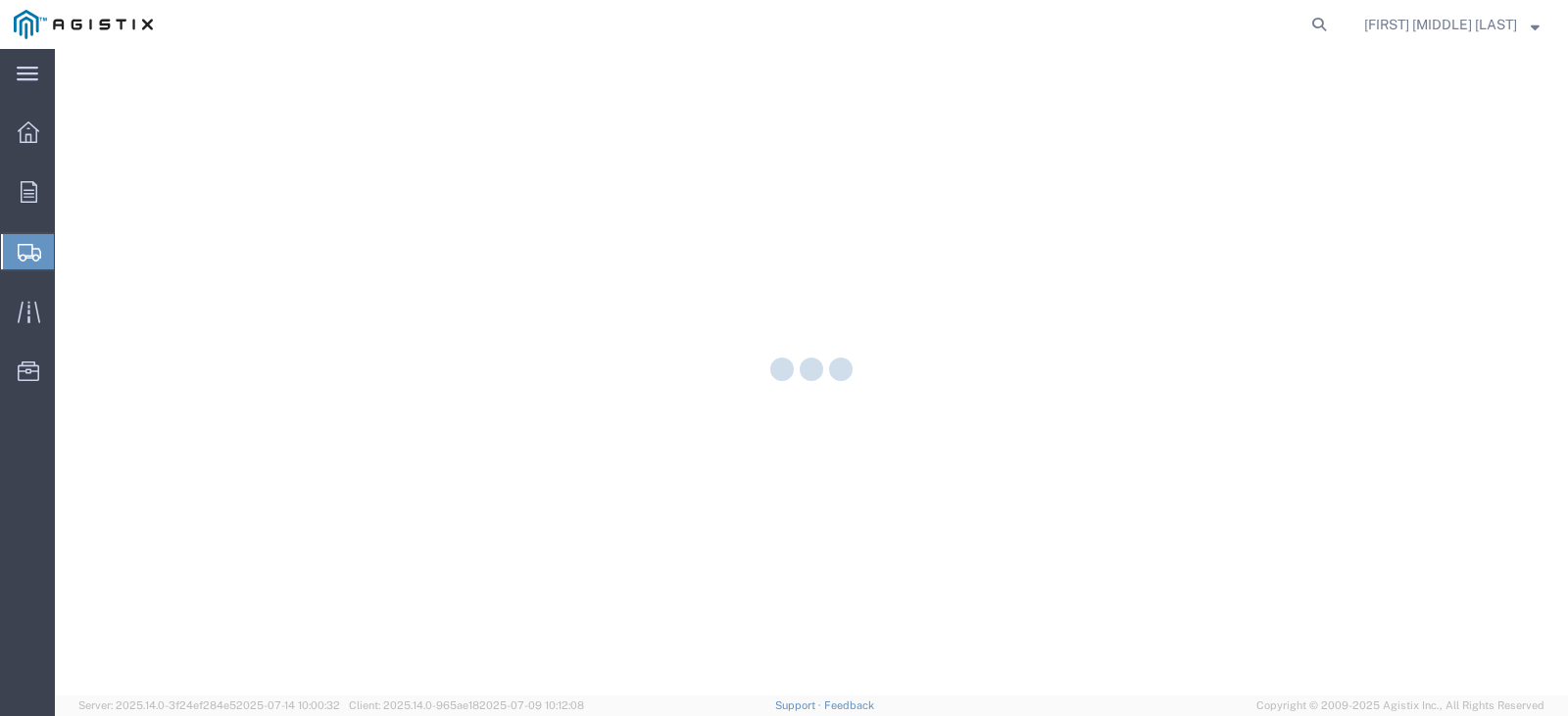 scroll, scrollTop: 0, scrollLeft: 0, axis: both 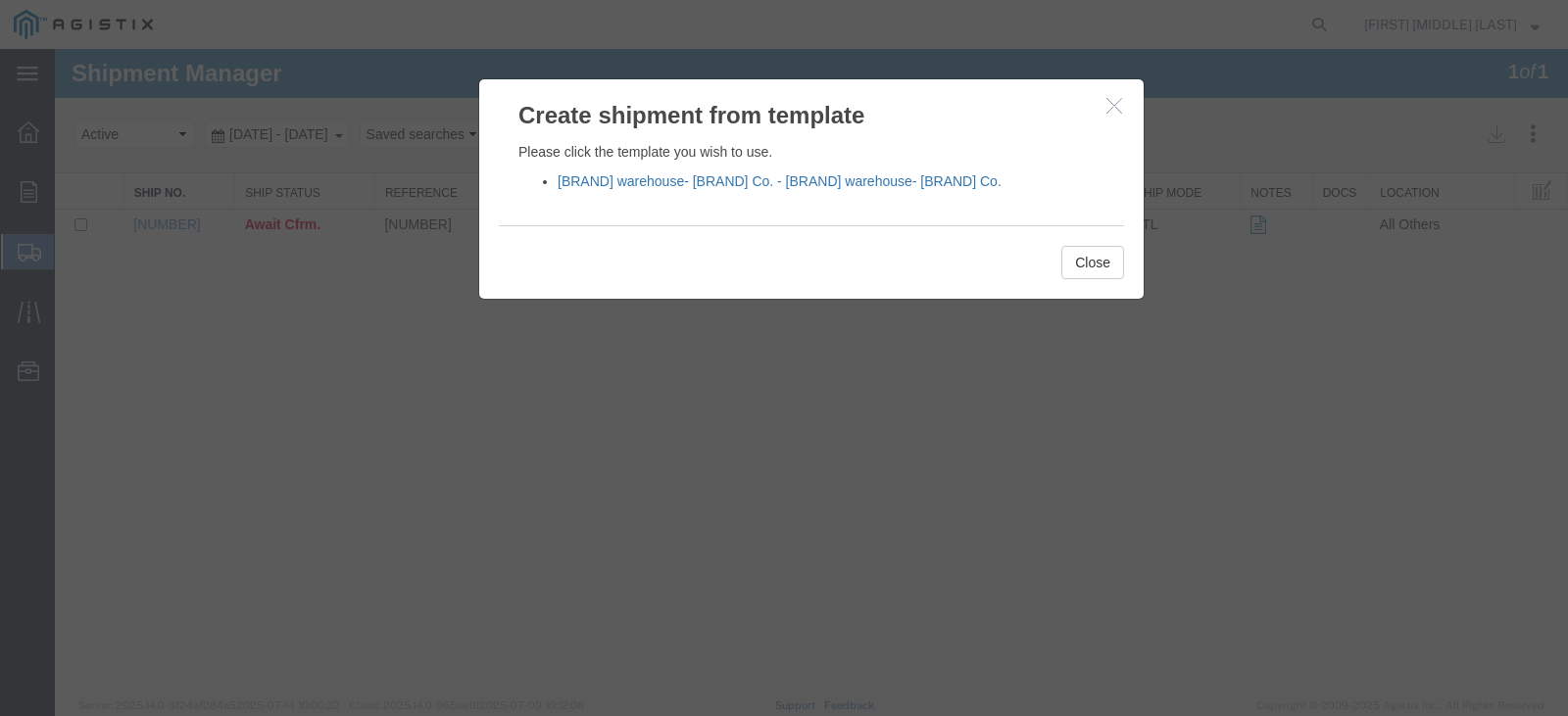 click on "[BRAND] warehouse- [BRAND] Co. - [BRAND] warehouse- [BRAND] Co." at bounding box center (779, 181) 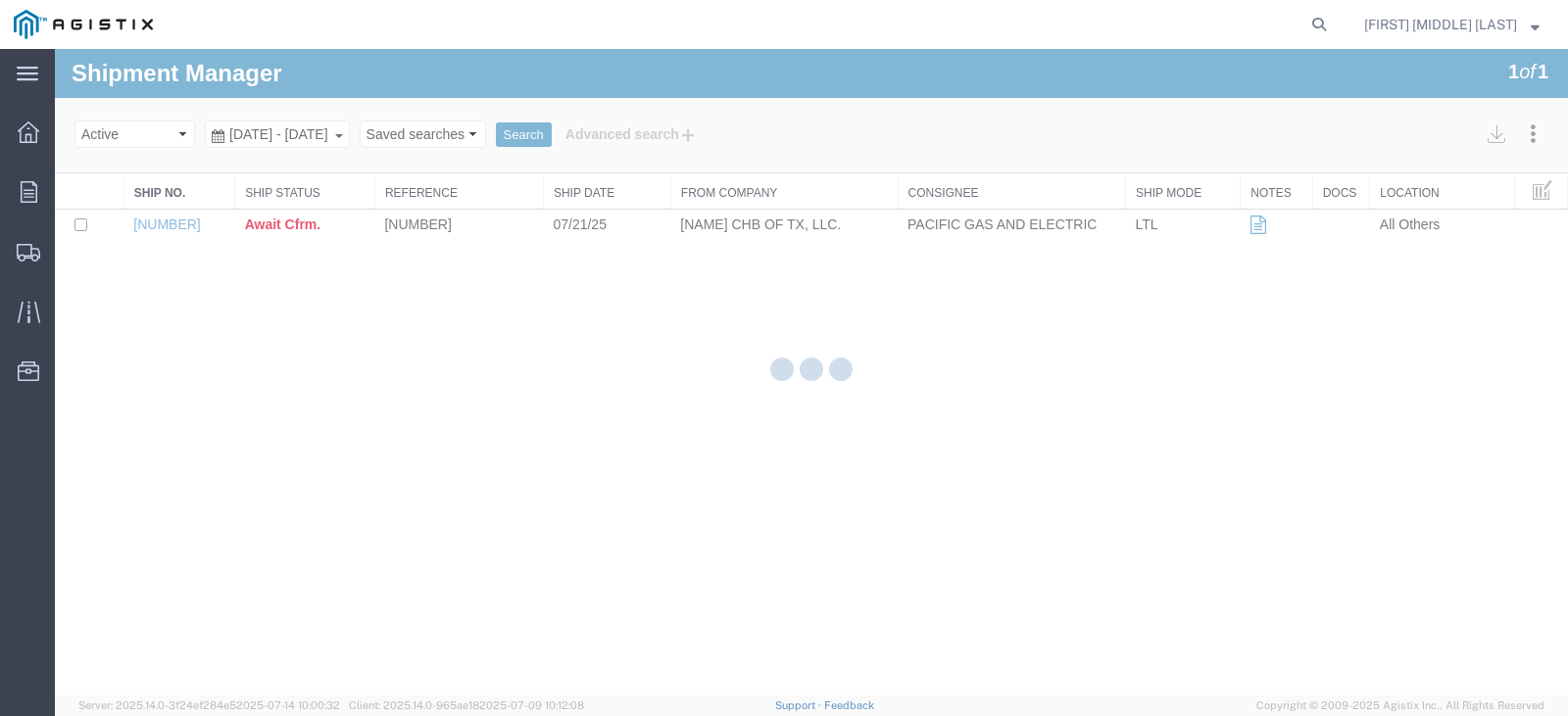 select on "PURCHORD" 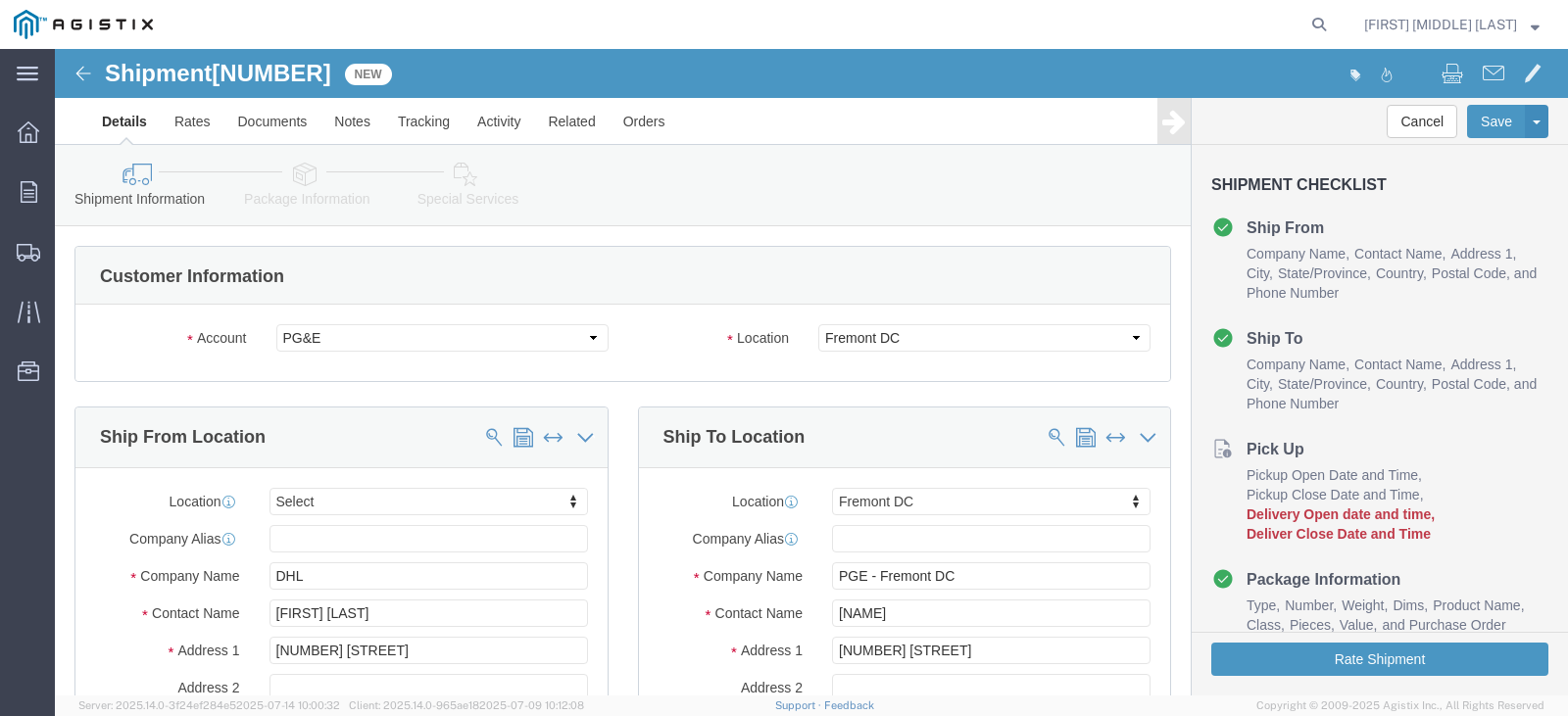 select 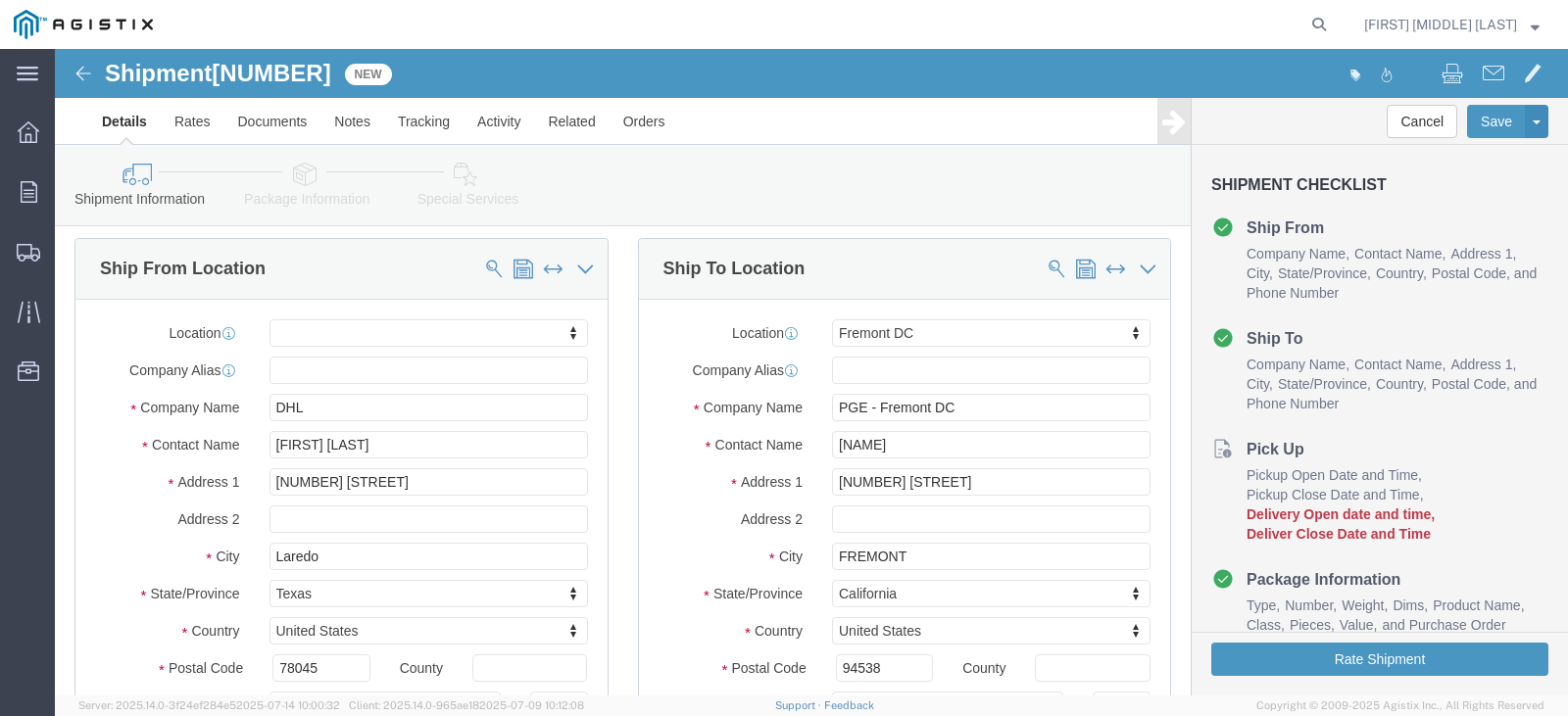 scroll, scrollTop: 196, scrollLeft: 0, axis: vertical 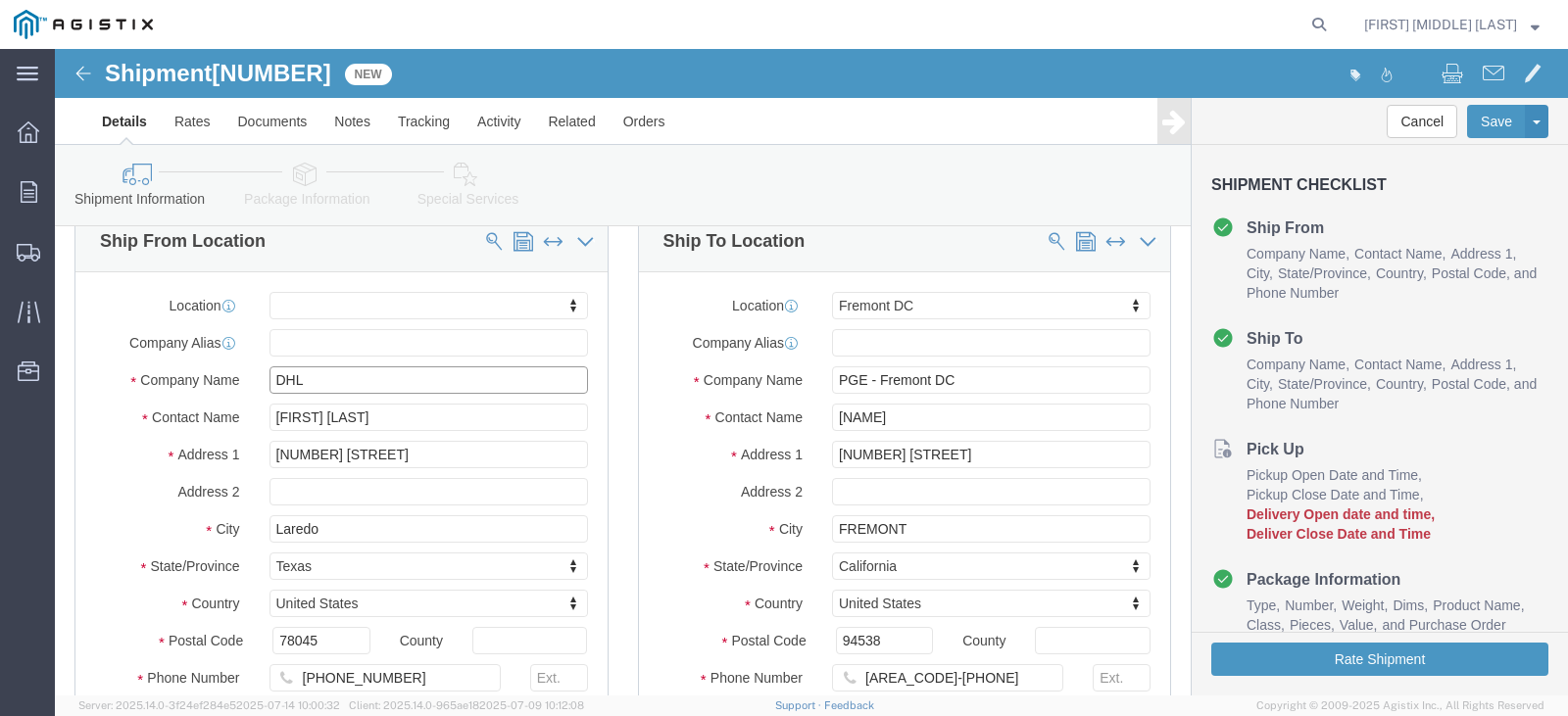 drag, startPoint x: 293, startPoint y: 326, endPoint x: 214, endPoint y: 325, distance: 79.00633 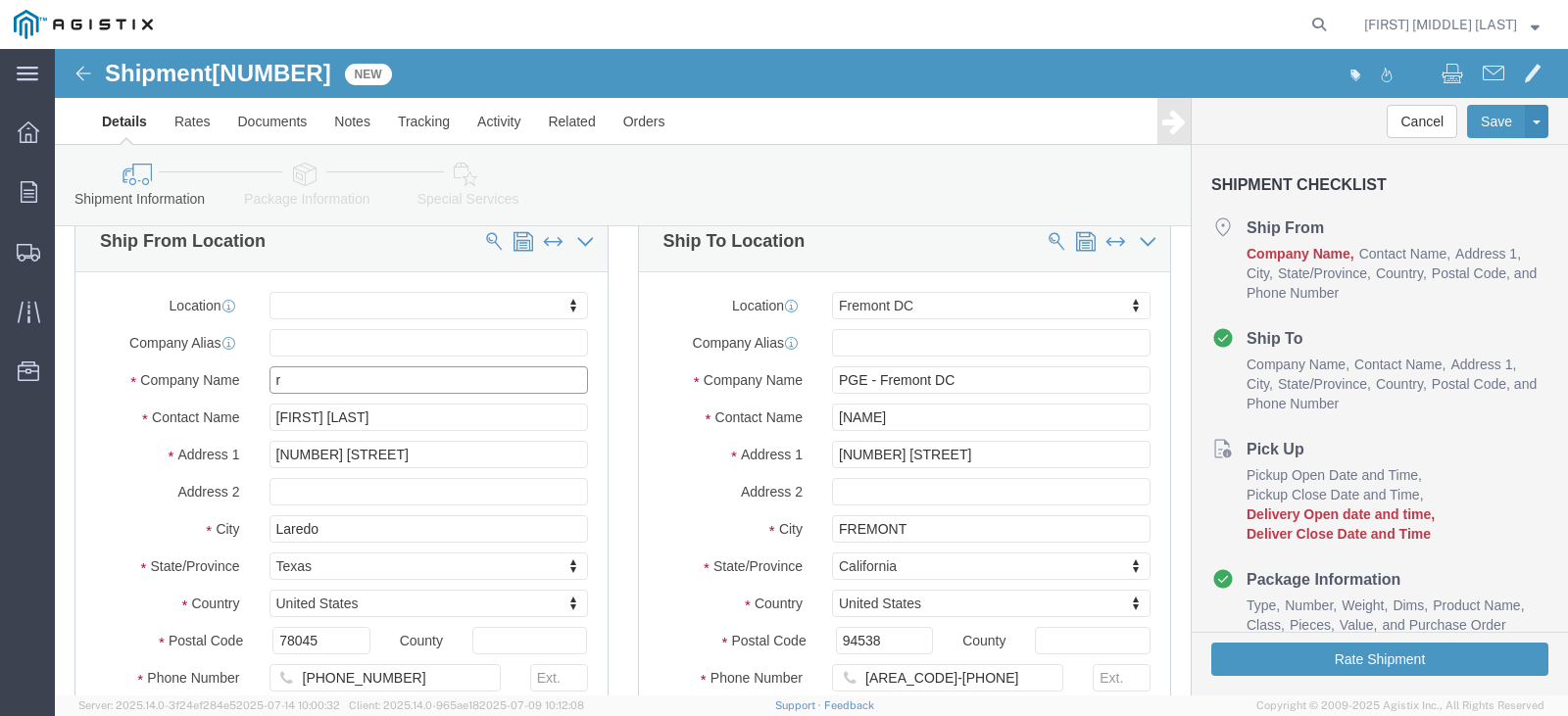 type on "[INITIAL]" 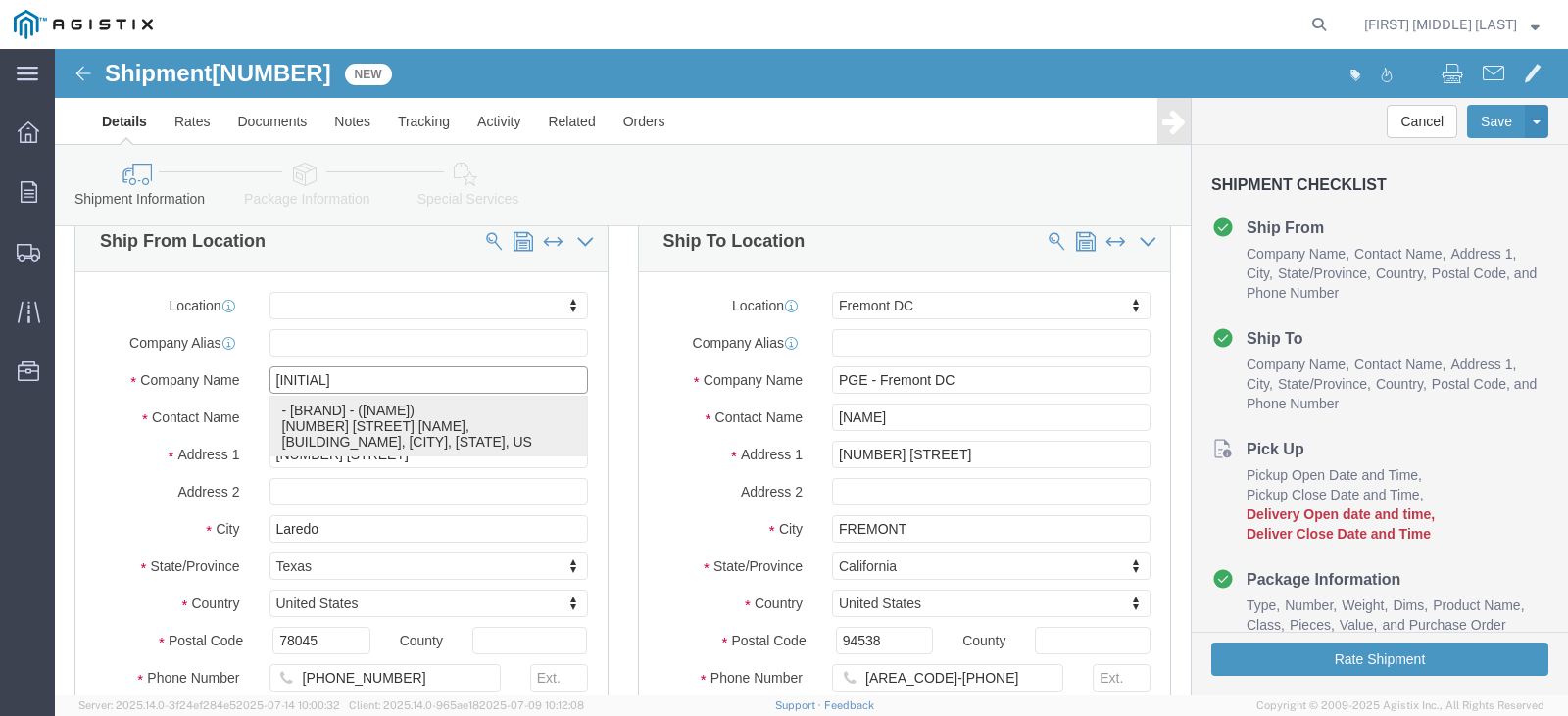 click on "- [BRAND] - ([NAME]) [NUMBER] [STREET], [CITY], [STATE], US" 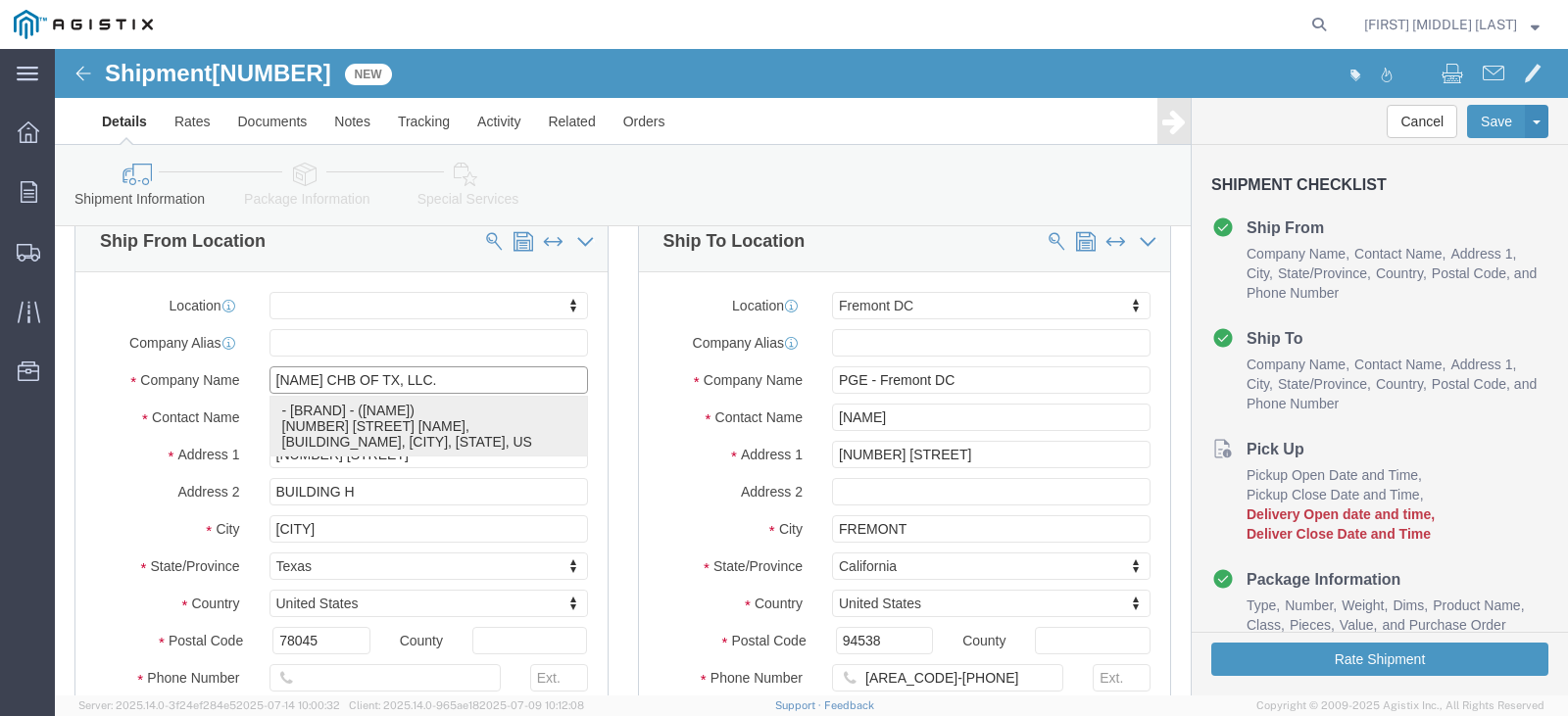 select on "TX" 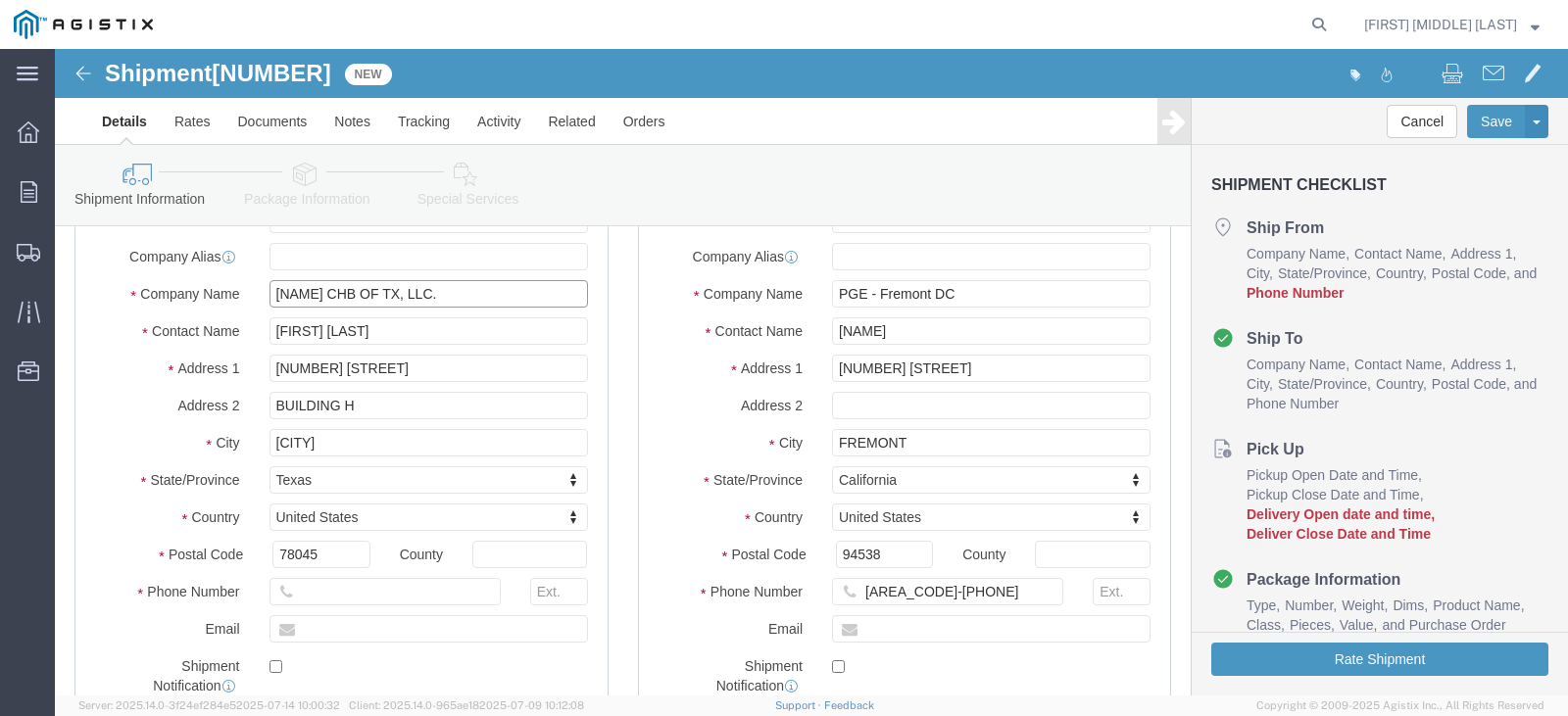 scroll, scrollTop: 392, scrollLeft: 0, axis: vertical 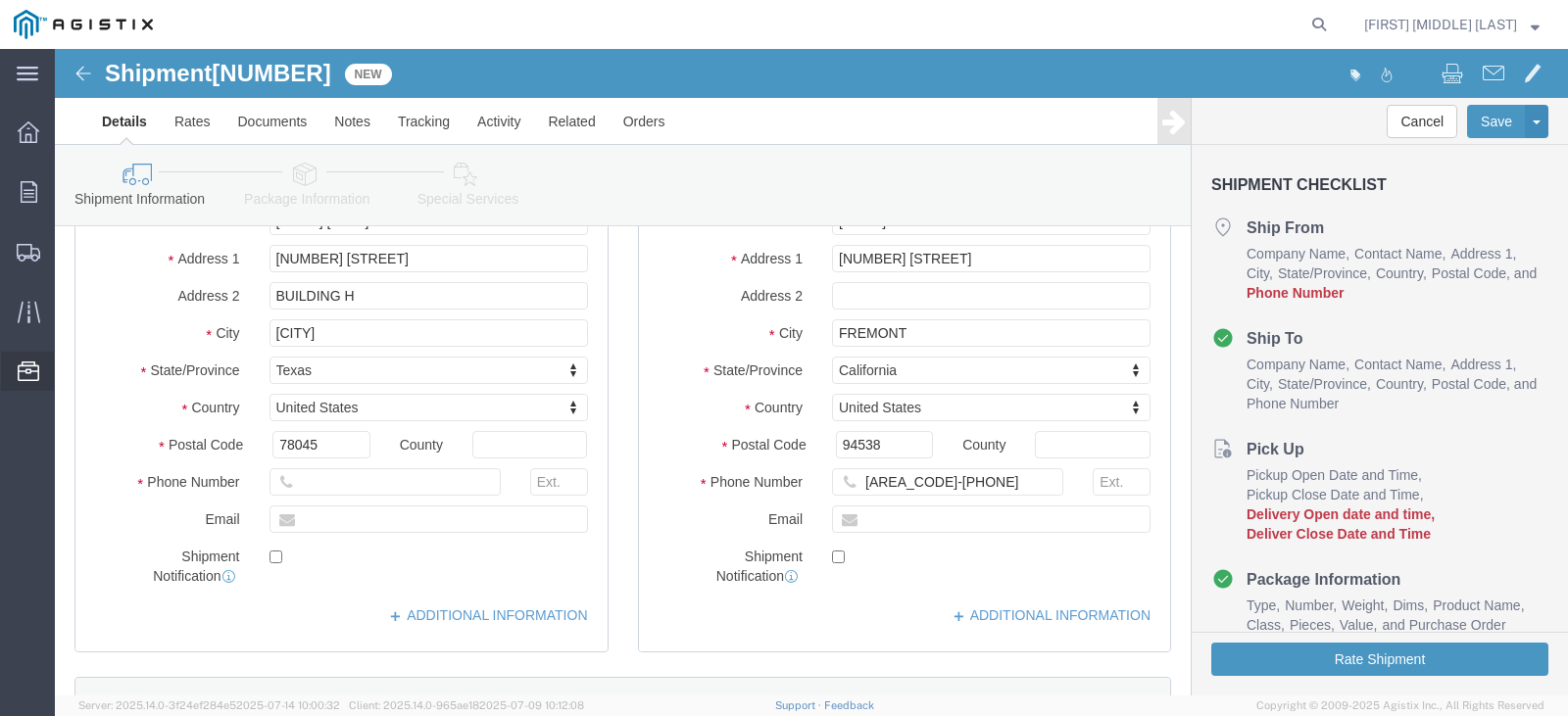 type on "[NAME] CHB OF TX, LLC." 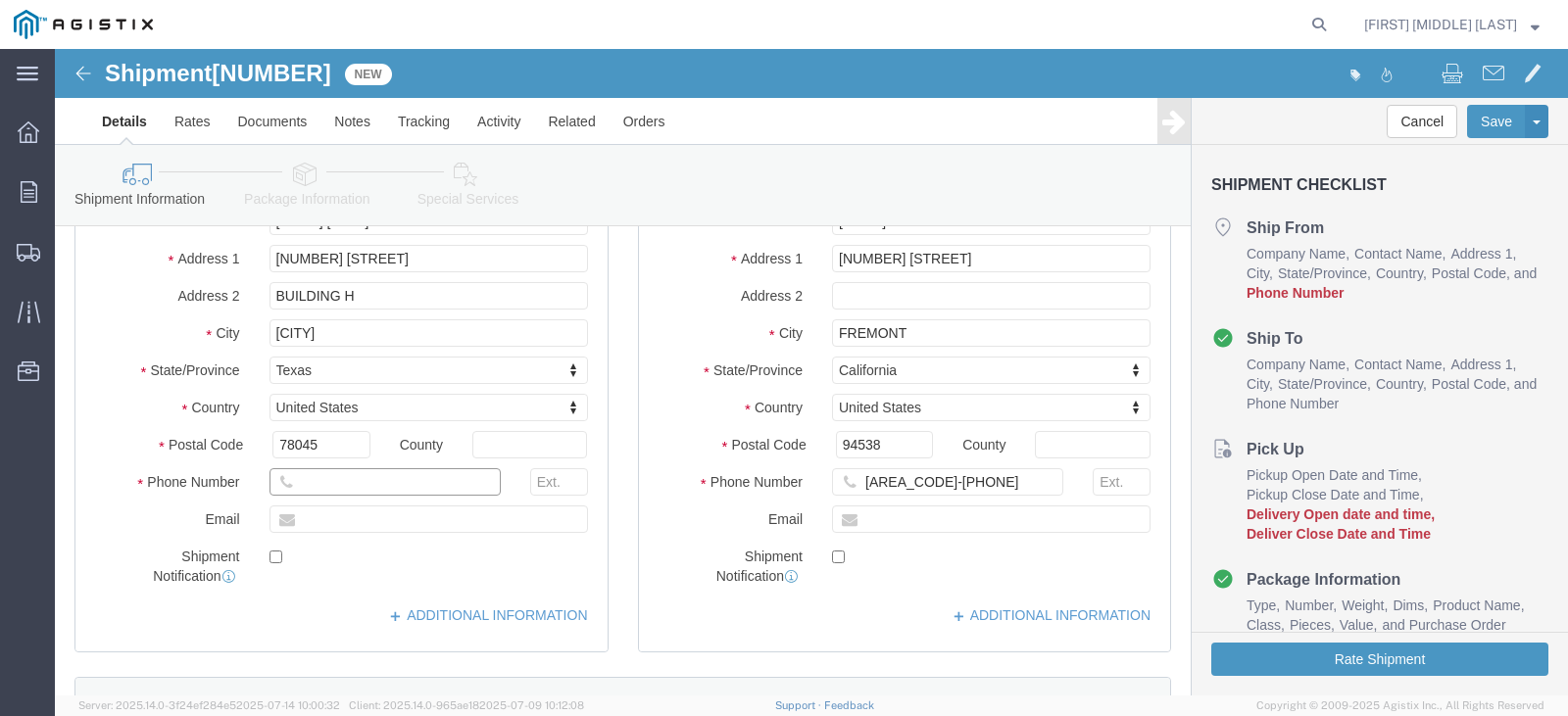 click 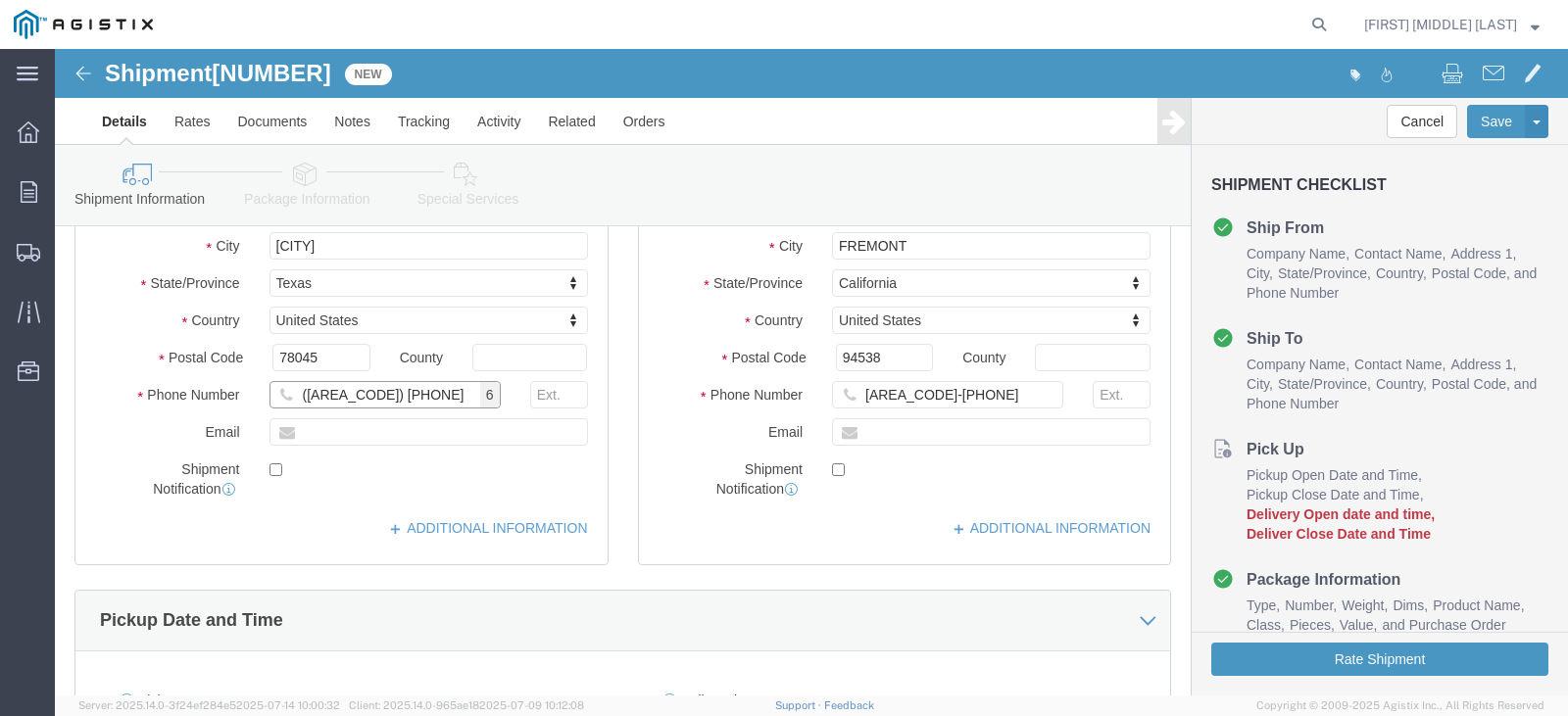 scroll, scrollTop: 465, scrollLeft: 0, axis: vertical 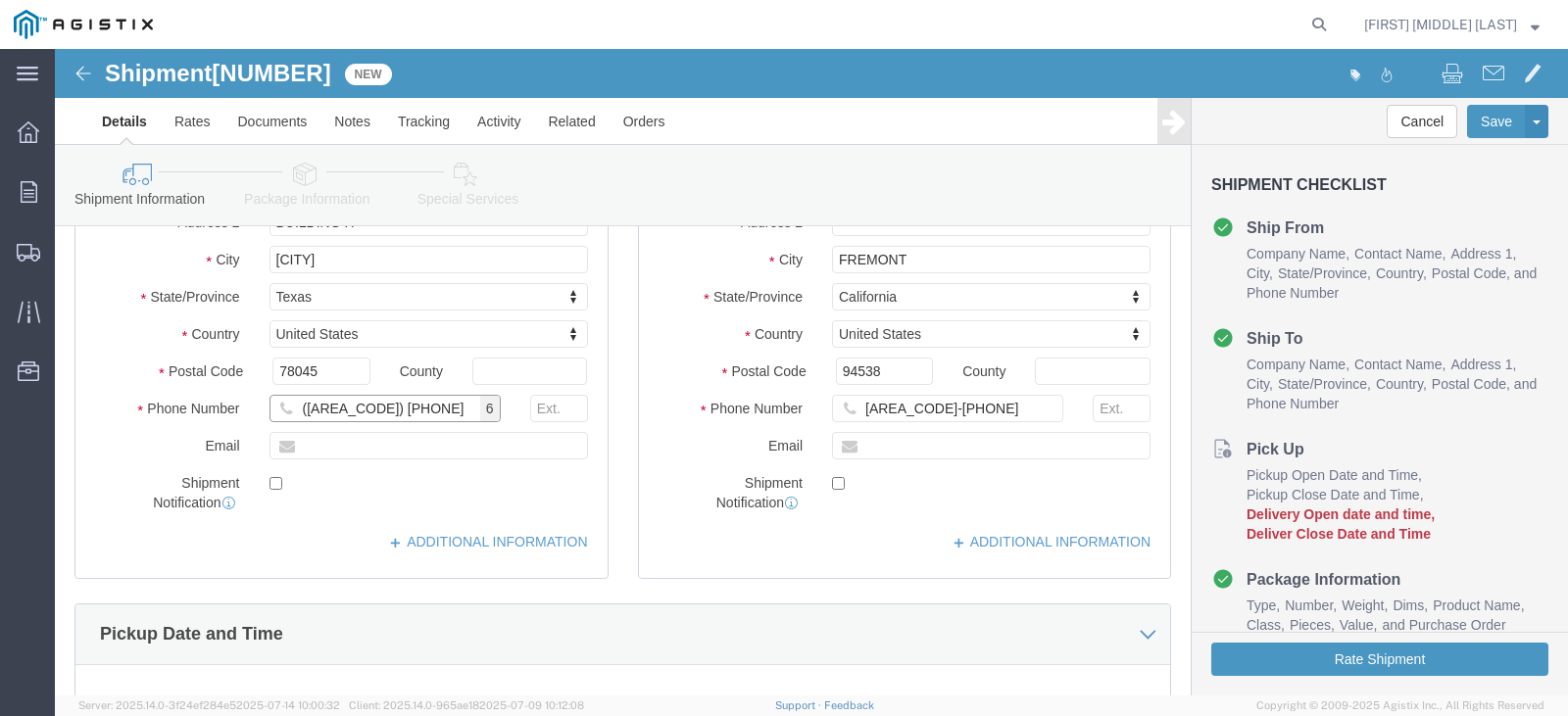 type on "([AREA_CODE]) [PHONE]" 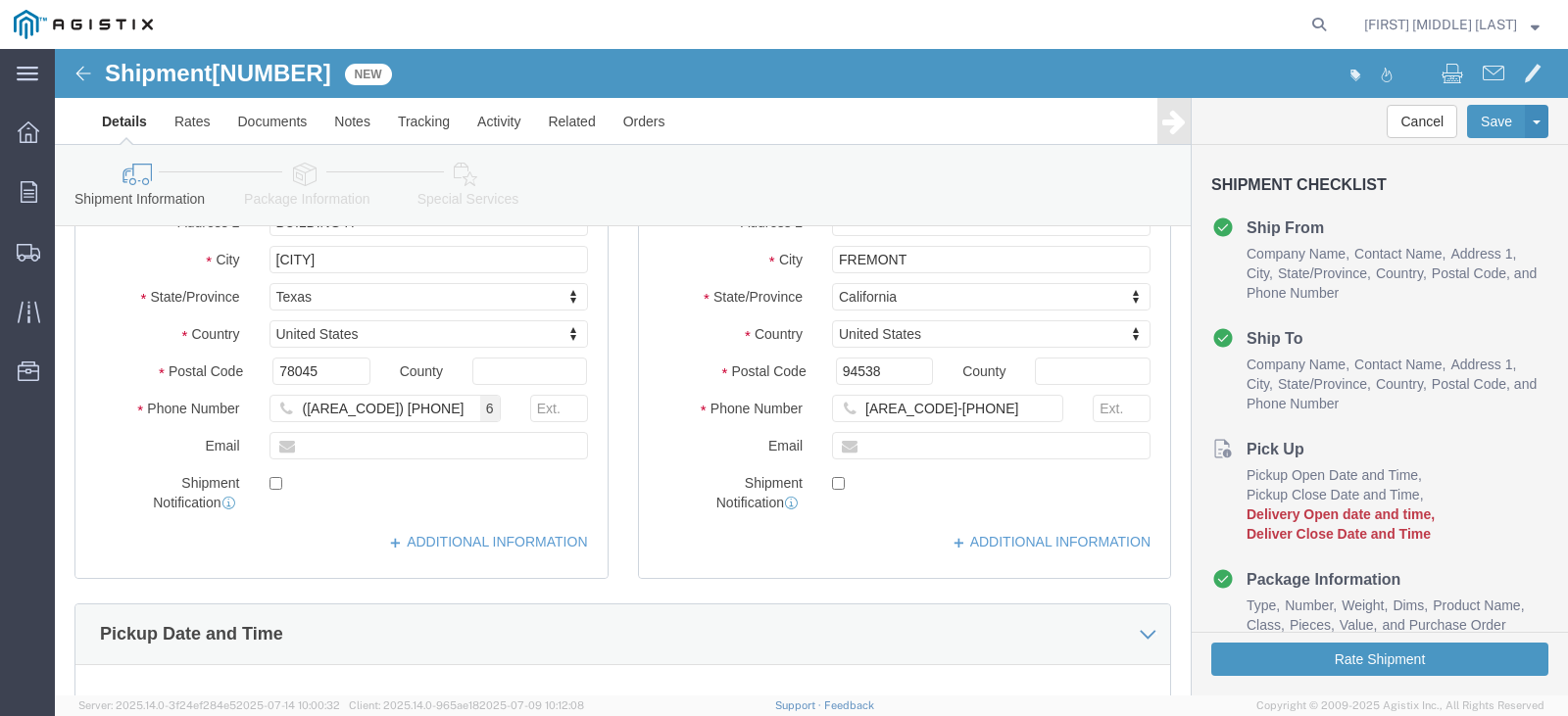 click 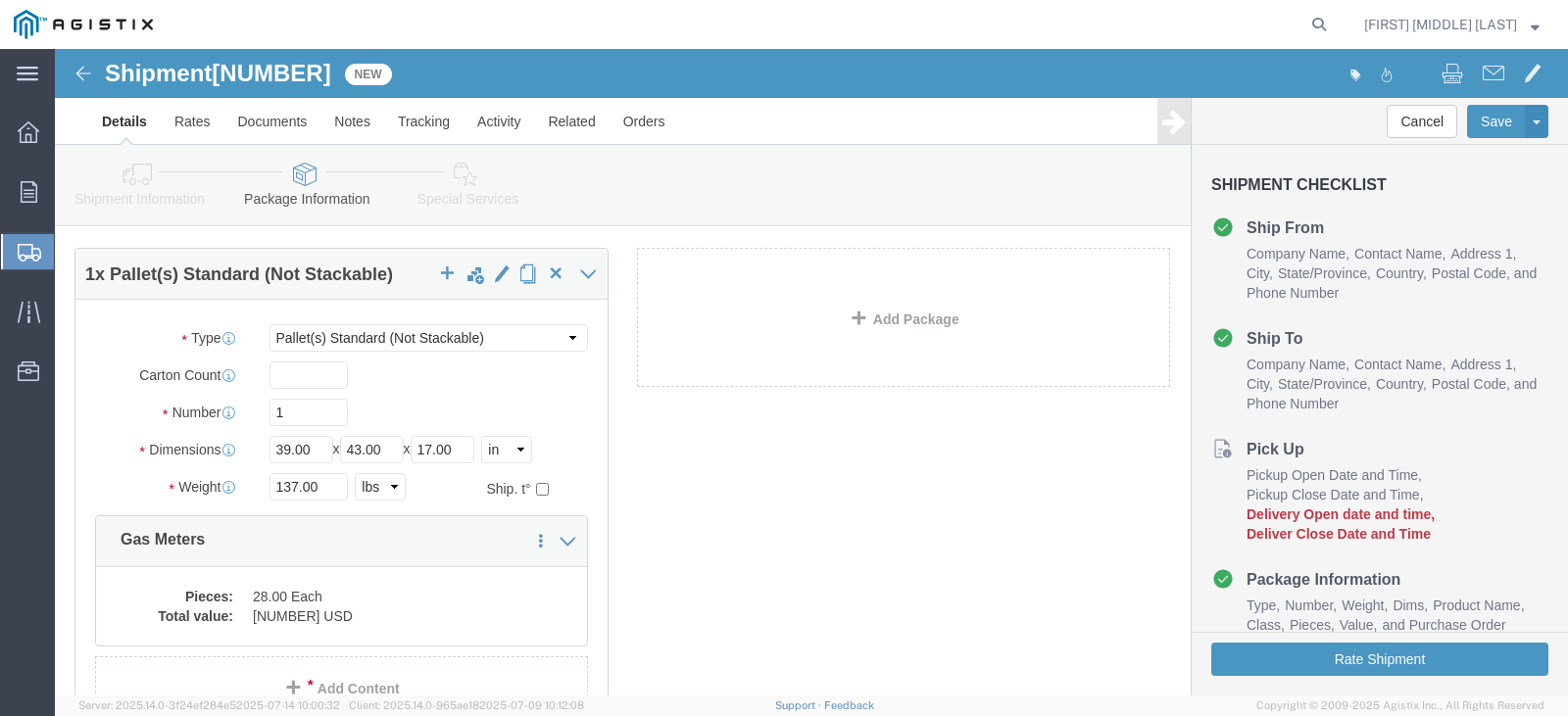 scroll, scrollTop: 0, scrollLeft: 0, axis: both 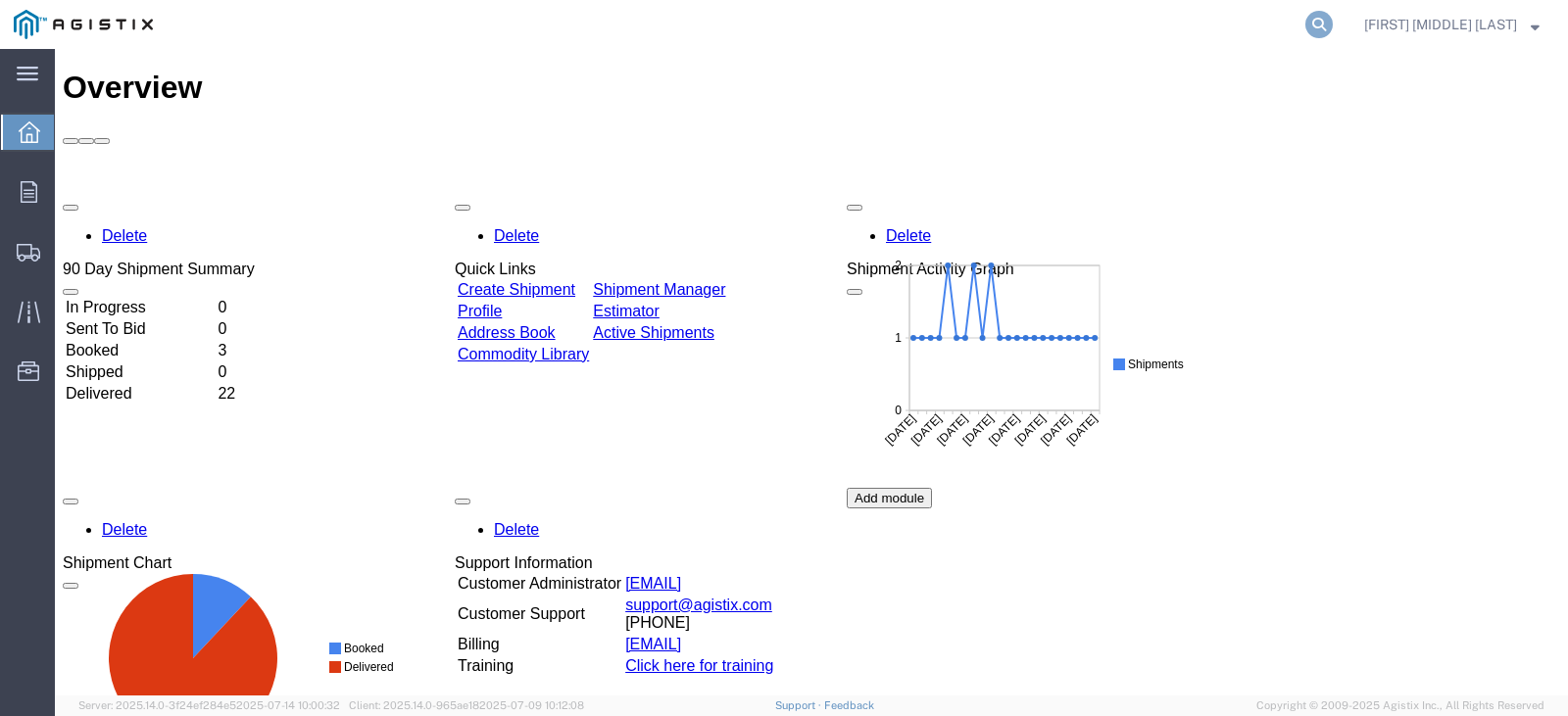 click 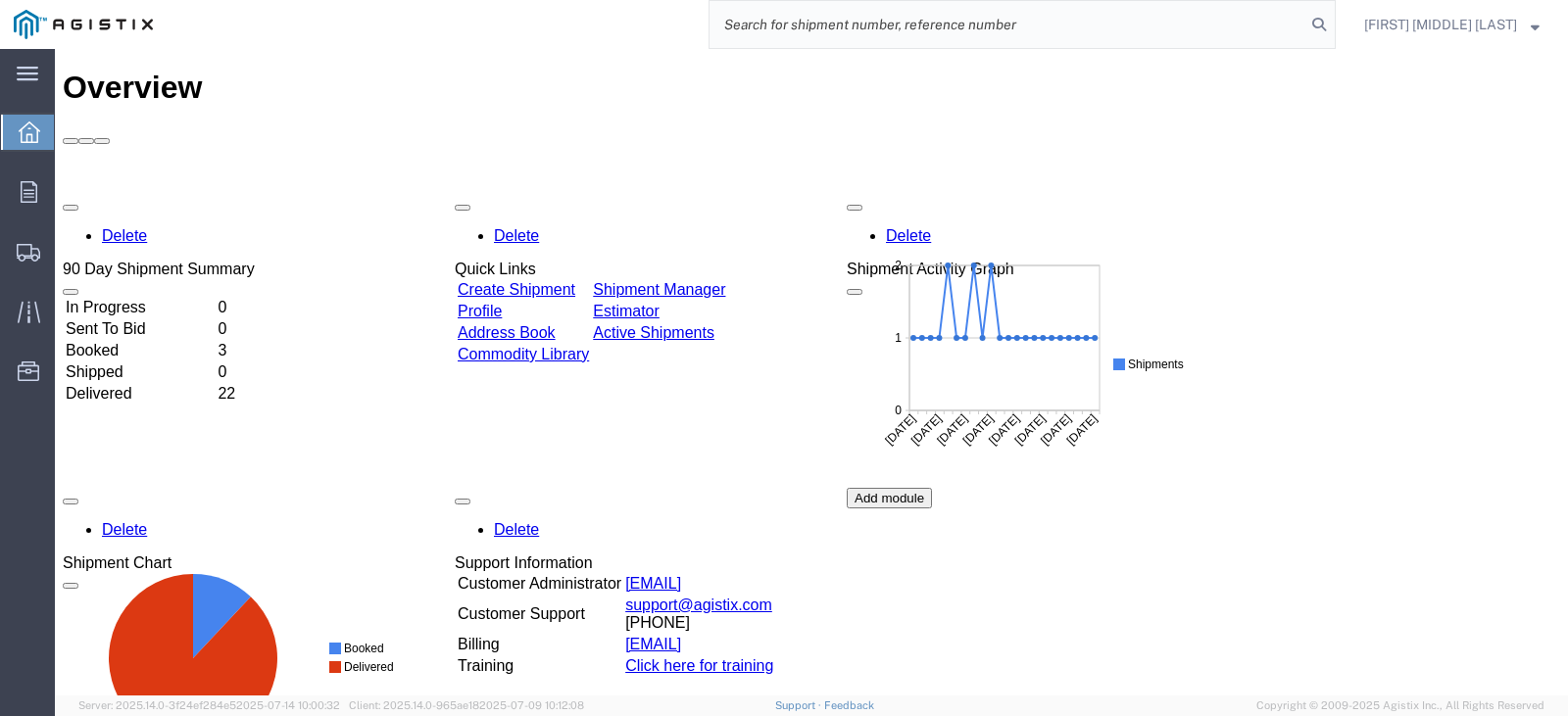 click 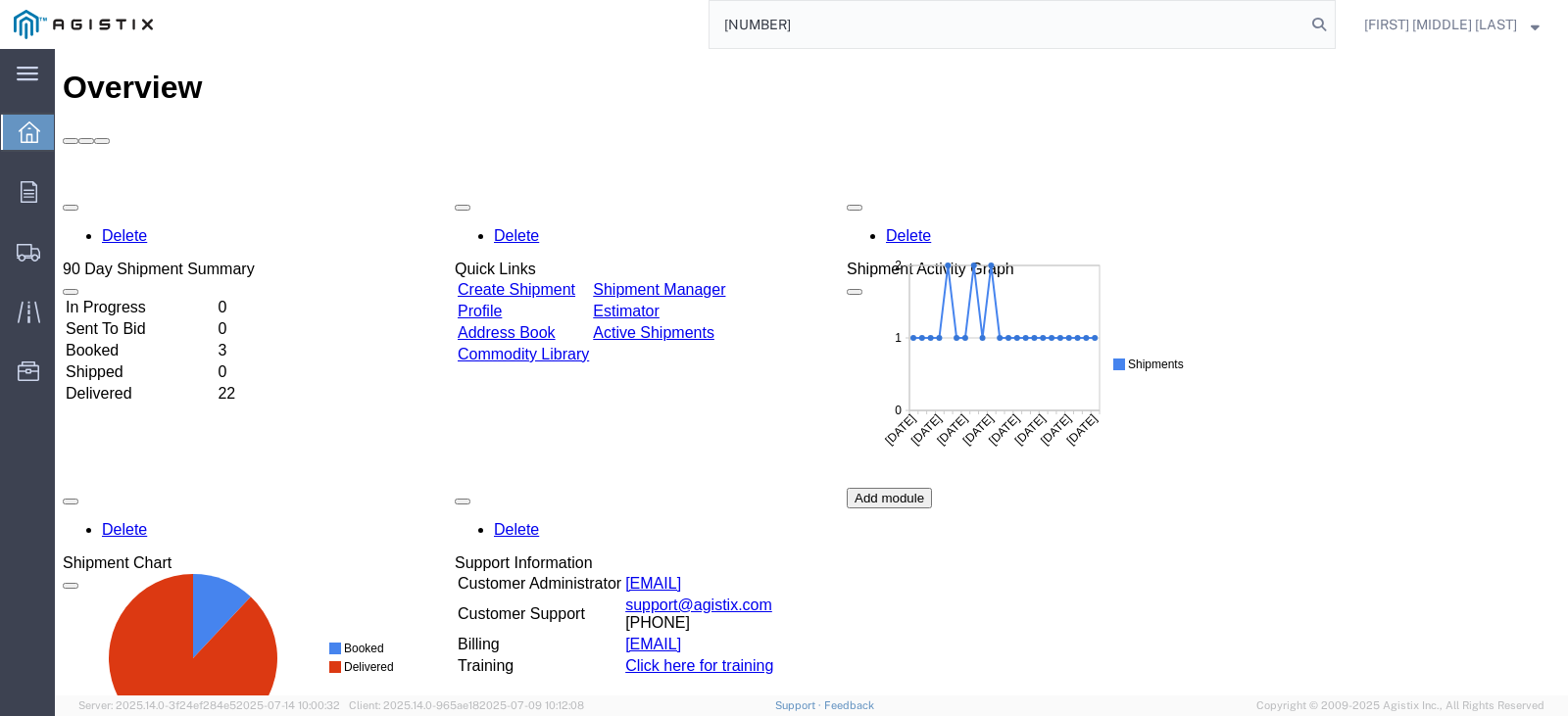 type on "[NUMBER]" 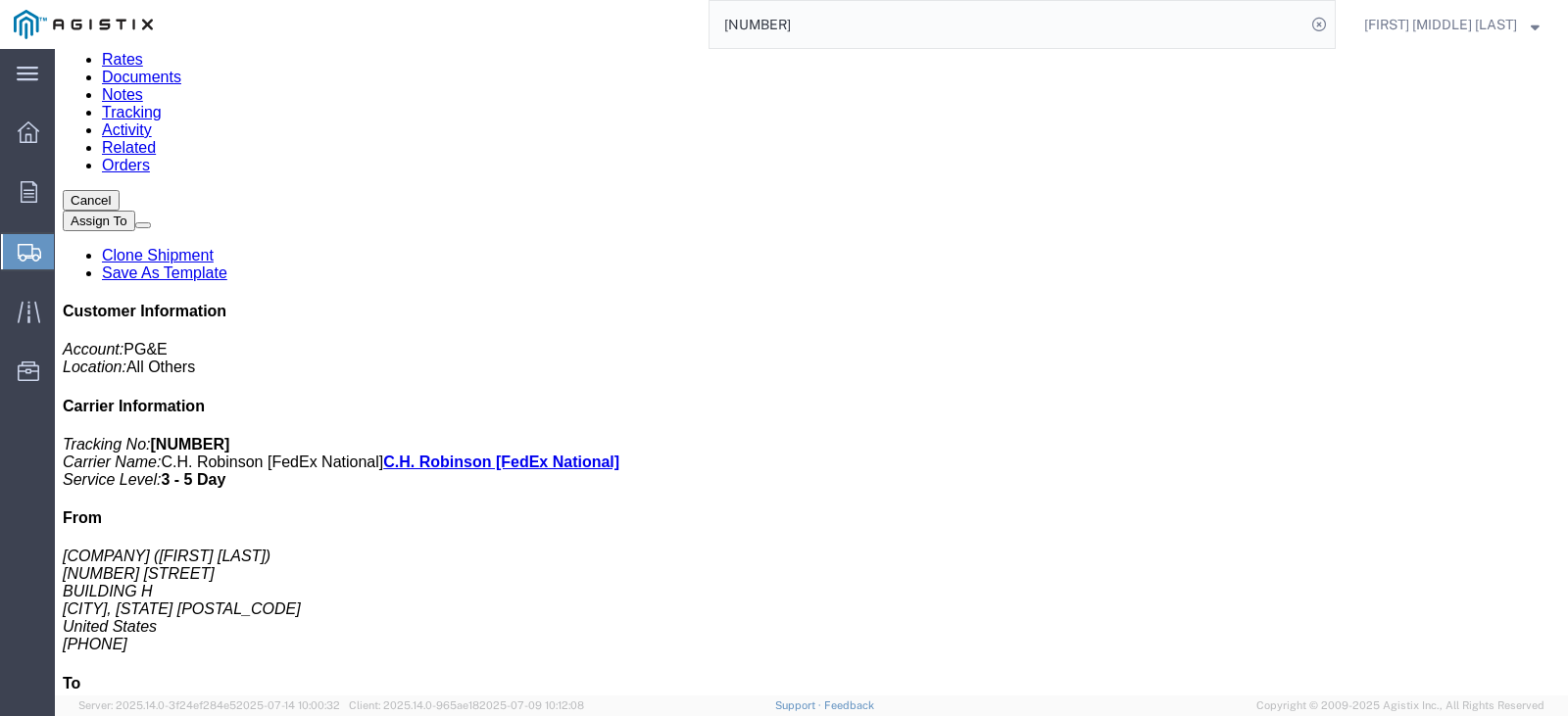 scroll, scrollTop: 0, scrollLeft: 0, axis: both 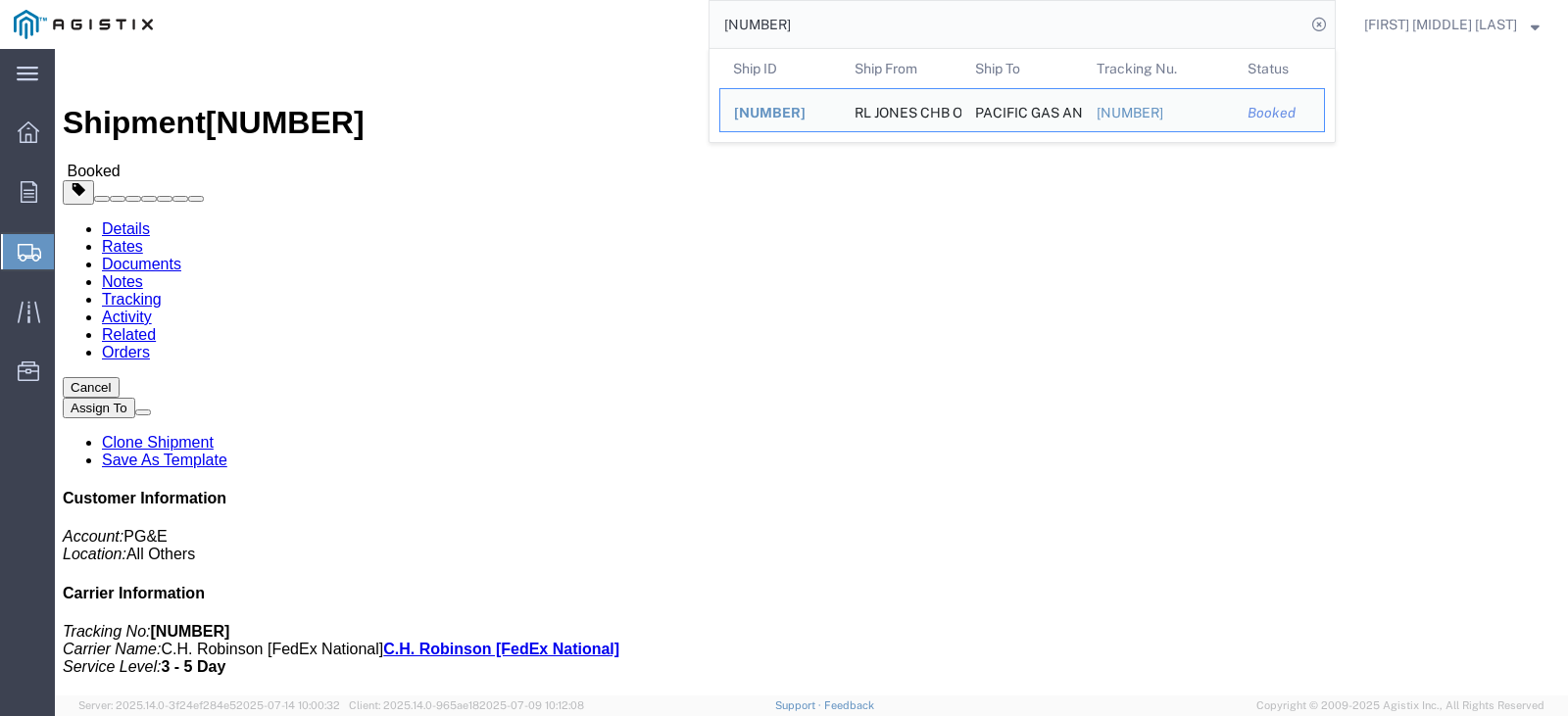 drag, startPoint x: 115, startPoint y: 311, endPoint x: 5, endPoint y: 317, distance: 110.1635 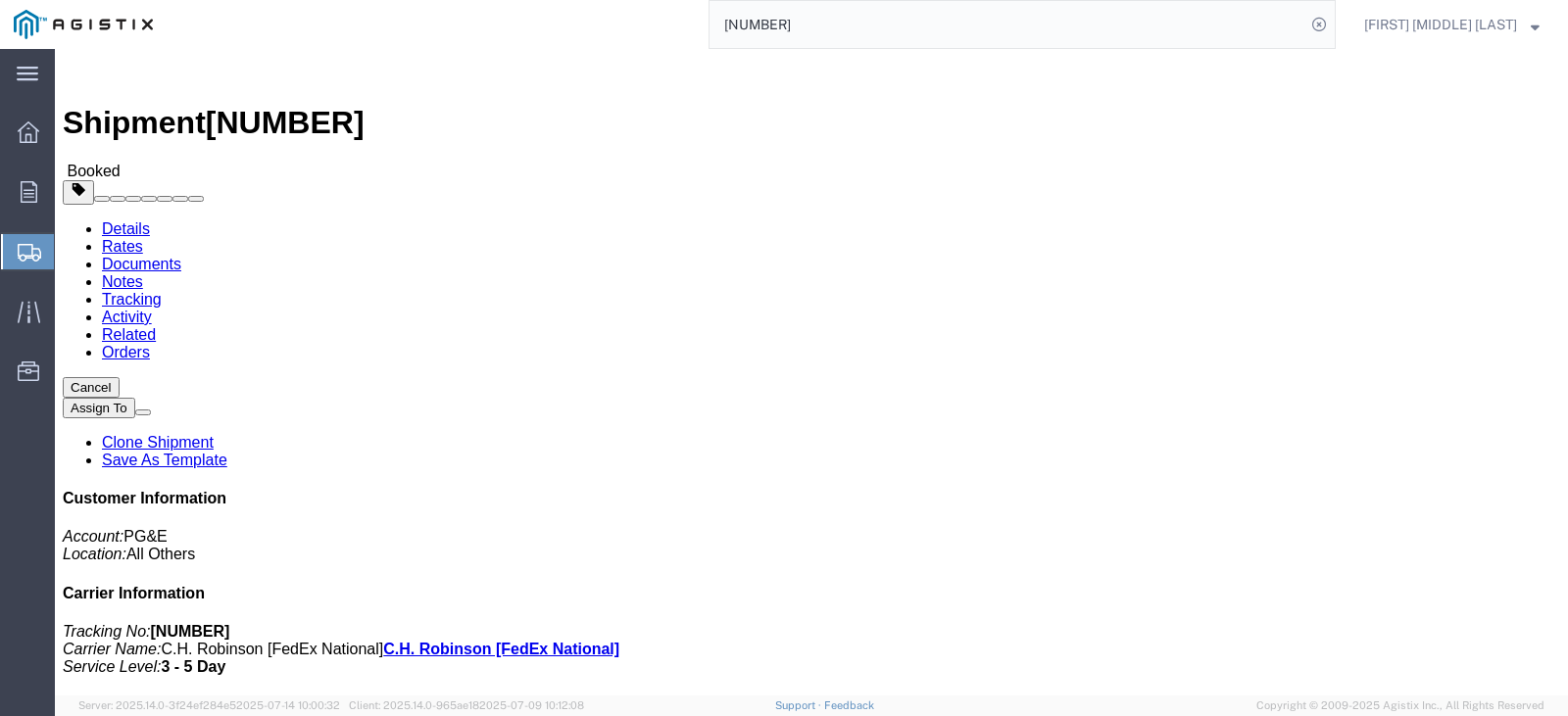 copy on "[PHONE]" 